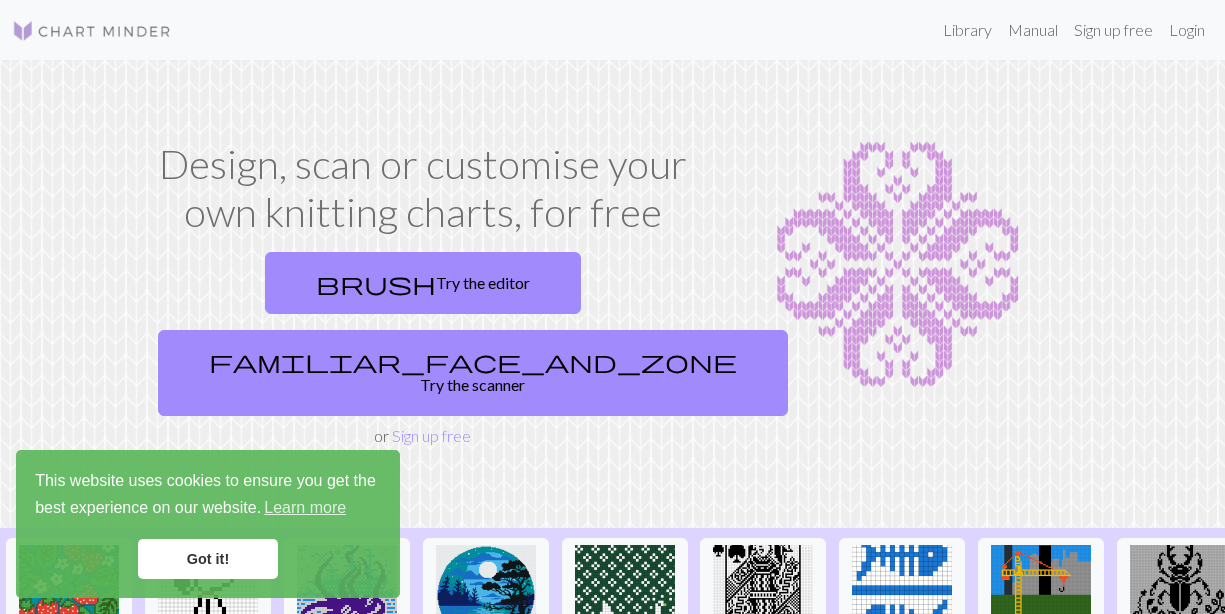 scroll, scrollTop: 0, scrollLeft: 0, axis: both 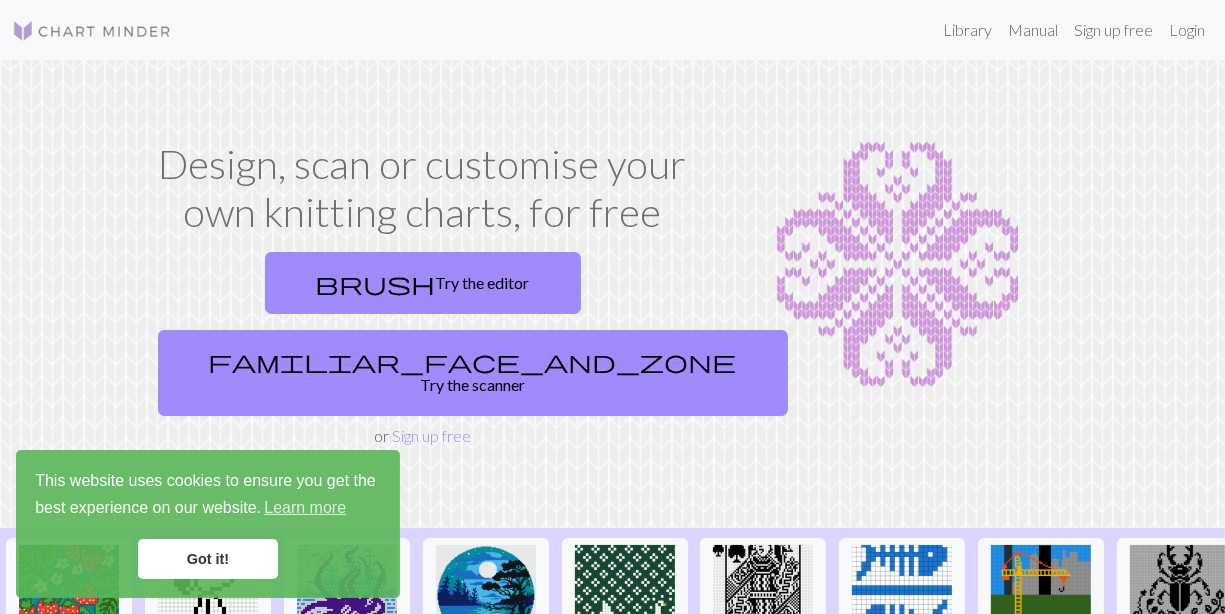 click on "Got it!" at bounding box center [208, 559] 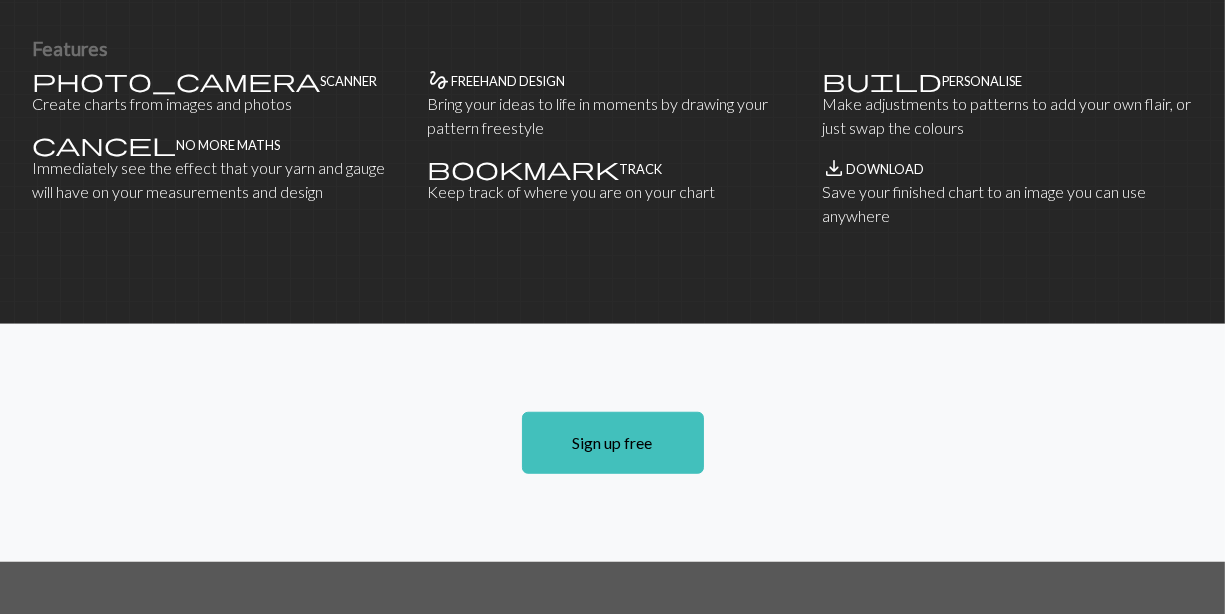 scroll, scrollTop: 1499, scrollLeft: 0, axis: vertical 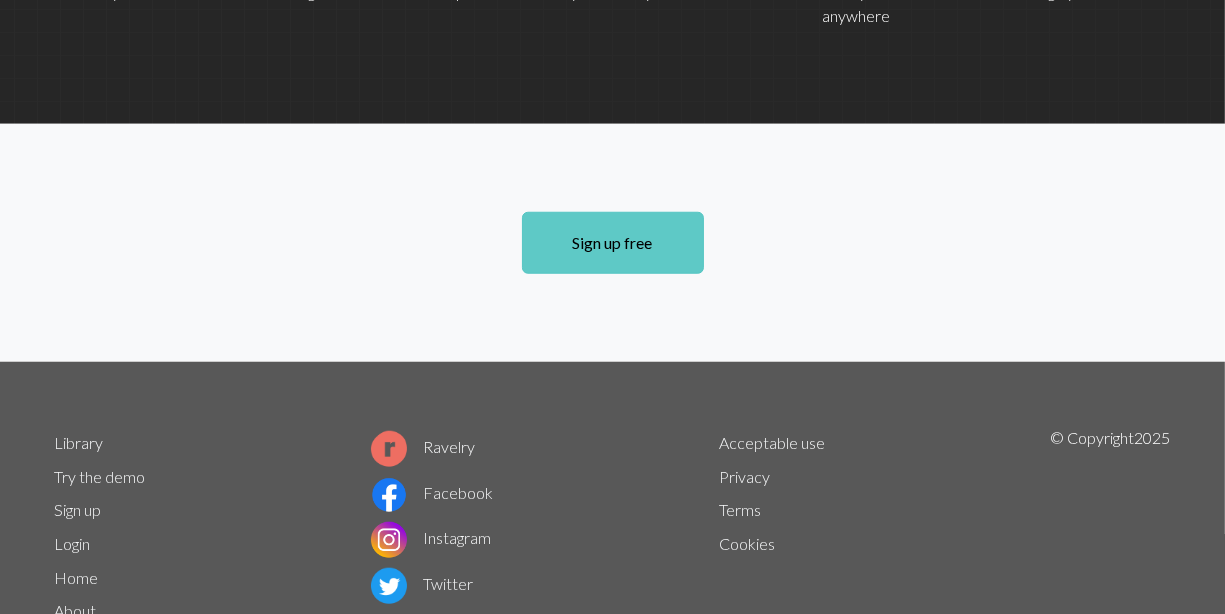click on "Sign up free" at bounding box center [613, 243] 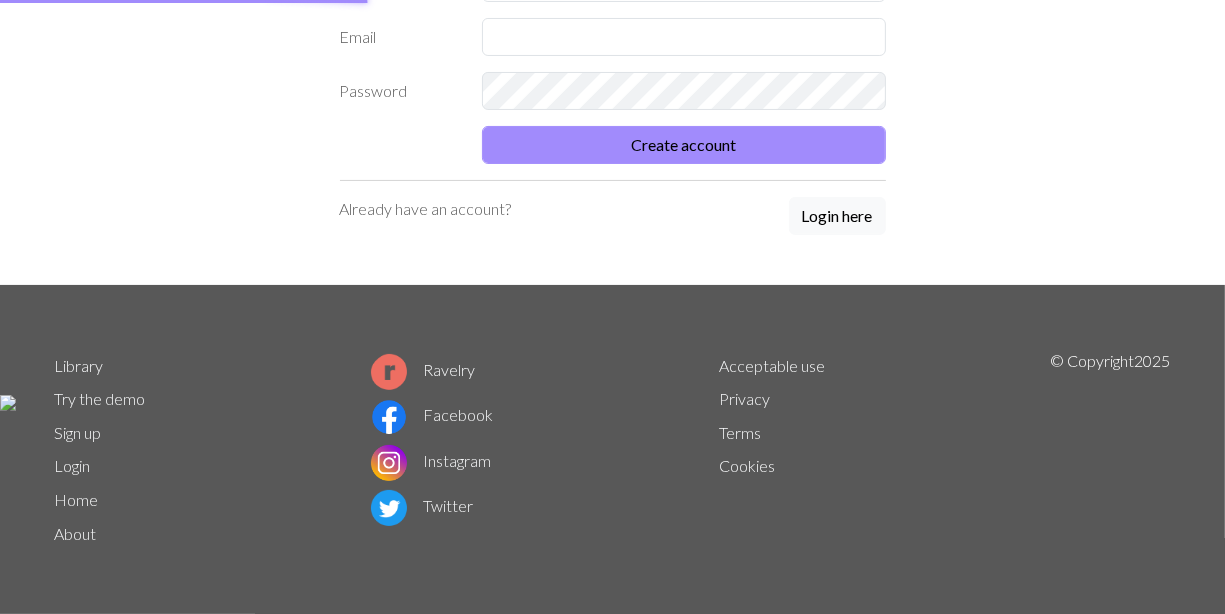scroll, scrollTop: 0, scrollLeft: 0, axis: both 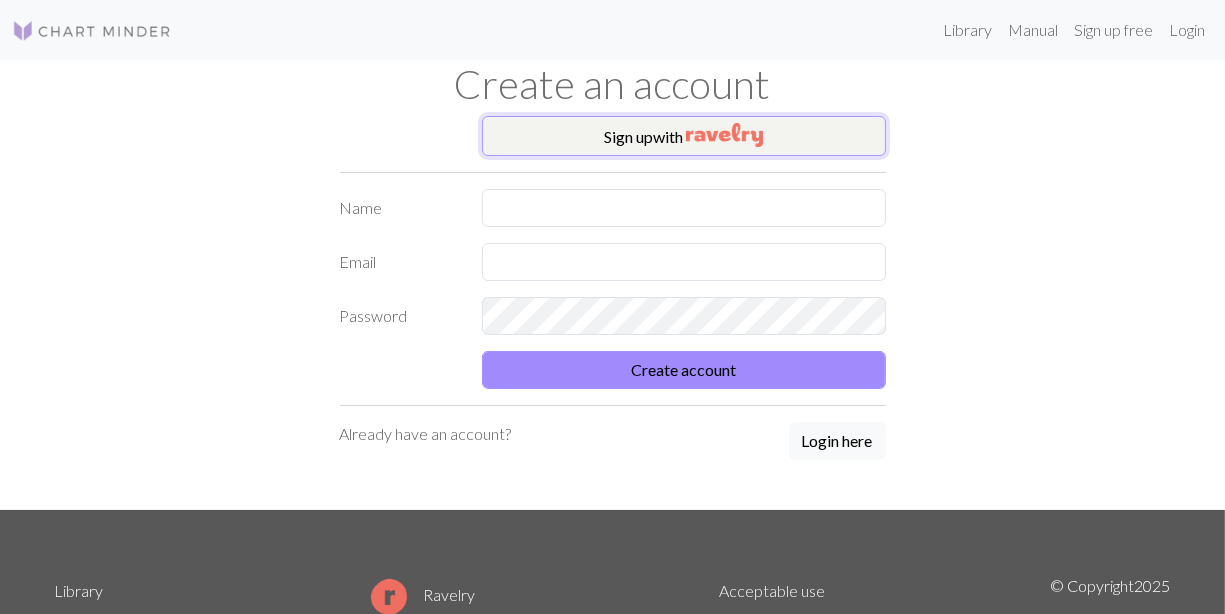 click on "Sign up  with" at bounding box center [684, 136] 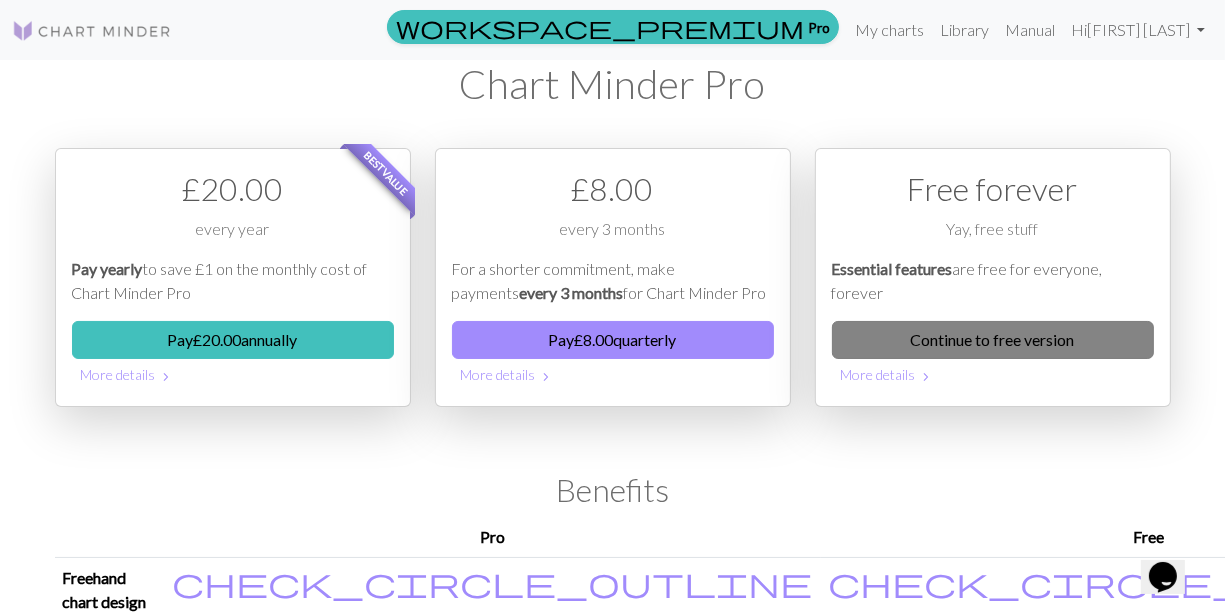 click on "Continue to free version" at bounding box center [993, 340] 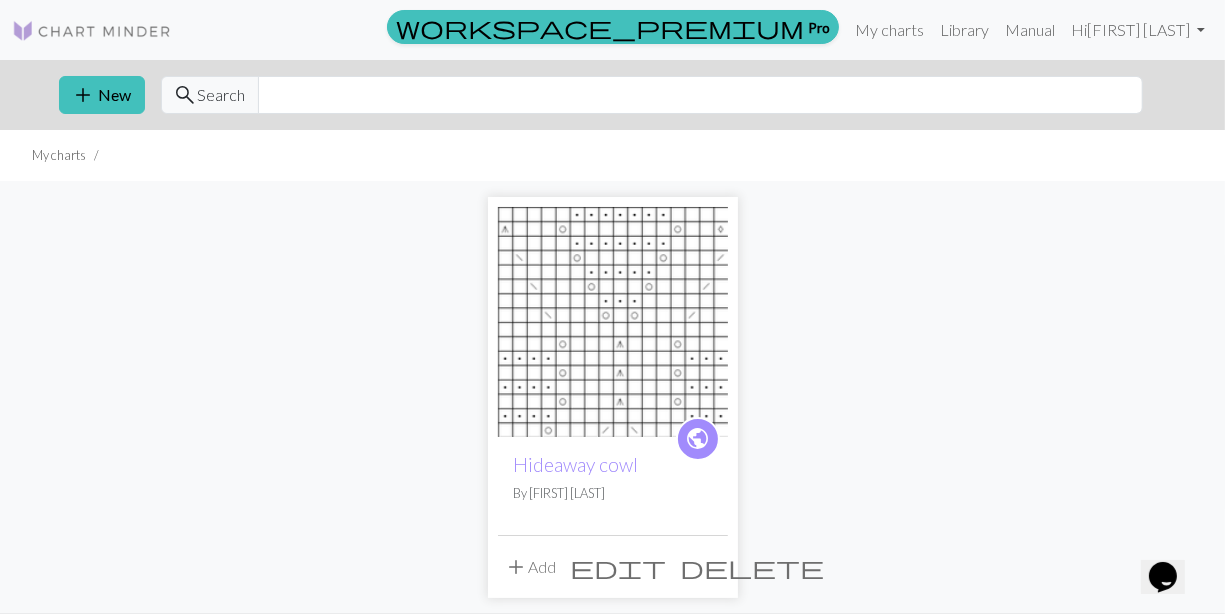 click on "delete" at bounding box center (753, 567) 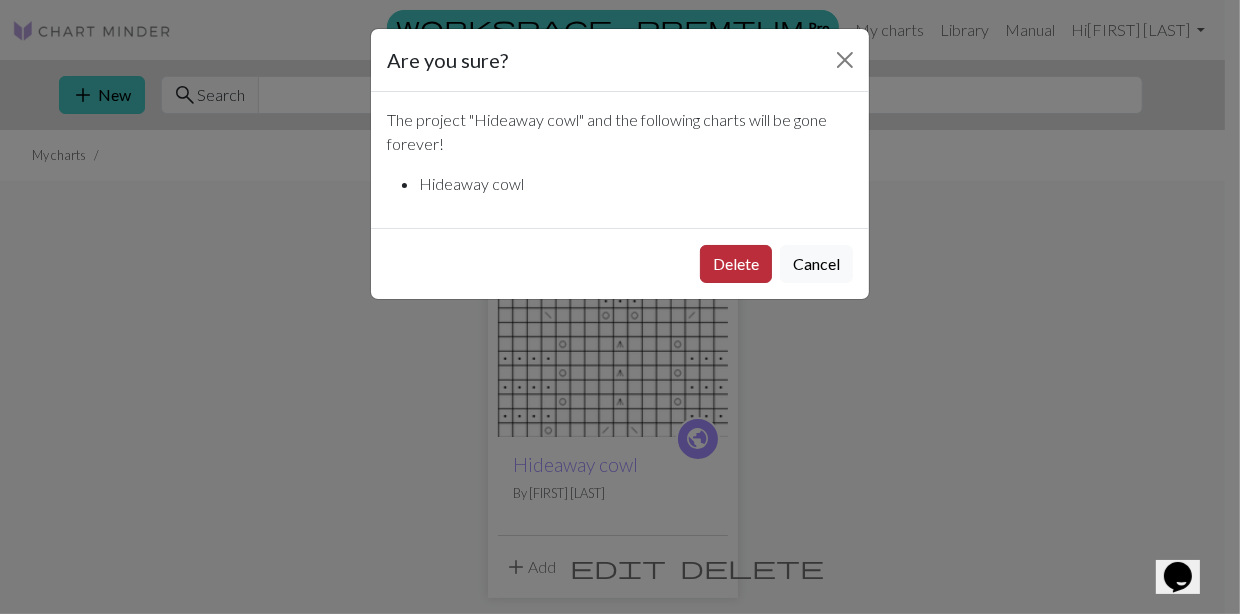click on "Delete" at bounding box center [736, 264] 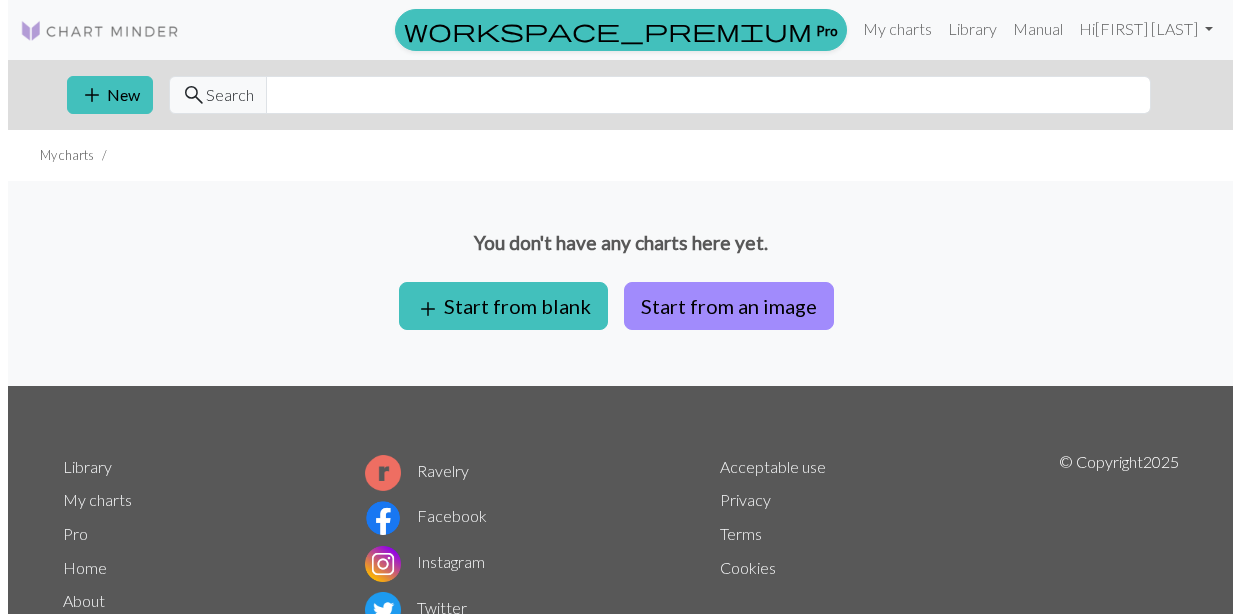 scroll, scrollTop: 0, scrollLeft: 0, axis: both 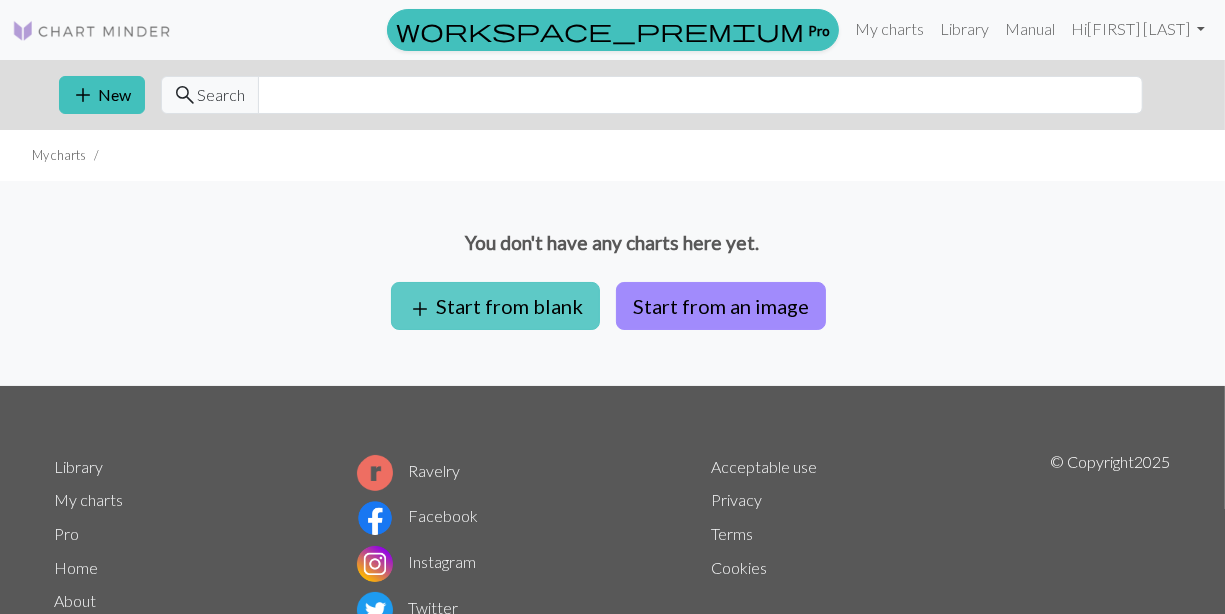 click on "add   Start from blank" at bounding box center [495, 306] 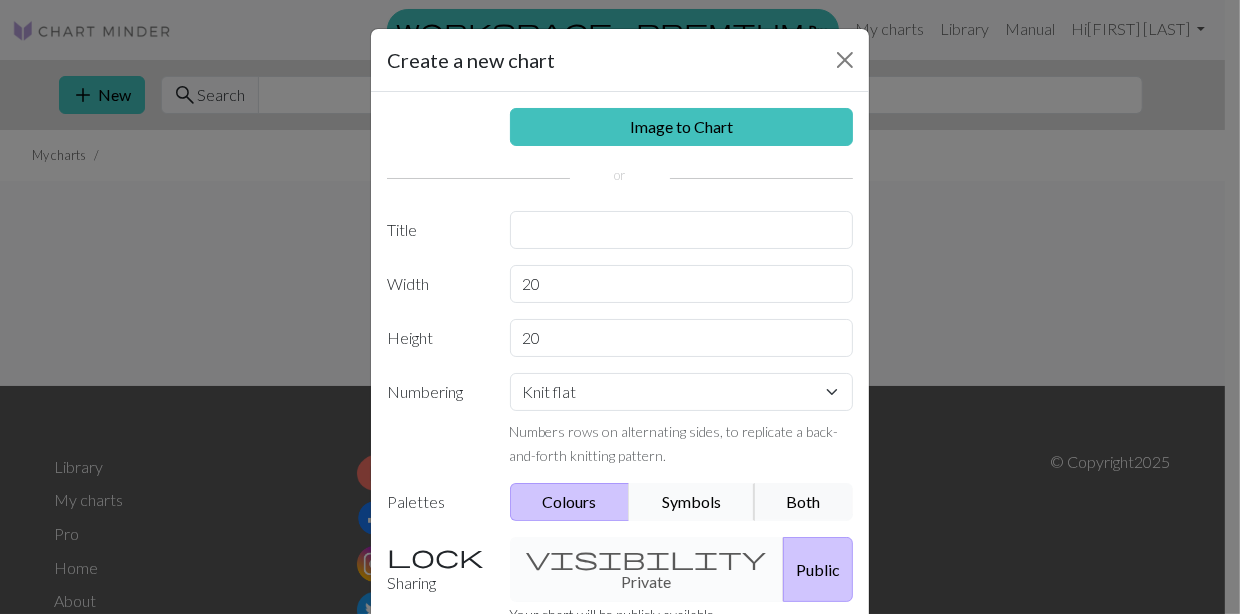 click on "Symbols" at bounding box center [692, 502] 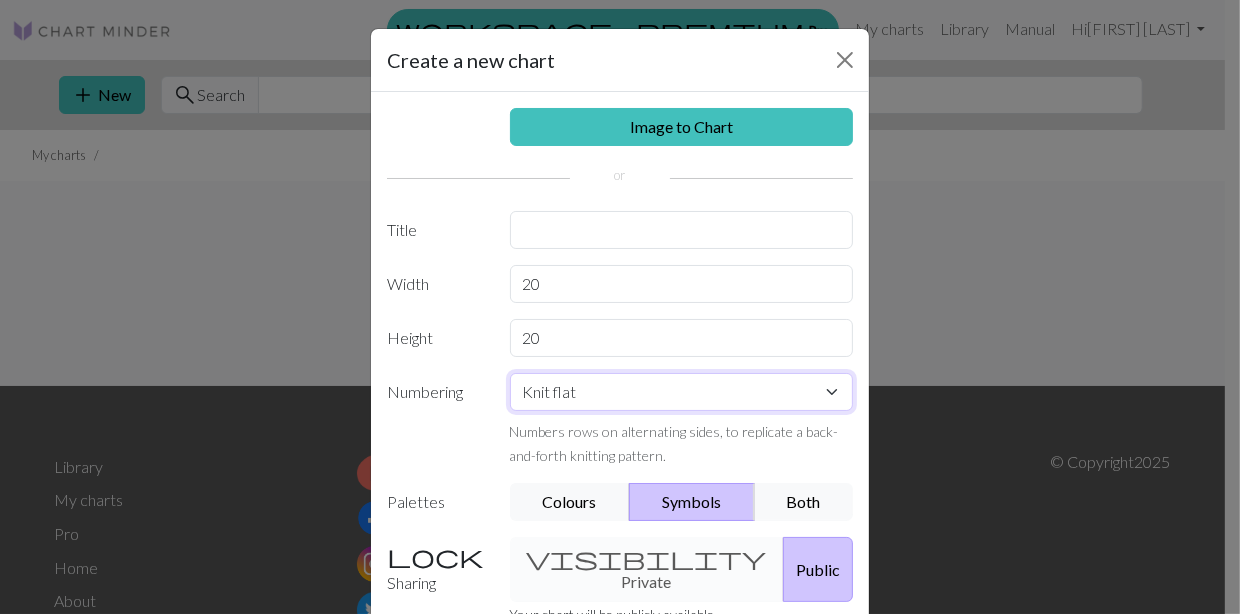 click on "Knit flat Knit in the round Lace knitting Cross stitch" at bounding box center (682, 392) 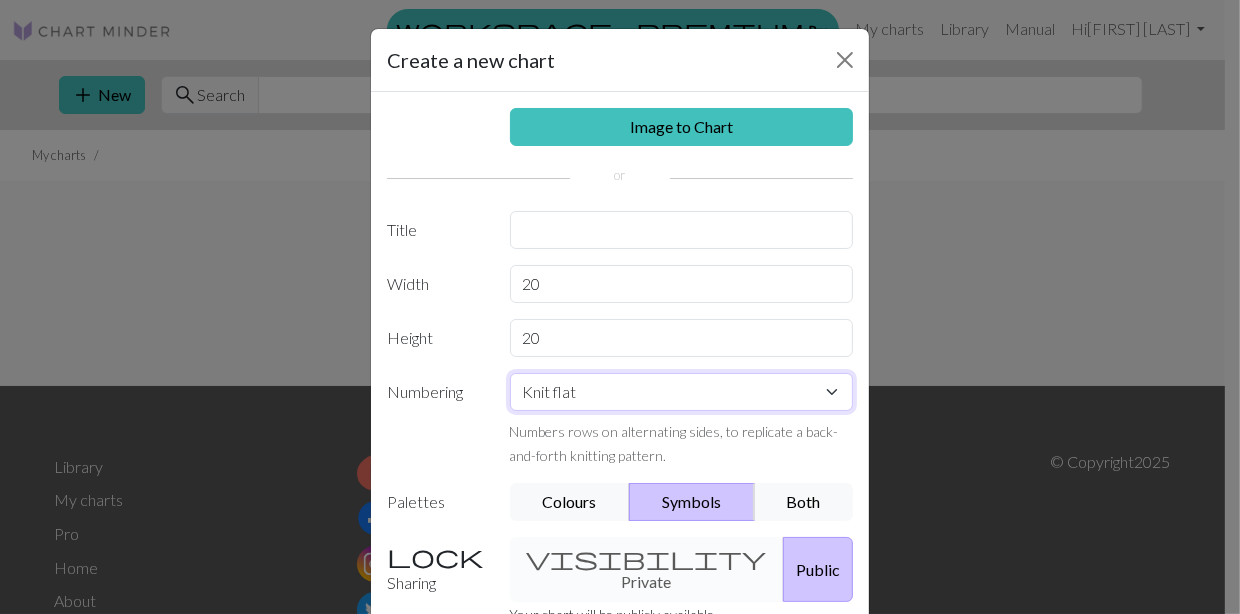select on "round" 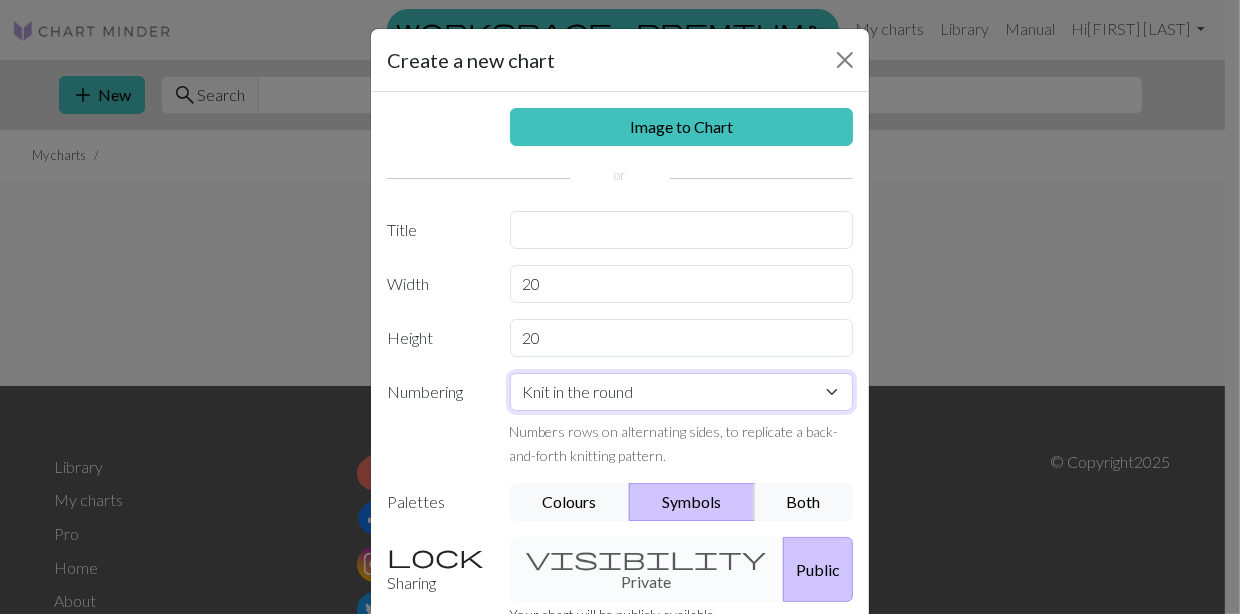 click on "Knit flat Knit in the round Lace knitting Cross stitch" at bounding box center (682, 392) 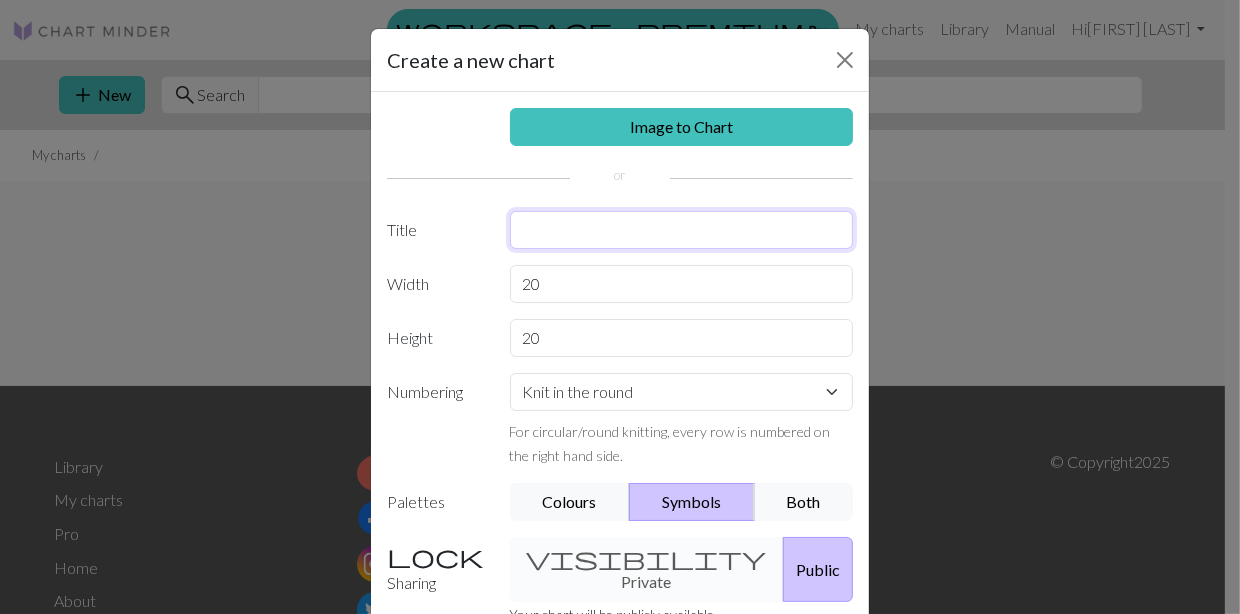 click at bounding box center (682, 230) 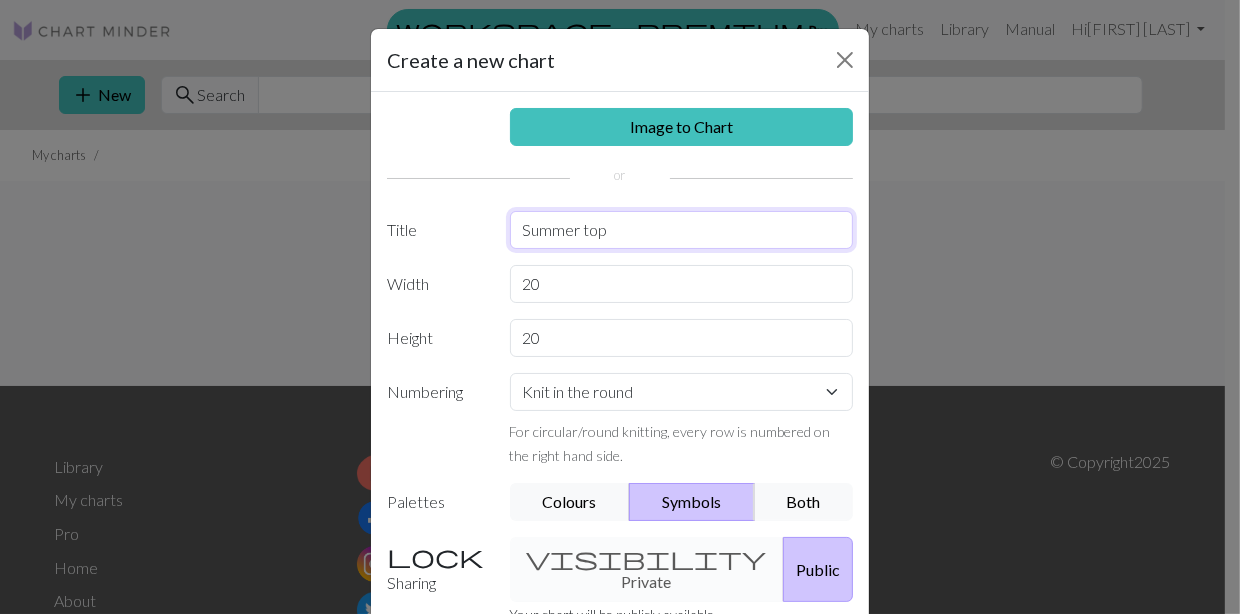 type on "Summer top" 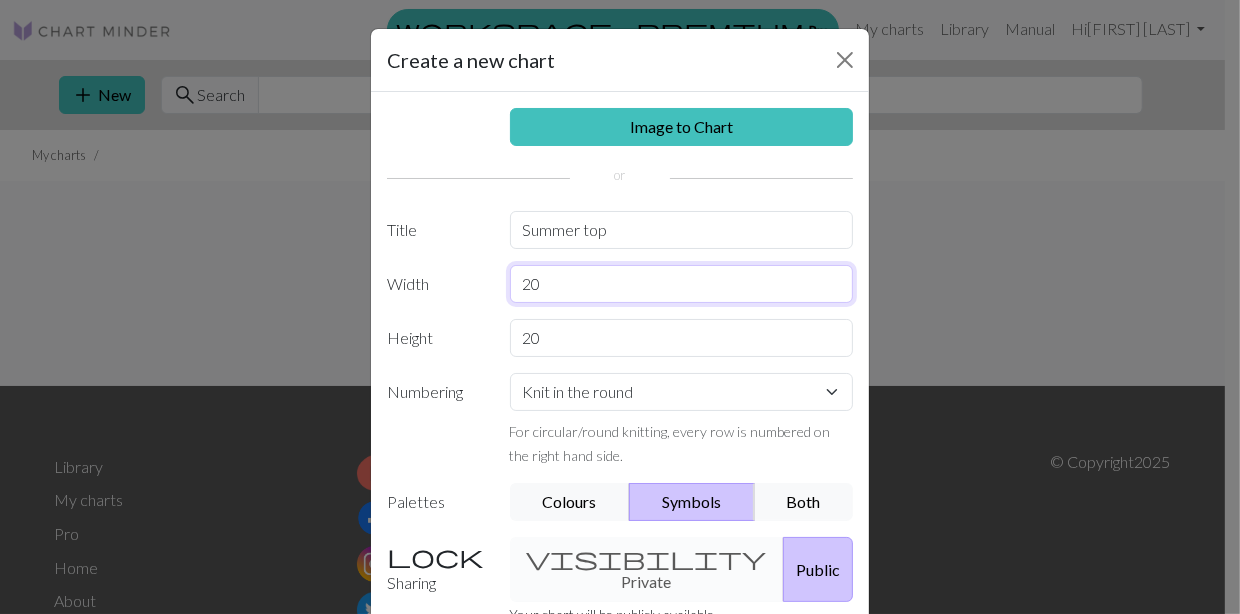 click on "20" at bounding box center [682, 284] 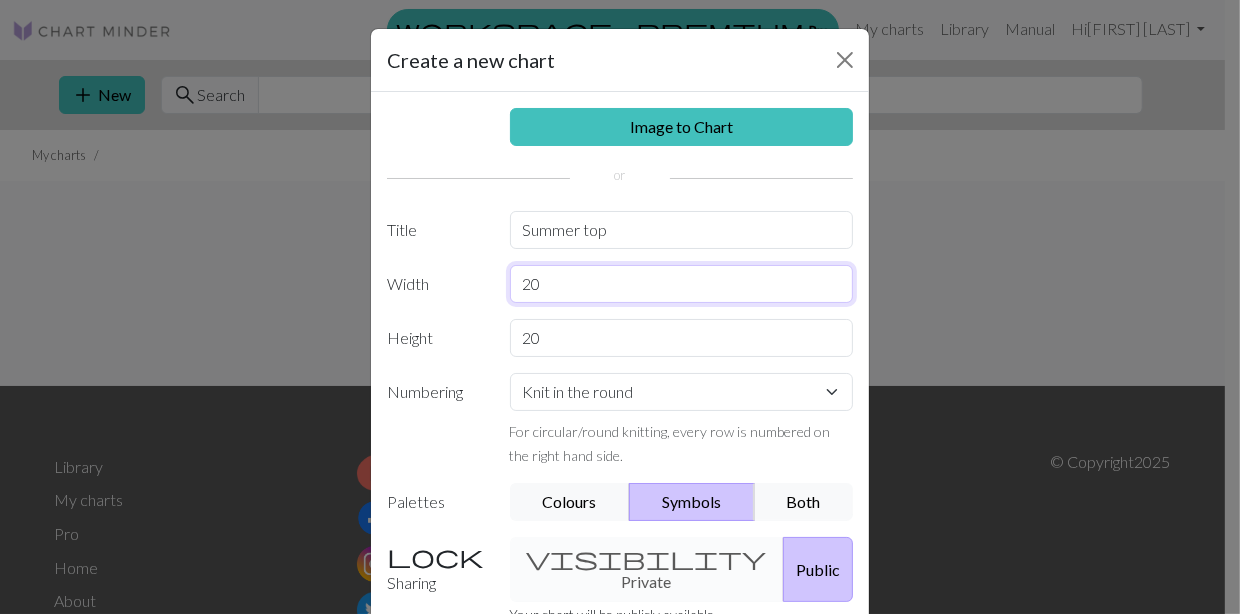 type on "2" 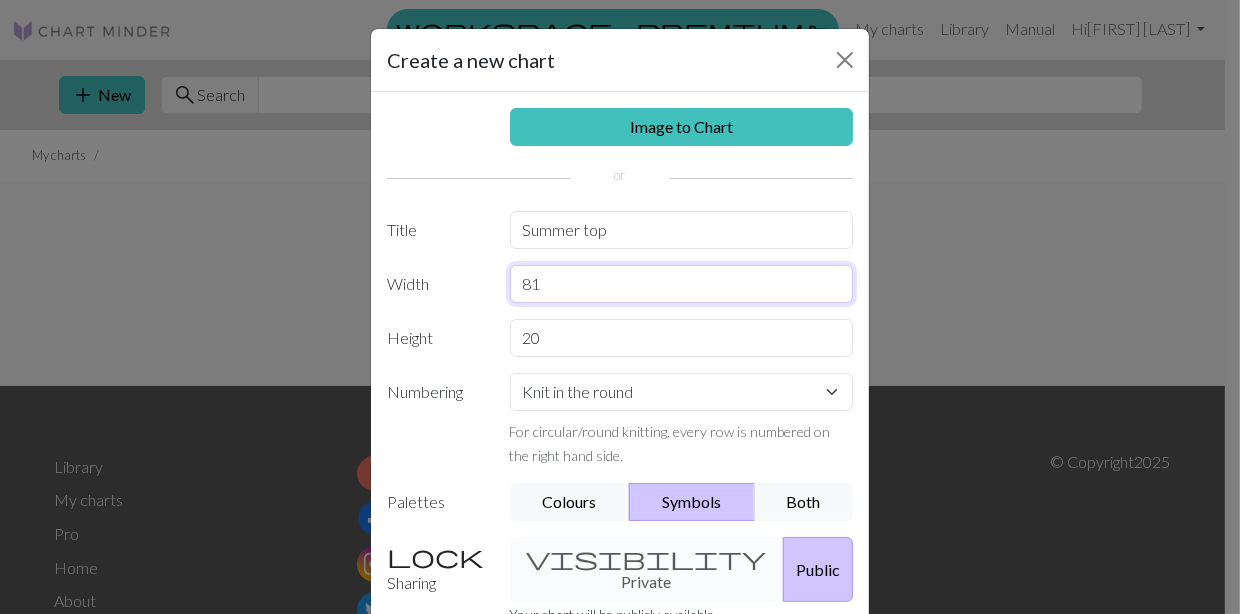 type on "81" 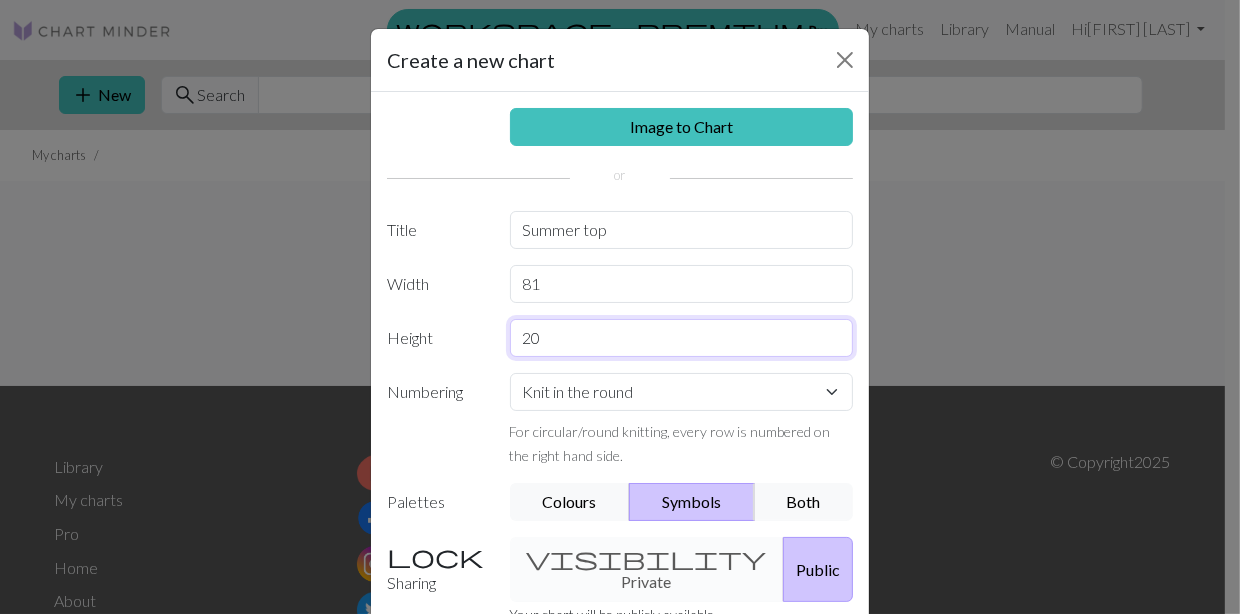 click on "20" at bounding box center (682, 338) 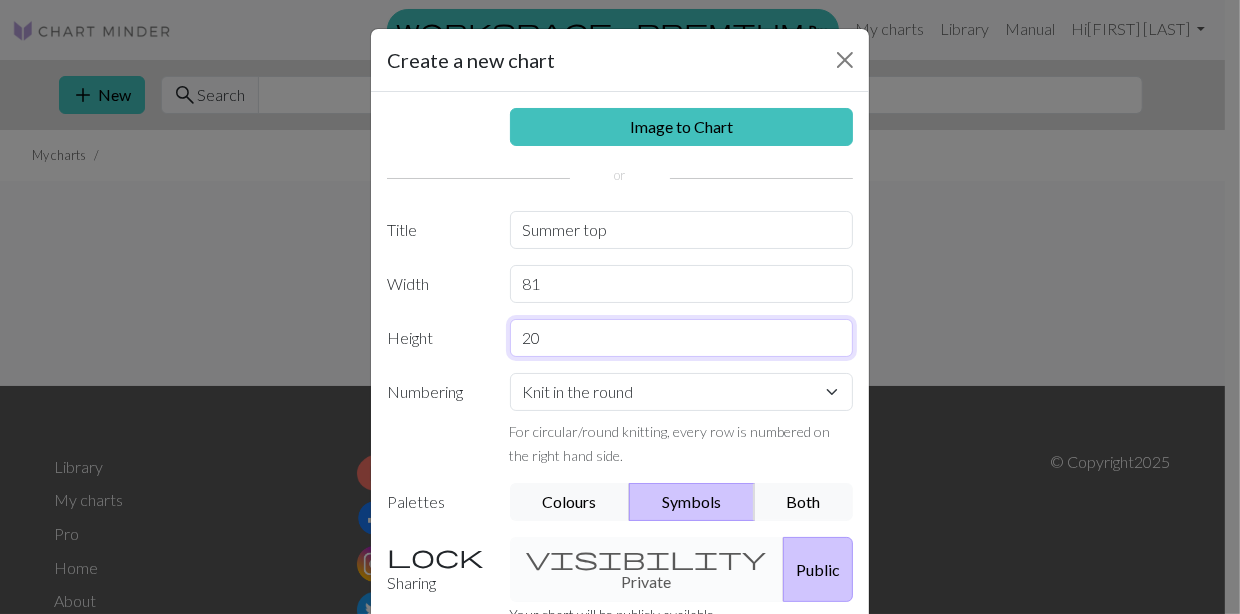 type on "2" 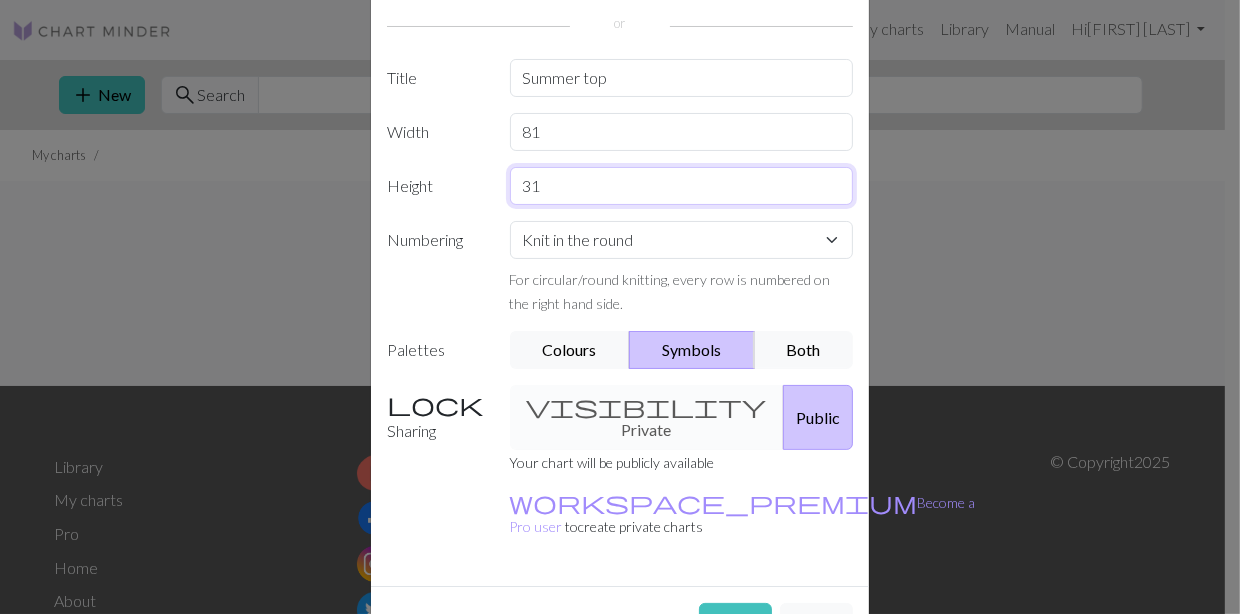 scroll, scrollTop: 175, scrollLeft: 0, axis: vertical 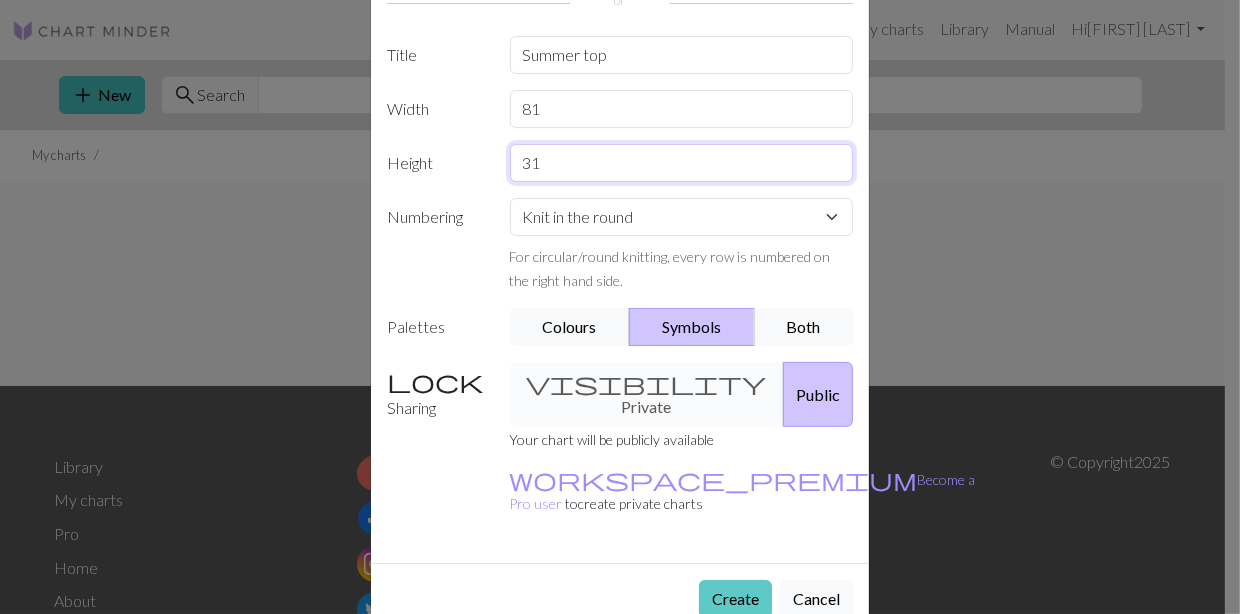 type on "31" 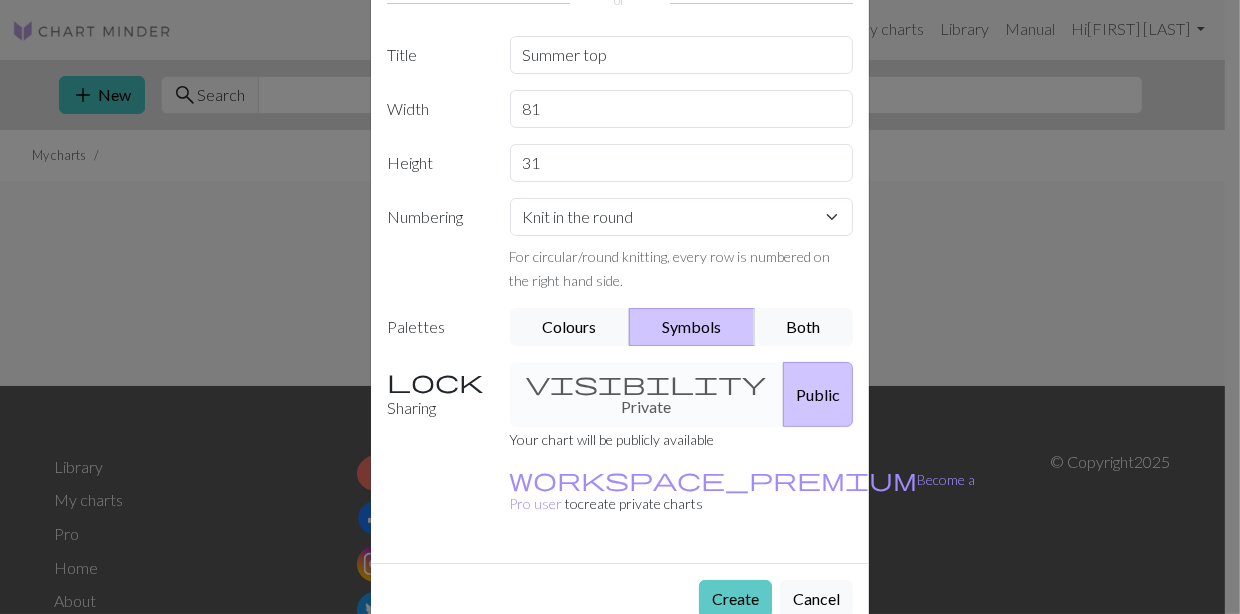 click on "Create" at bounding box center [735, 599] 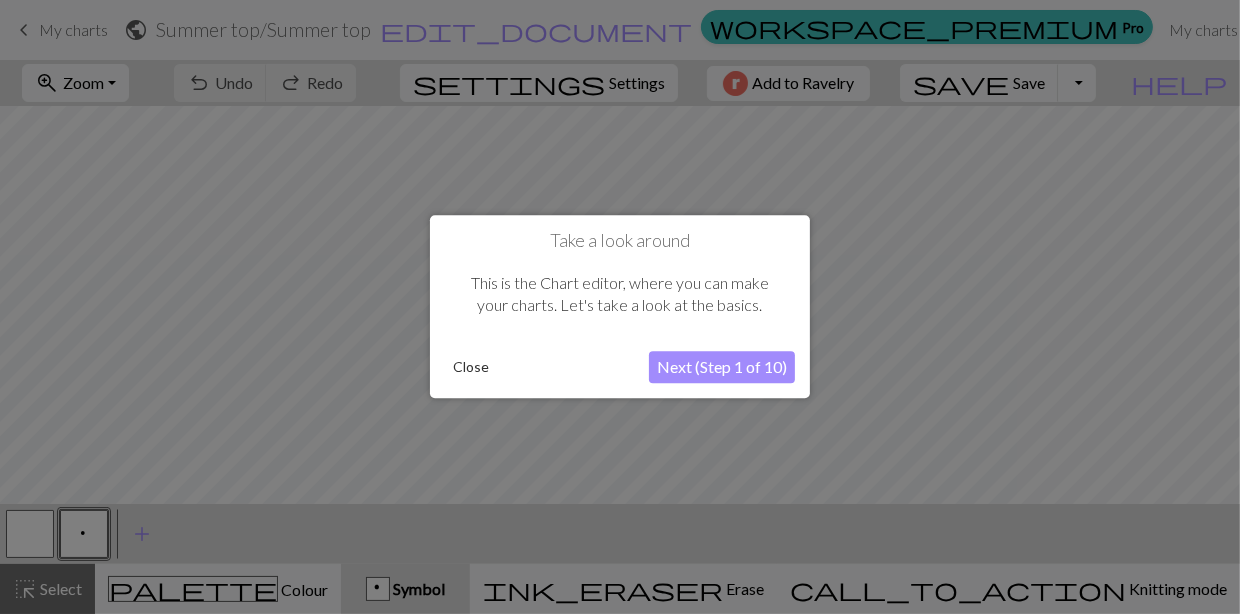 click on "Next (Step 1 of 10)" at bounding box center [722, 368] 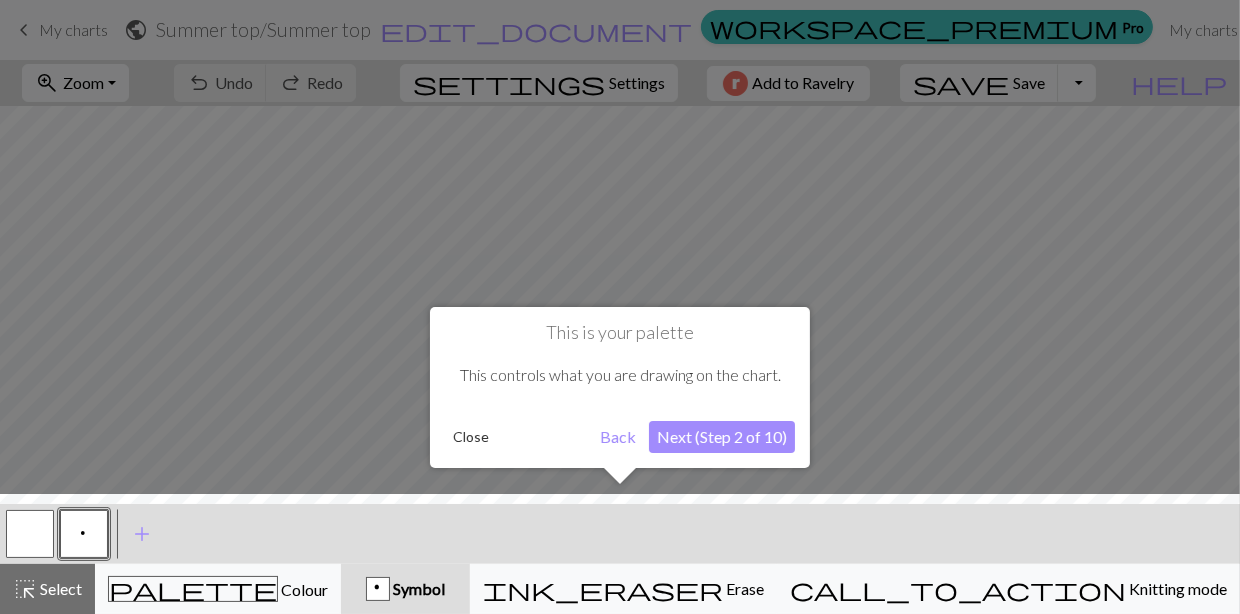 click on "Next (Step 2 of 10)" at bounding box center (722, 437) 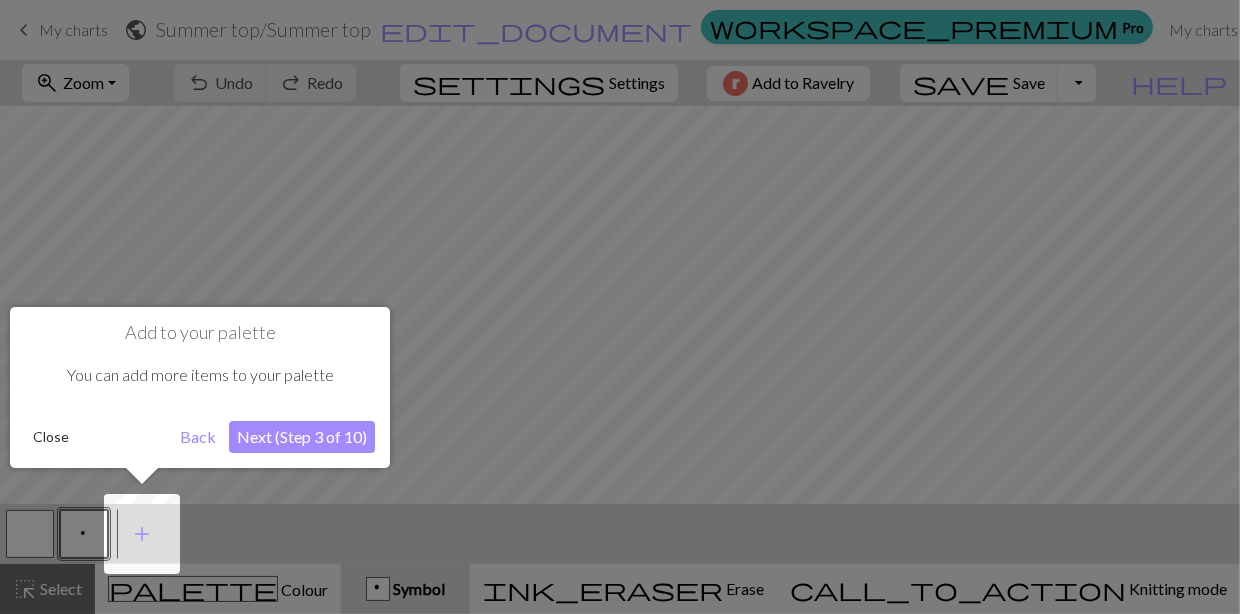 click on "Next (Step 3 of 10)" at bounding box center [302, 437] 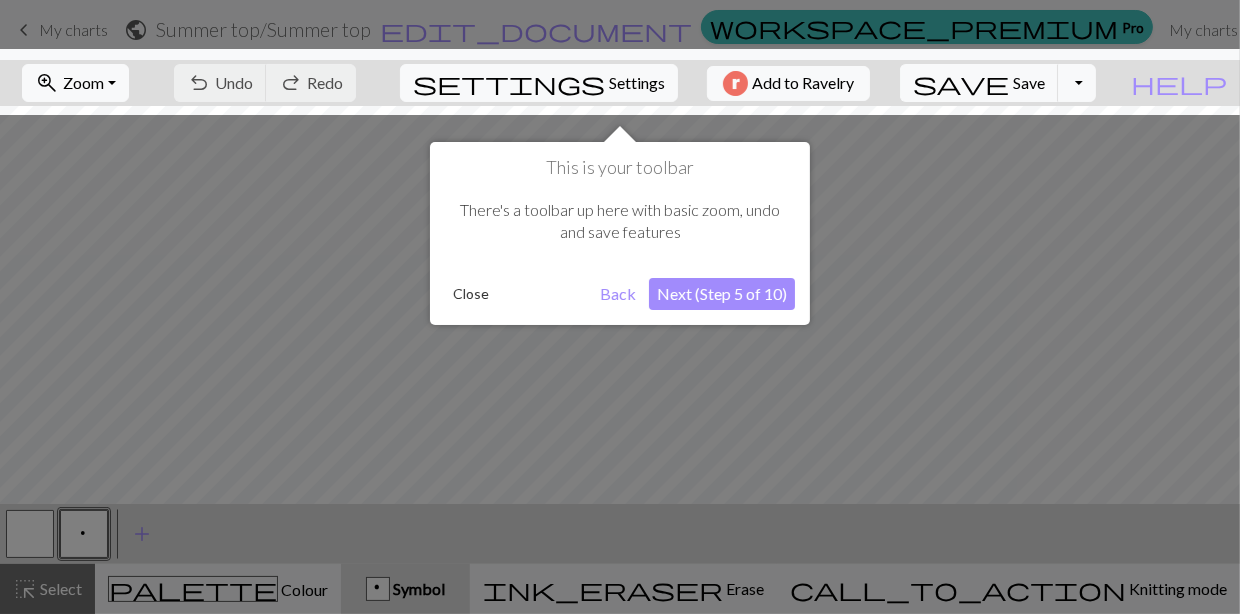click on "Next (Step 5 of 10)" at bounding box center [722, 294] 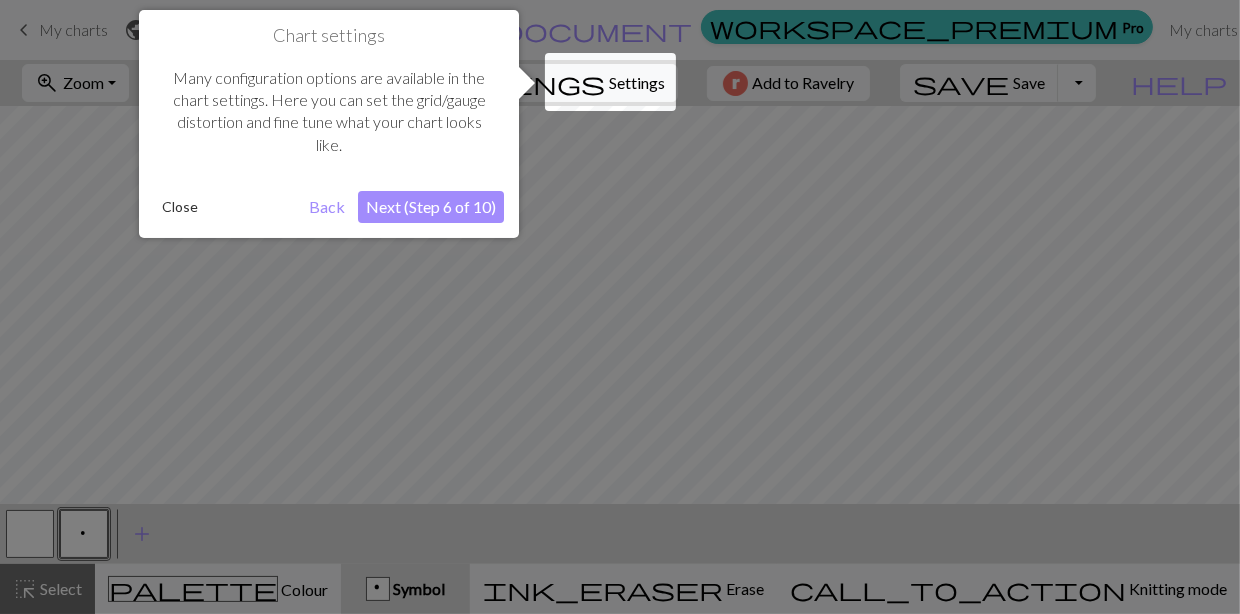 click on "Next (Step 6 of 10)" at bounding box center (431, 207) 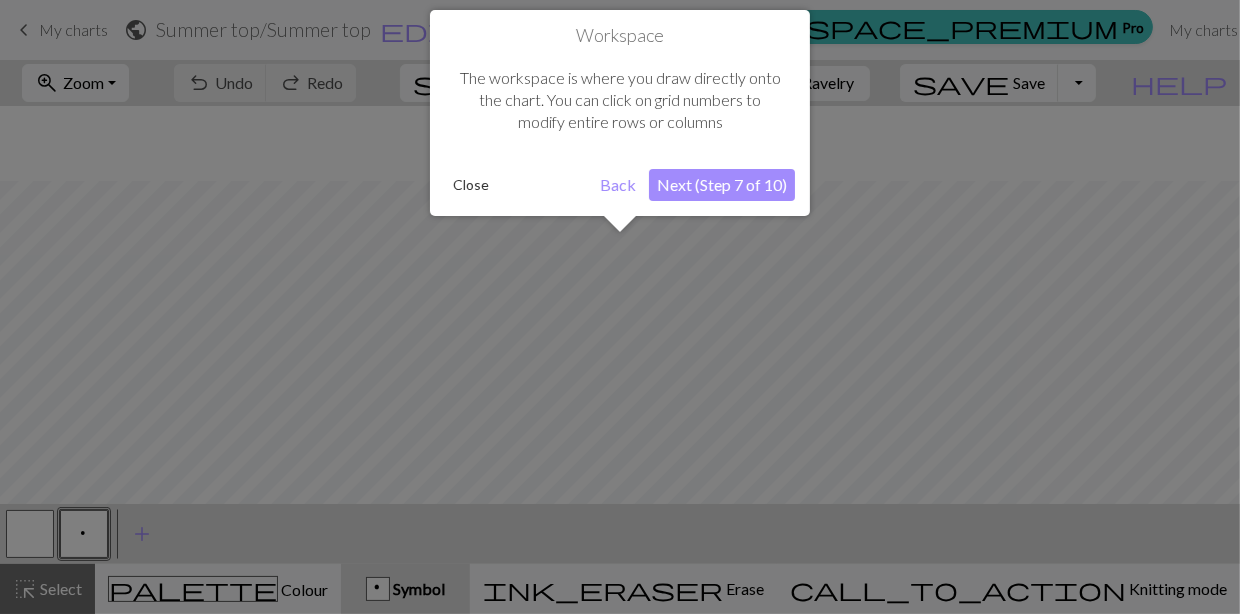 scroll, scrollTop: 75, scrollLeft: 0, axis: vertical 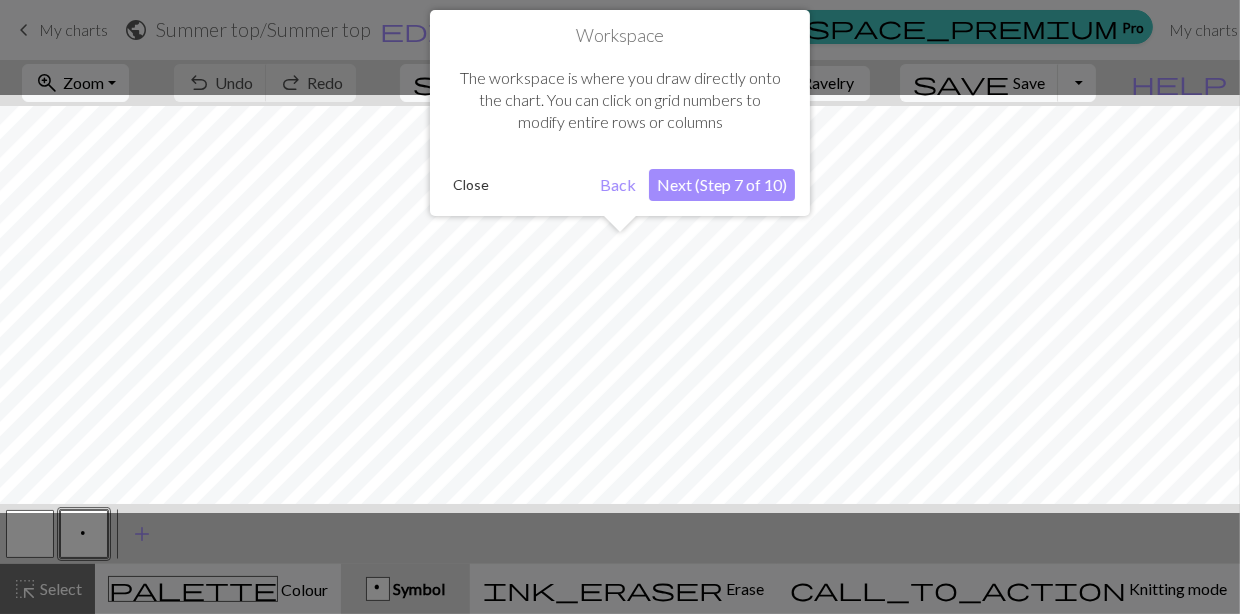 click on "Next (Step 7 of 10)" at bounding box center (722, 185) 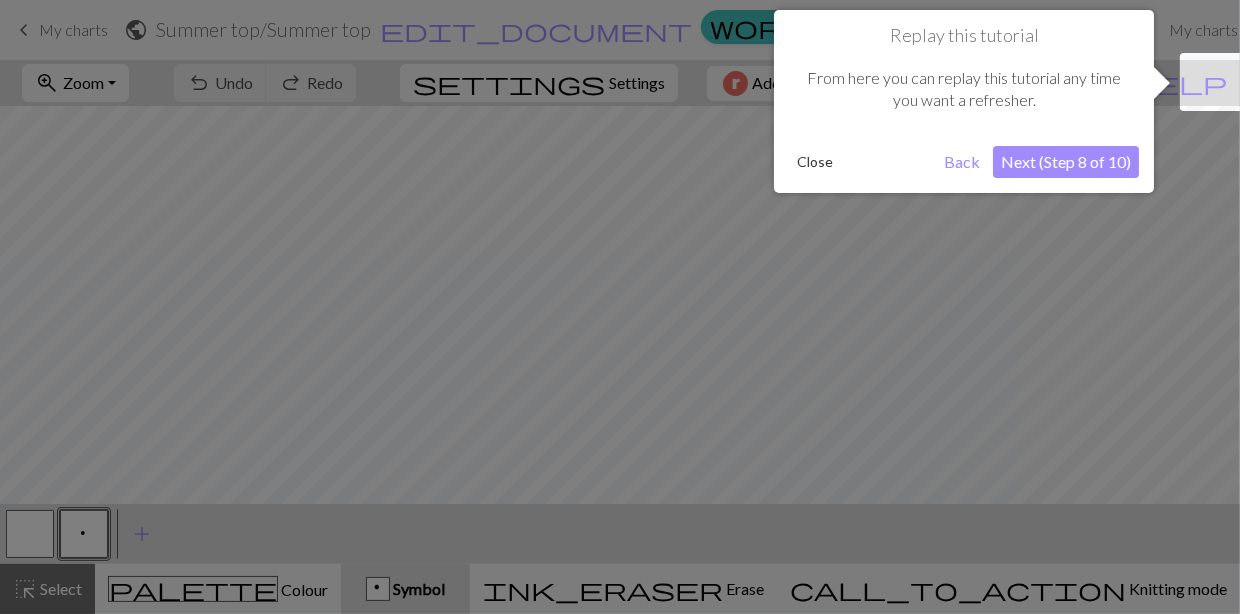 click on "Next (Step 8 of 10)" at bounding box center (1066, 162) 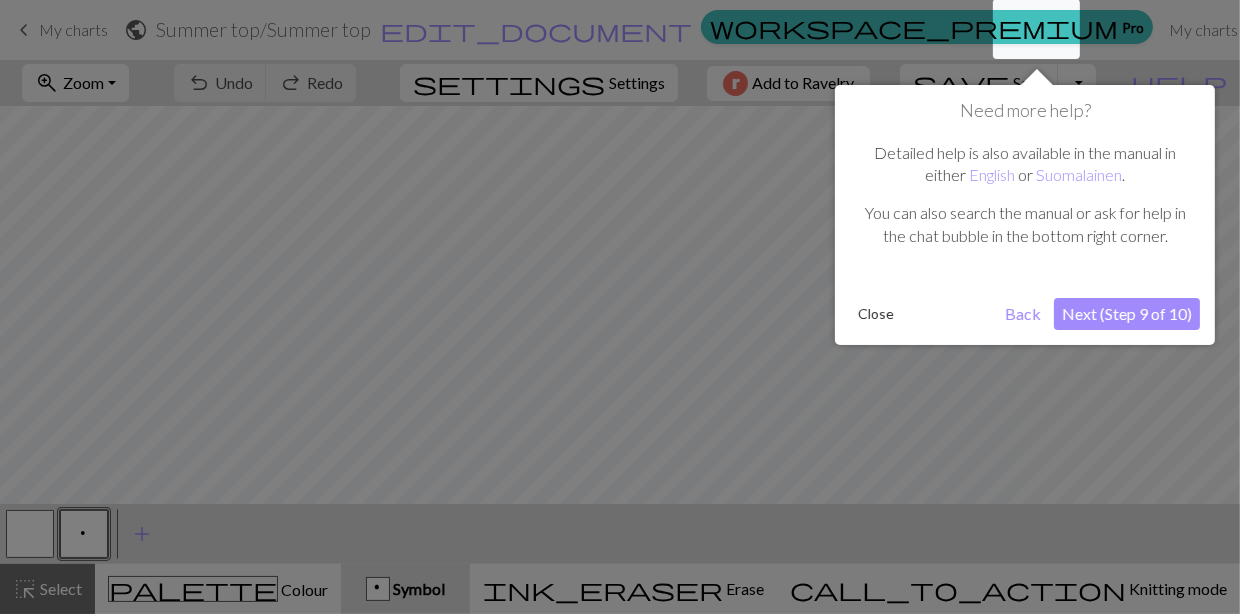 click on "Next (Step 9 of 10)" at bounding box center [1127, 314] 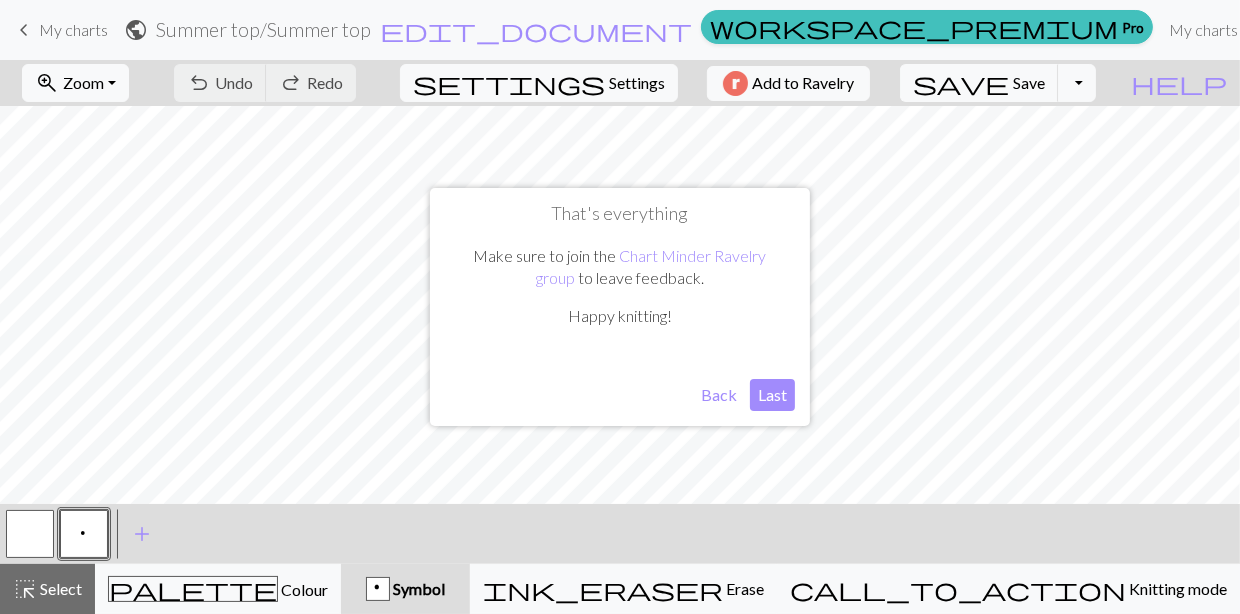 click on "Last" at bounding box center (772, 395) 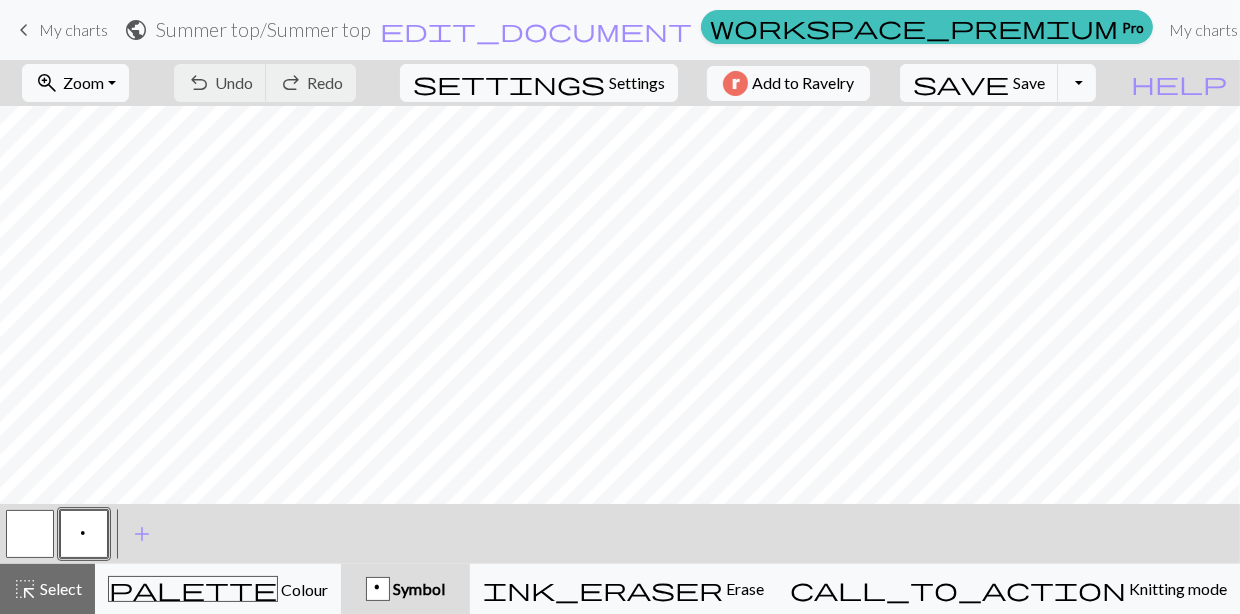 scroll, scrollTop: 75, scrollLeft: 251, axis: both 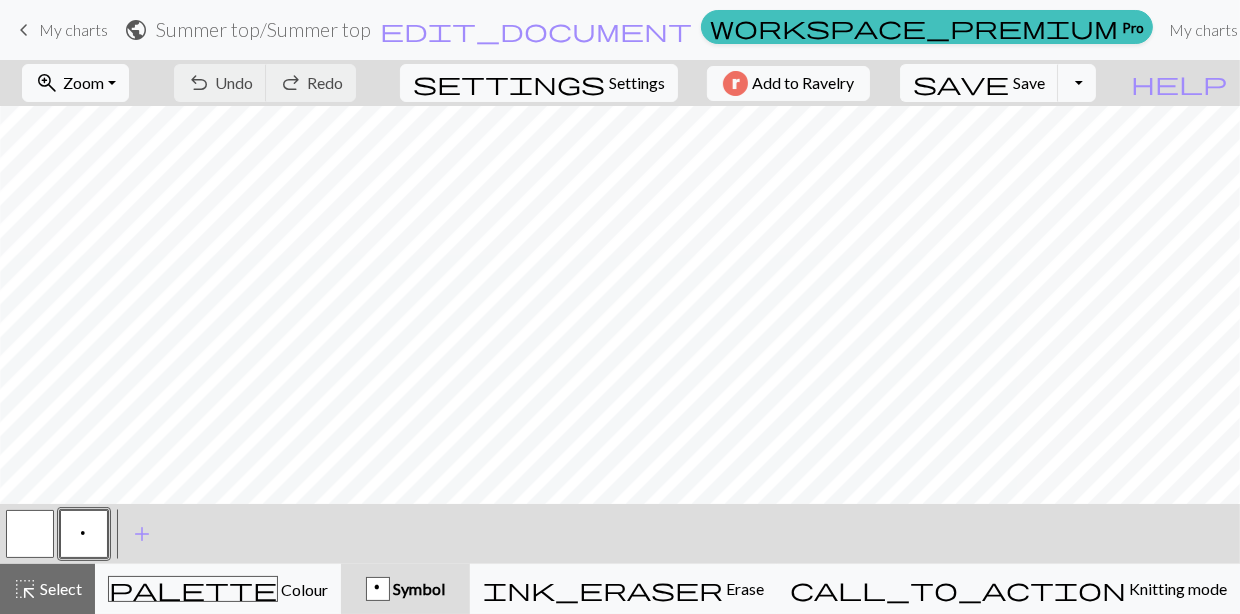 click at bounding box center [30, 534] 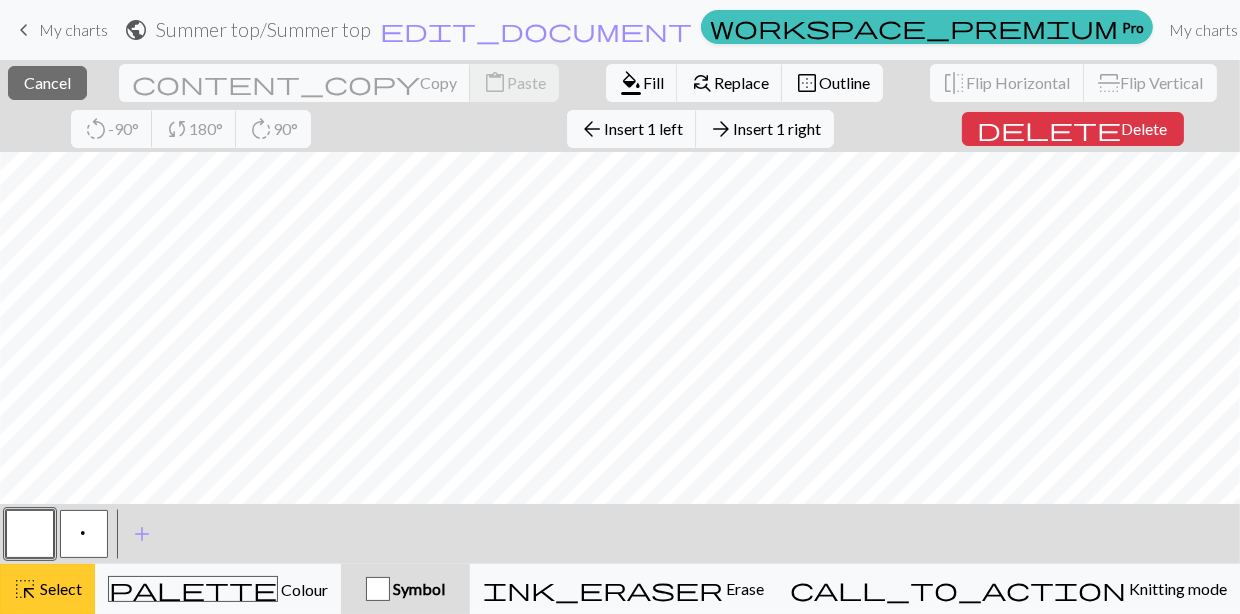 click on "Select" at bounding box center [59, 588] 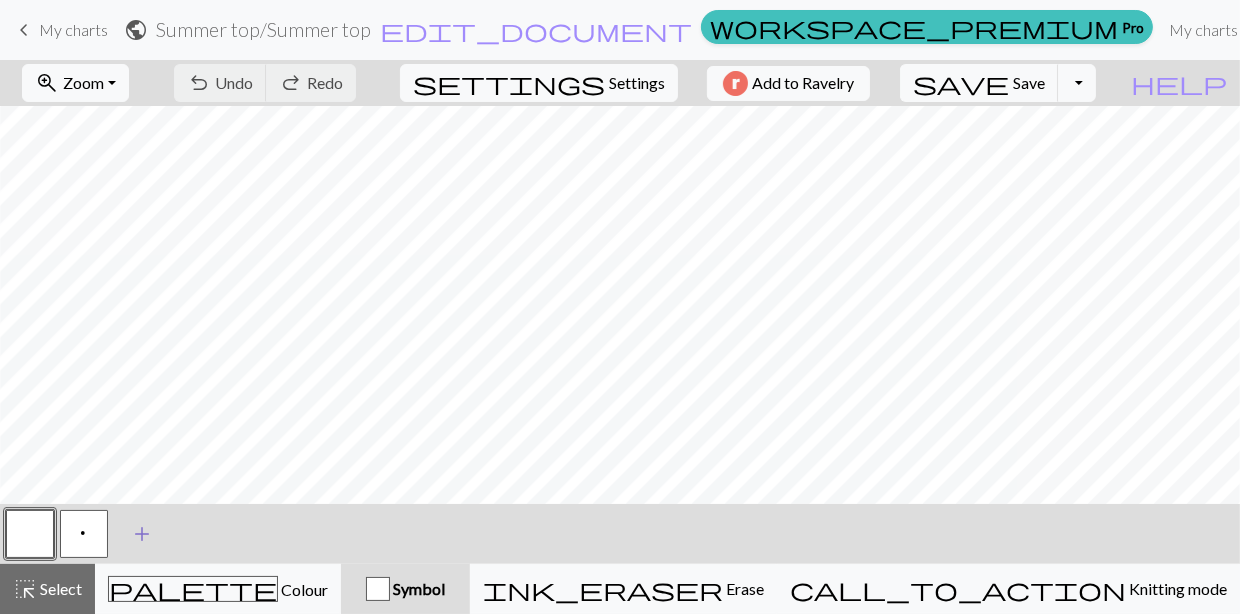 click on "add" at bounding box center (142, 534) 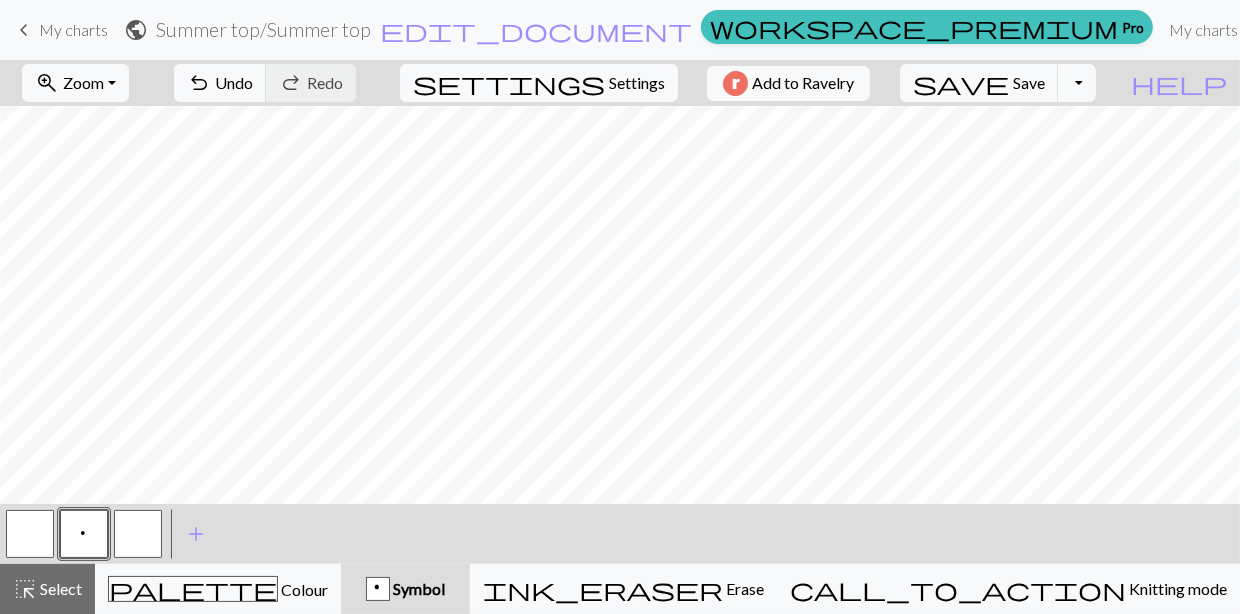 click at bounding box center (138, 534) 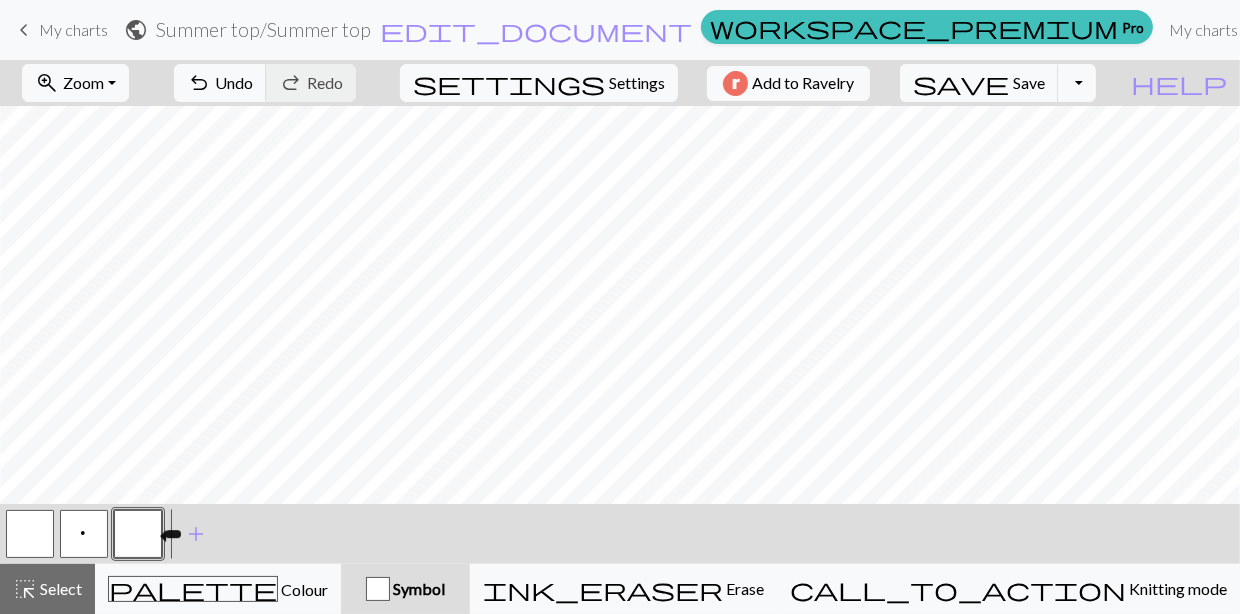 click at bounding box center [138, 534] 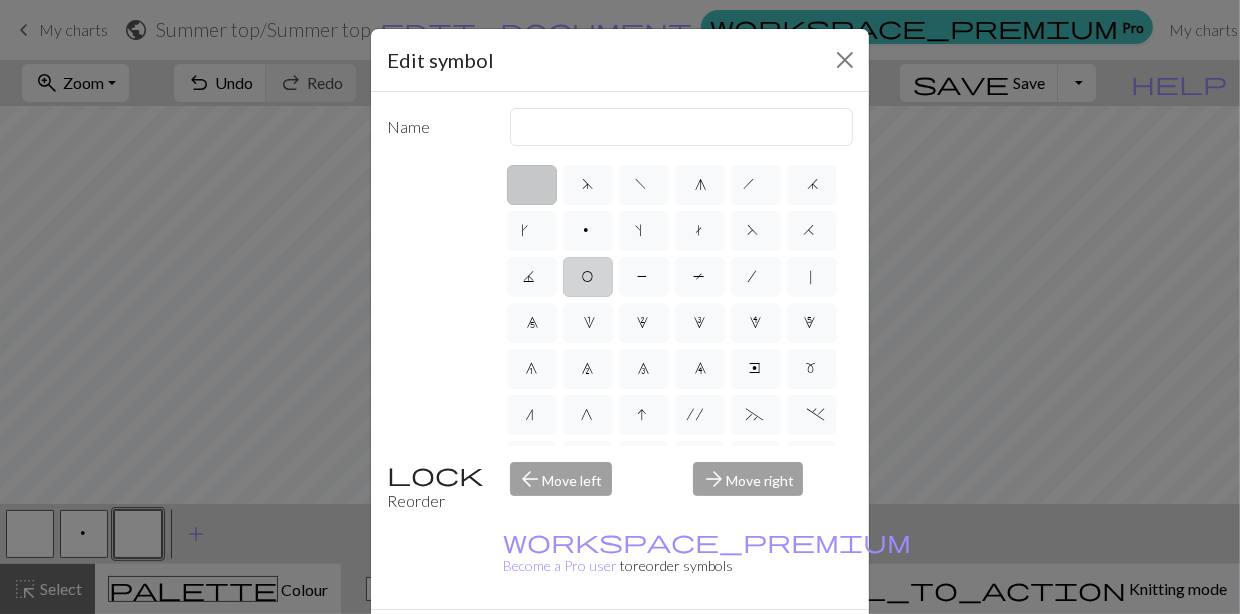click on "O" at bounding box center [588, 277] 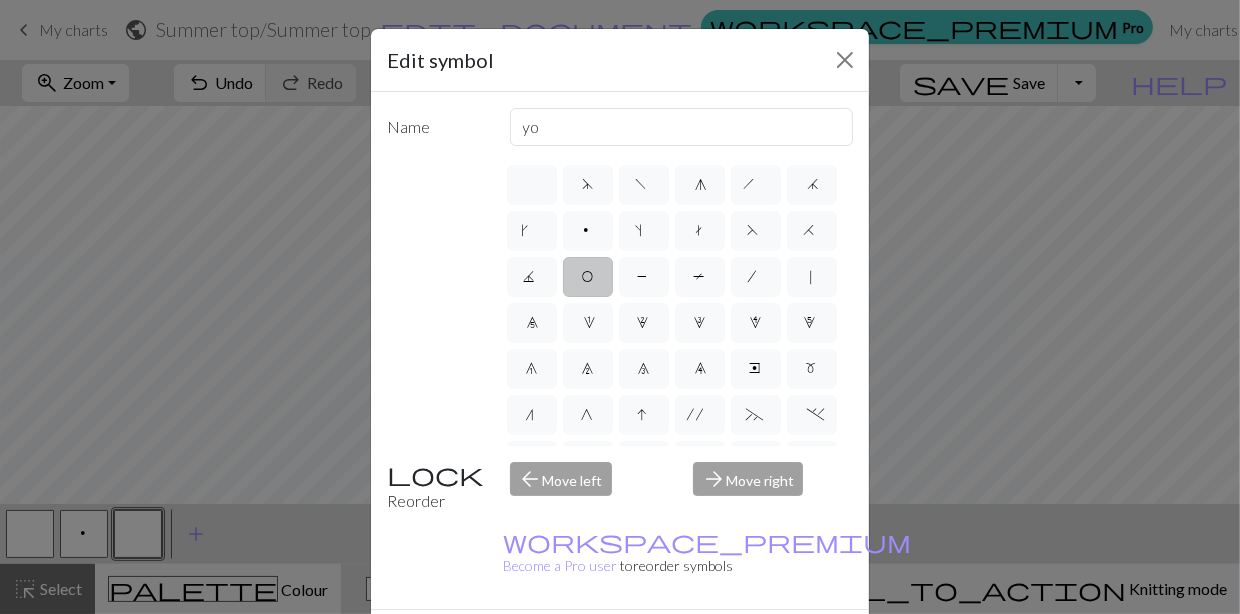 click on "Done" at bounding box center (740, 645) 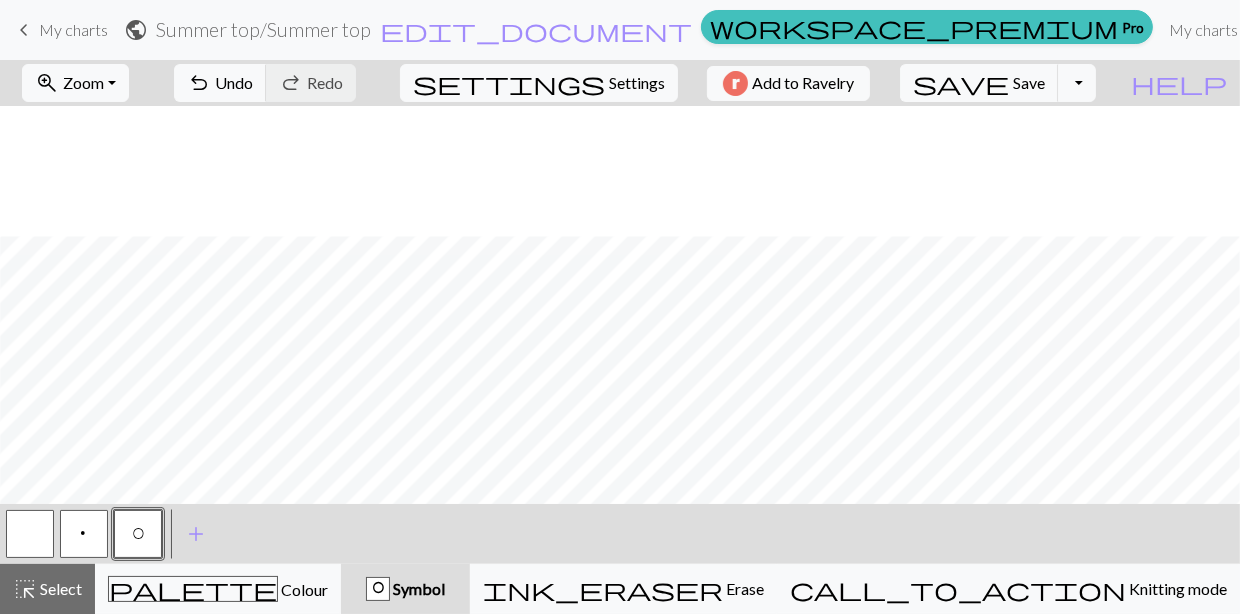 scroll, scrollTop: 326, scrollLeft: 251, axis: both 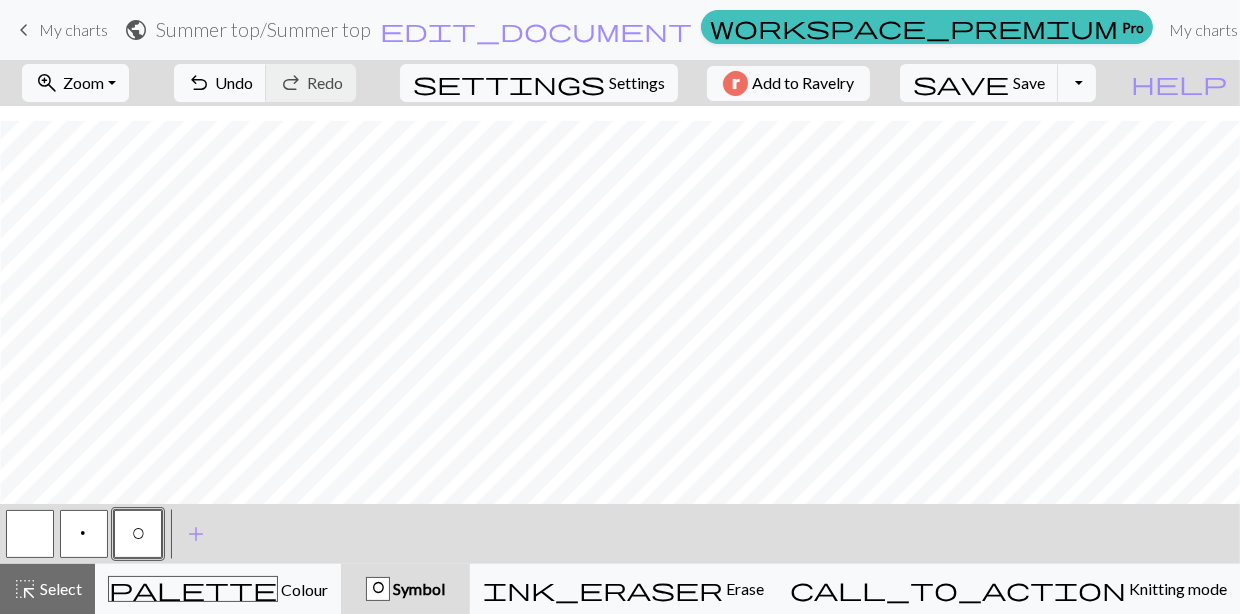 click at bounding box center [30, 534] 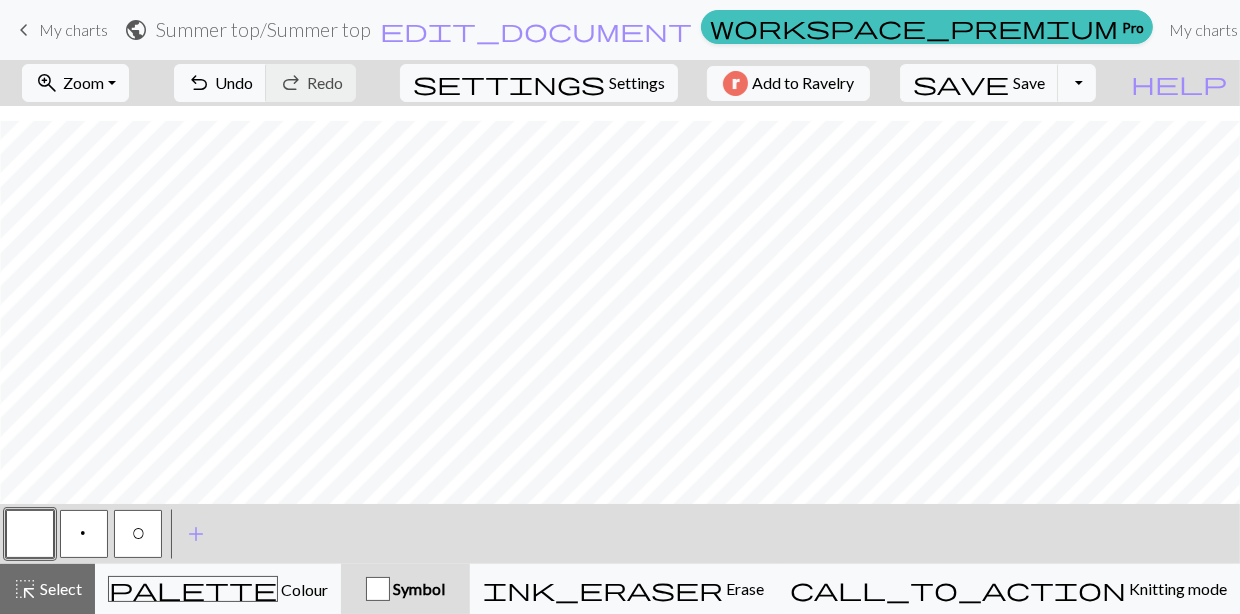 click on "O" at bounding box center (138, 534) 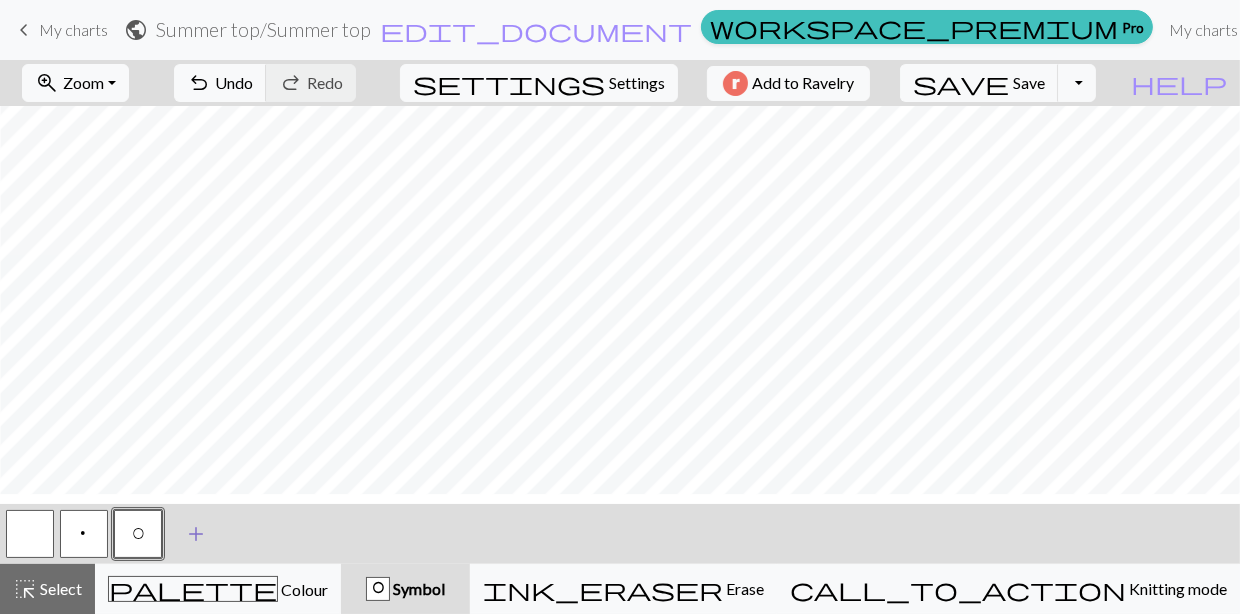 scroll, scrollTop: 227, scrollLeft: 613, axis: both 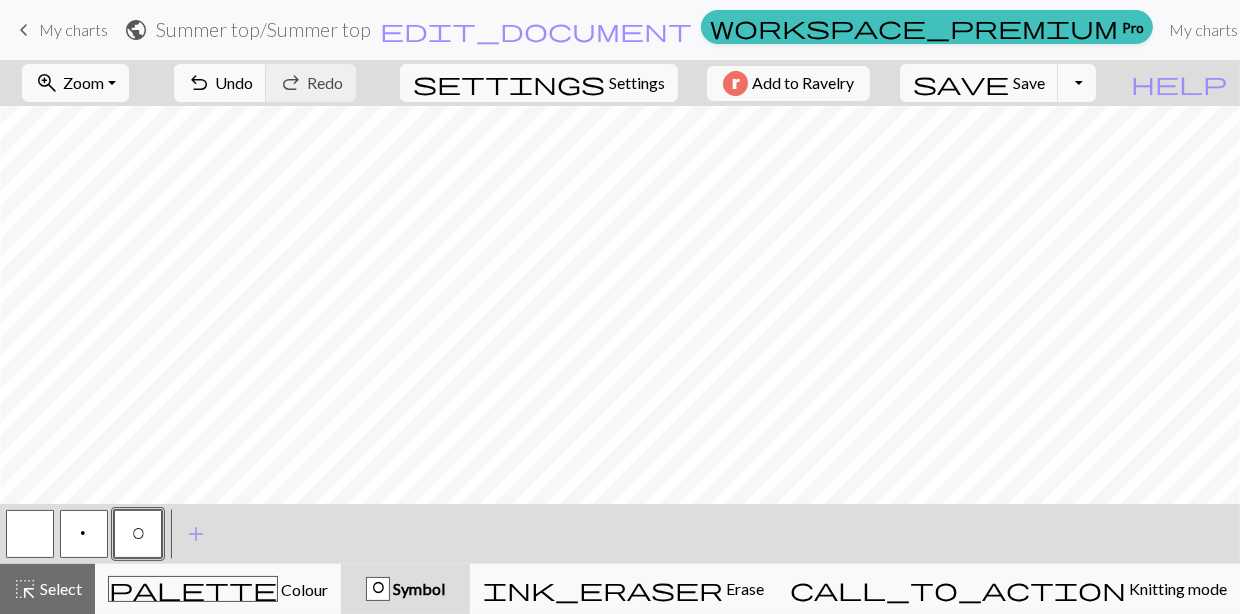 drag, startPoint x: 30, startPoint y: 528, endPoint x: 60, endPoint y: 510, distance: 34.98571 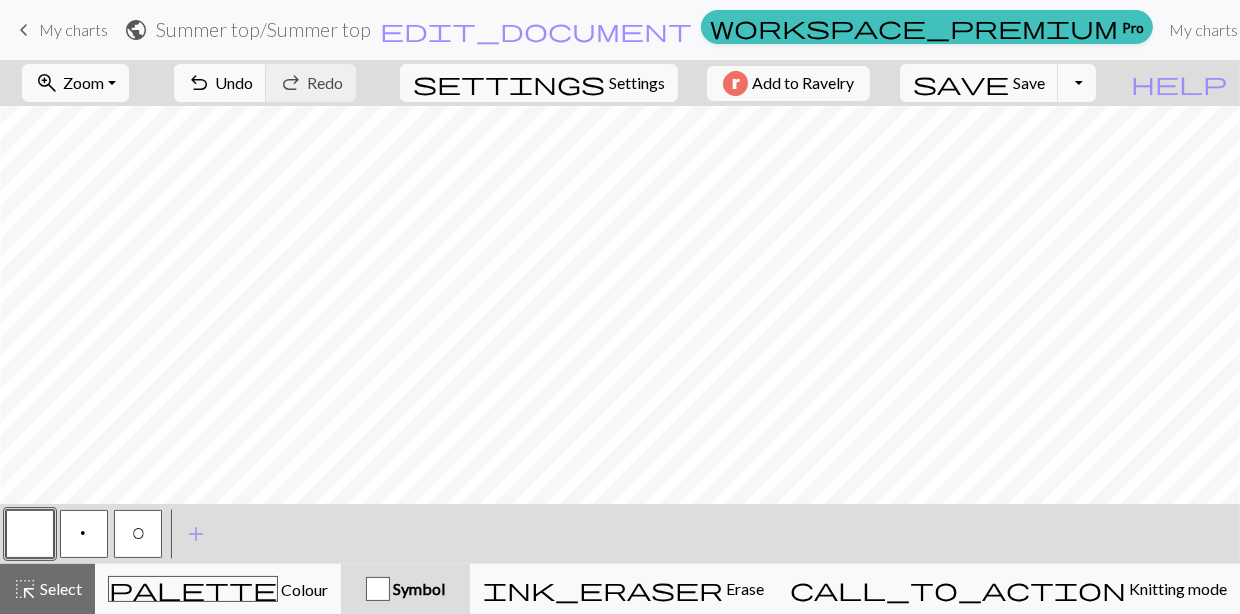 click on "O" at bounding box center [138, 536] 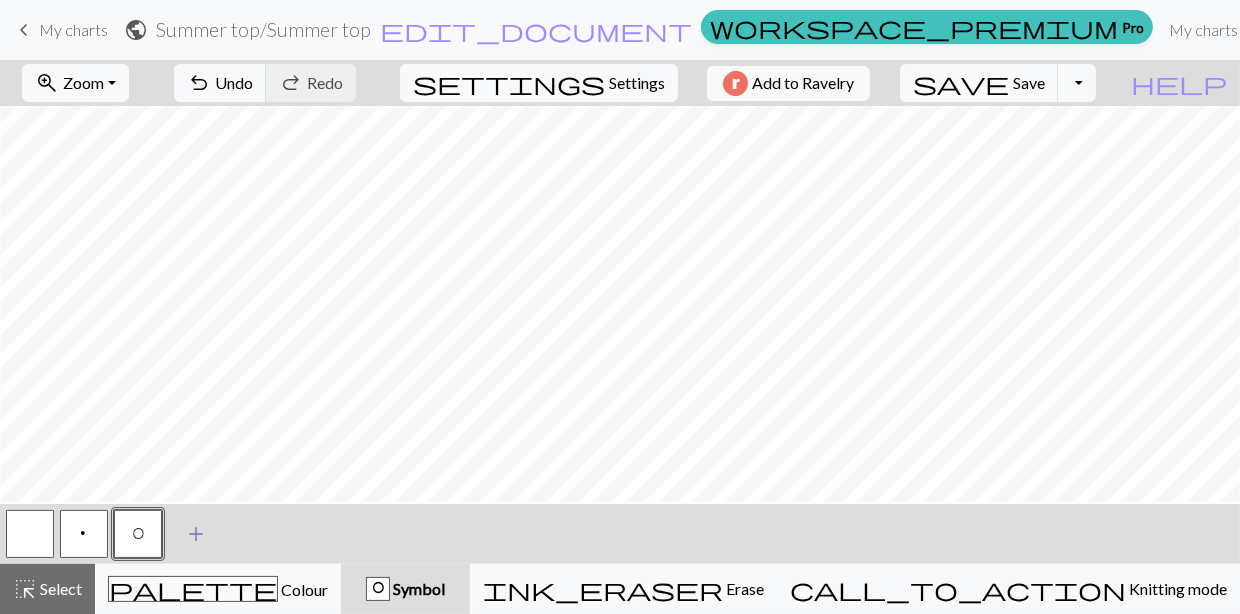 scroll, scrollTop: 126, scrollLeft: 613, axis: both 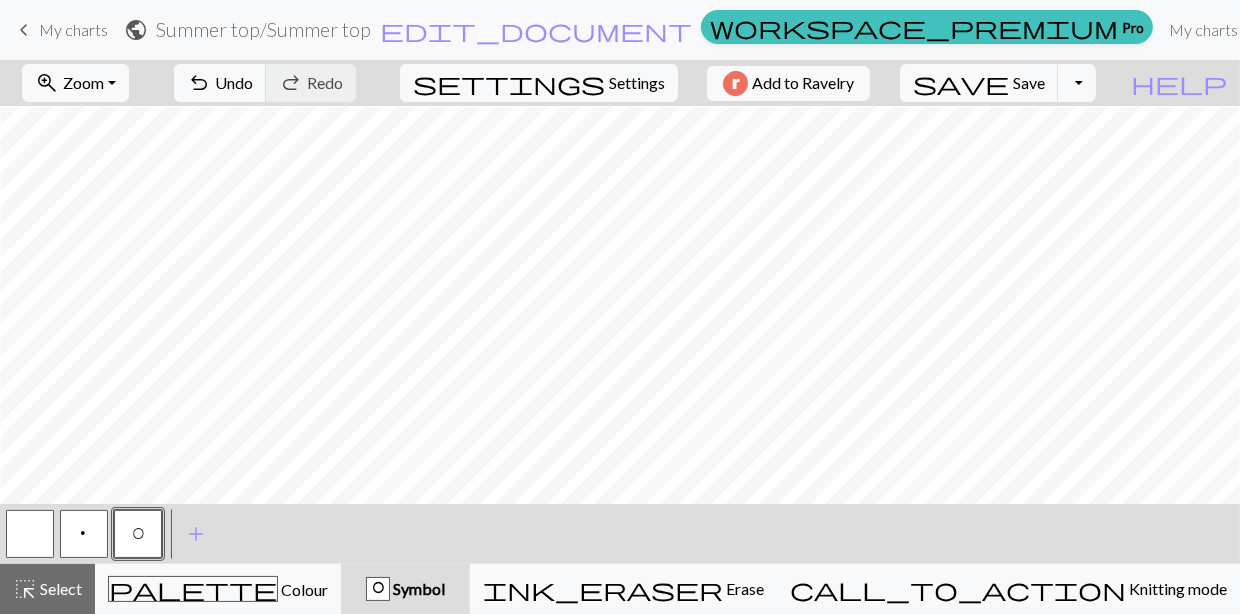 click at bounding box center [30, 534] 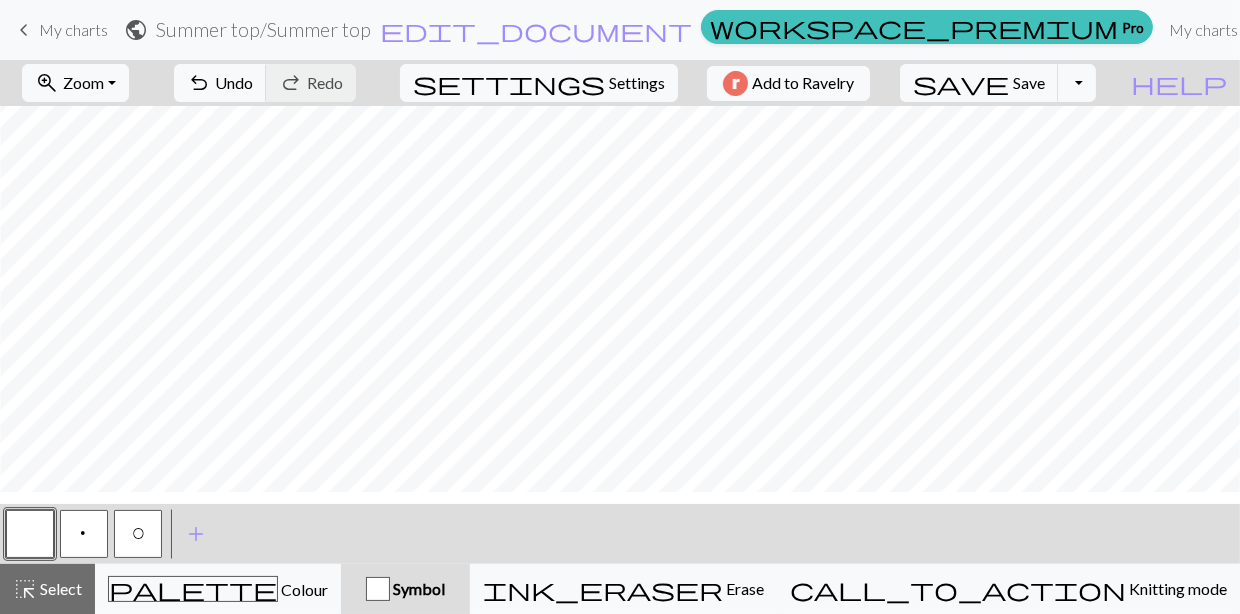 scroll, scrollTop: 0, scrollLeft: 613, axis: horizontal 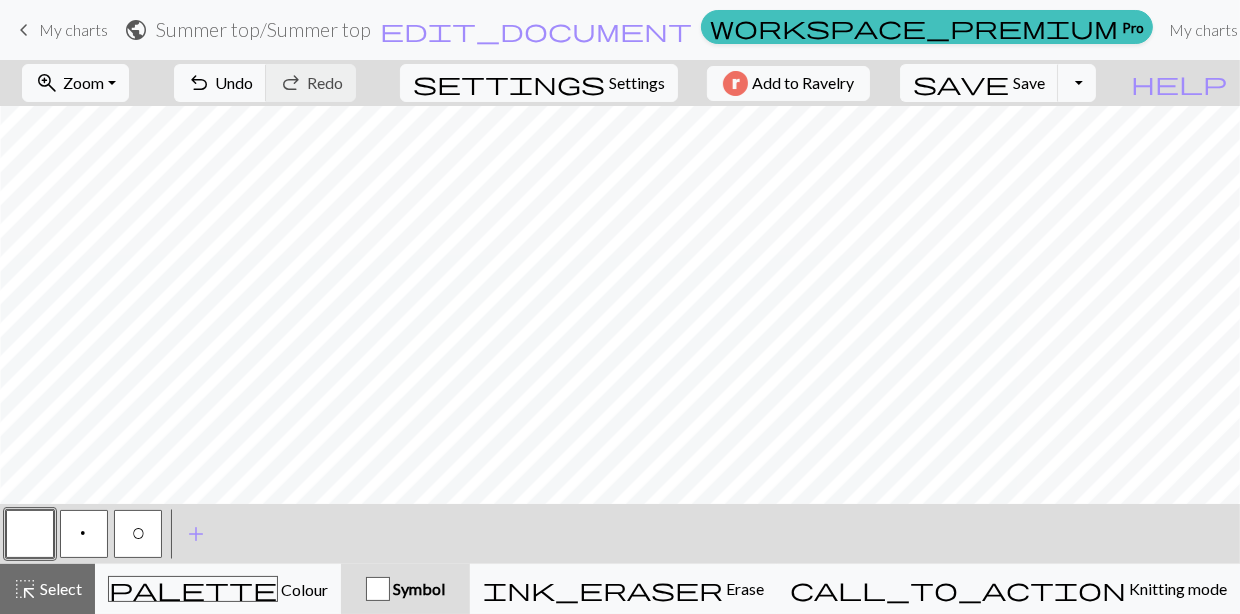 drag, startPoint x: 128, startPoint y: 532, endPoint x: 128, endPoint y: 521, distance: 11 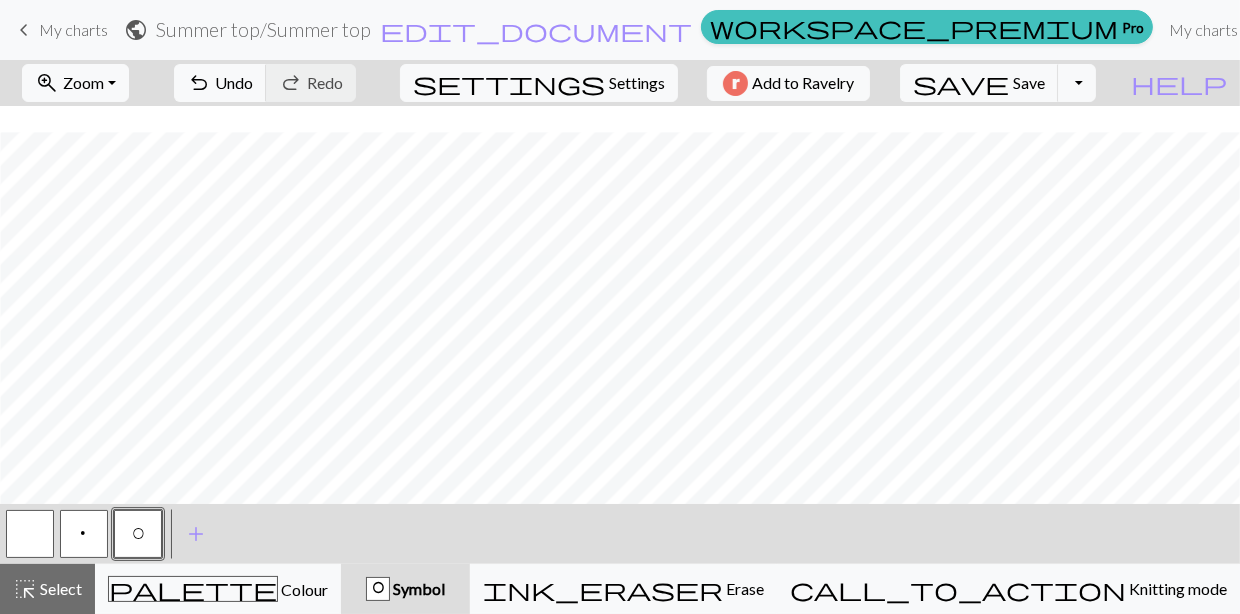 scroll, scrollTop: 326, scrollLeft: 613, axis: both 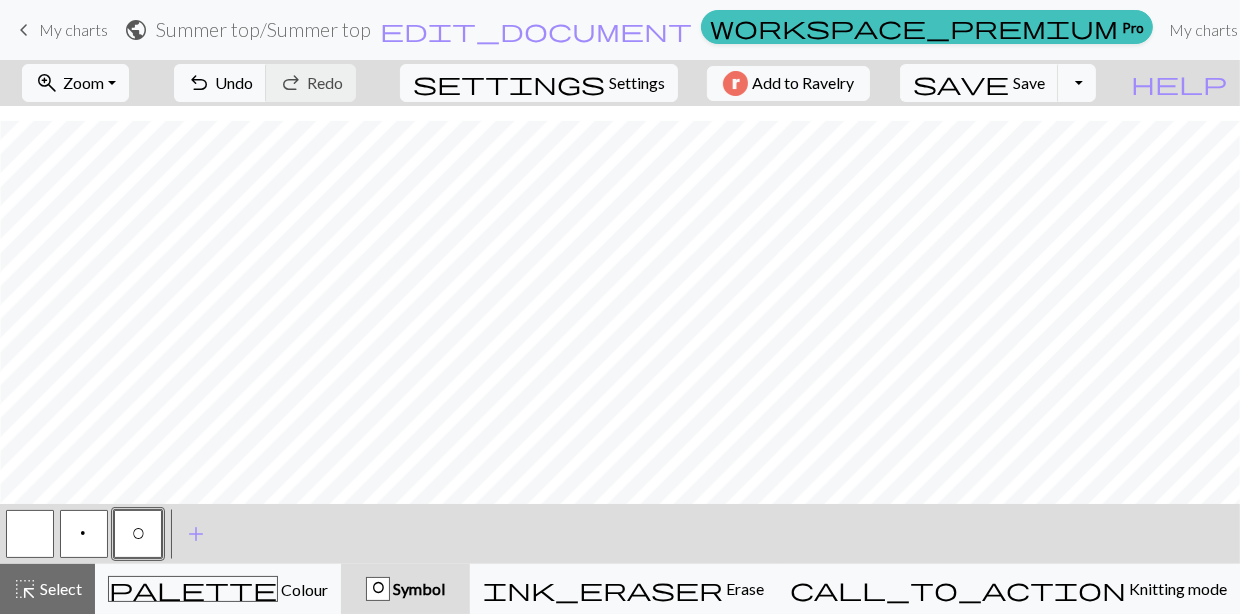 drag, startPoint x: 556, startPoint y: 586, endPoint x: 555, endPoint y: 576, distance: 10.049875 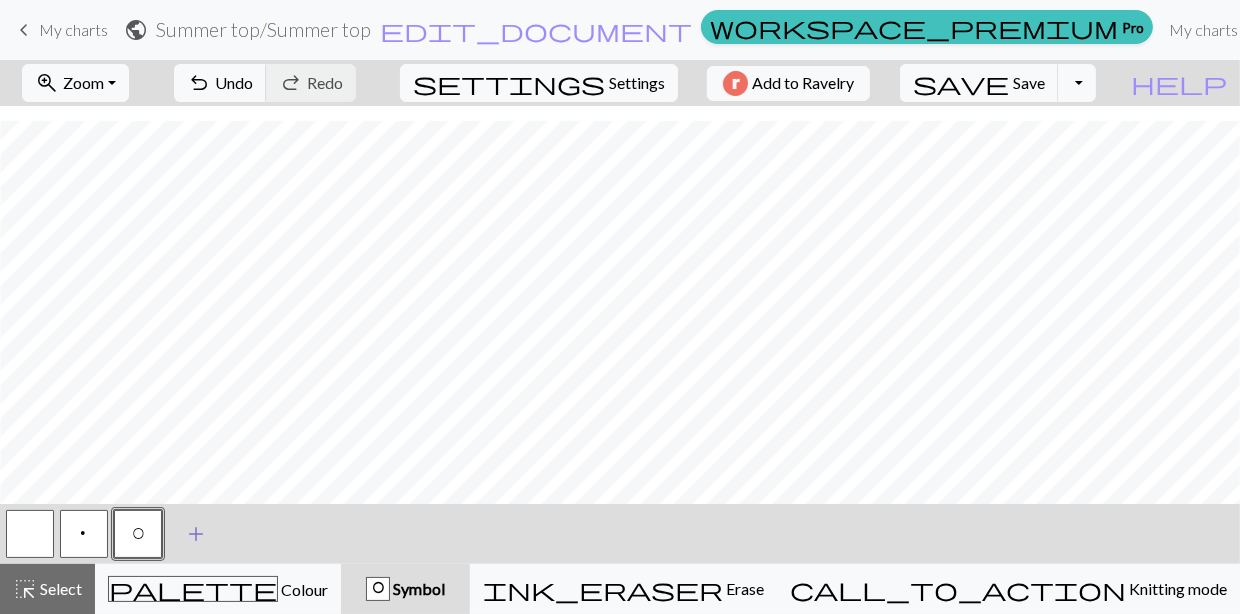 click on "add Add a  symbol" at bounding box center [196, 534] 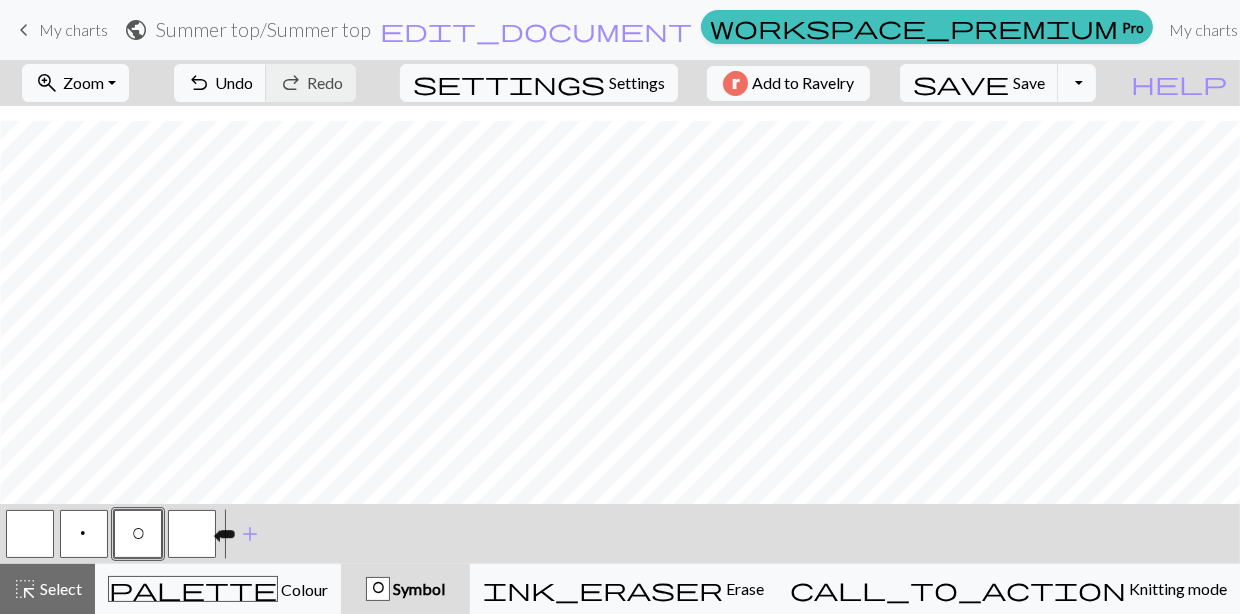 click at bounding box center (192, 534) 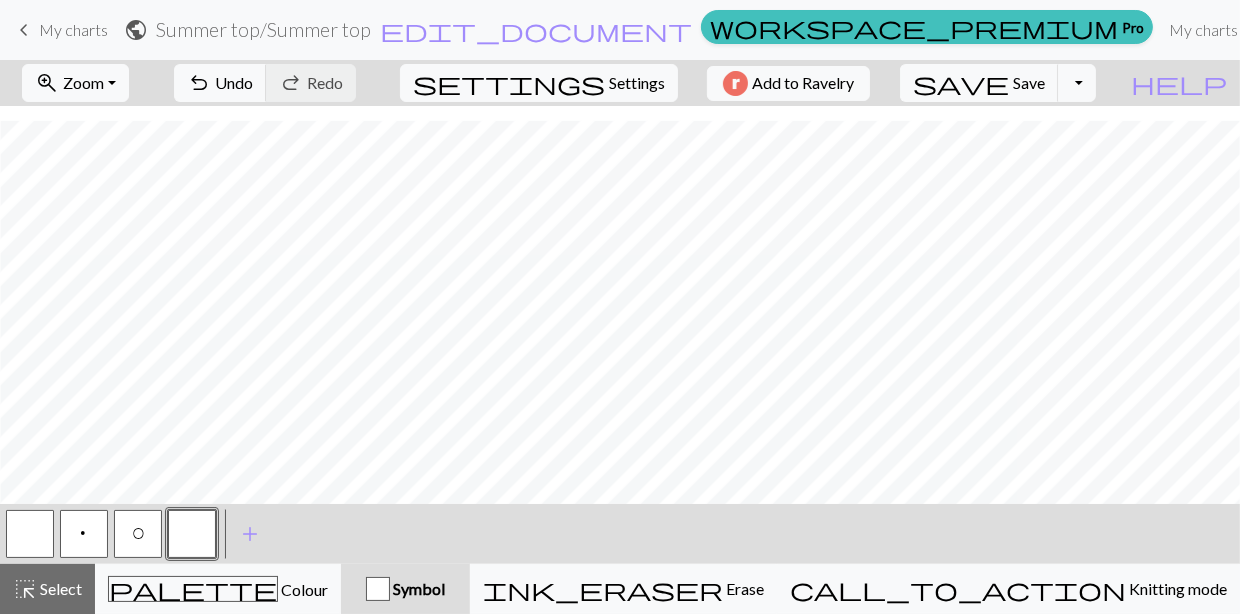 click at bounding box center [378, 589] 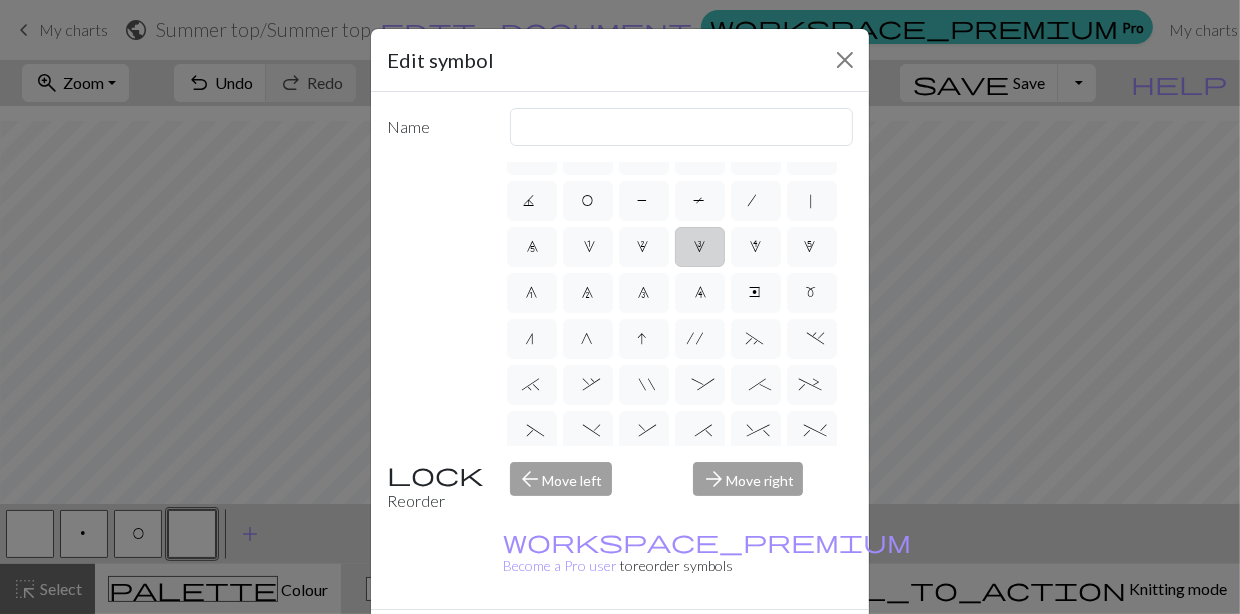 scroll, scrollTop: 99, scrollLeft: 0, axis: vertical 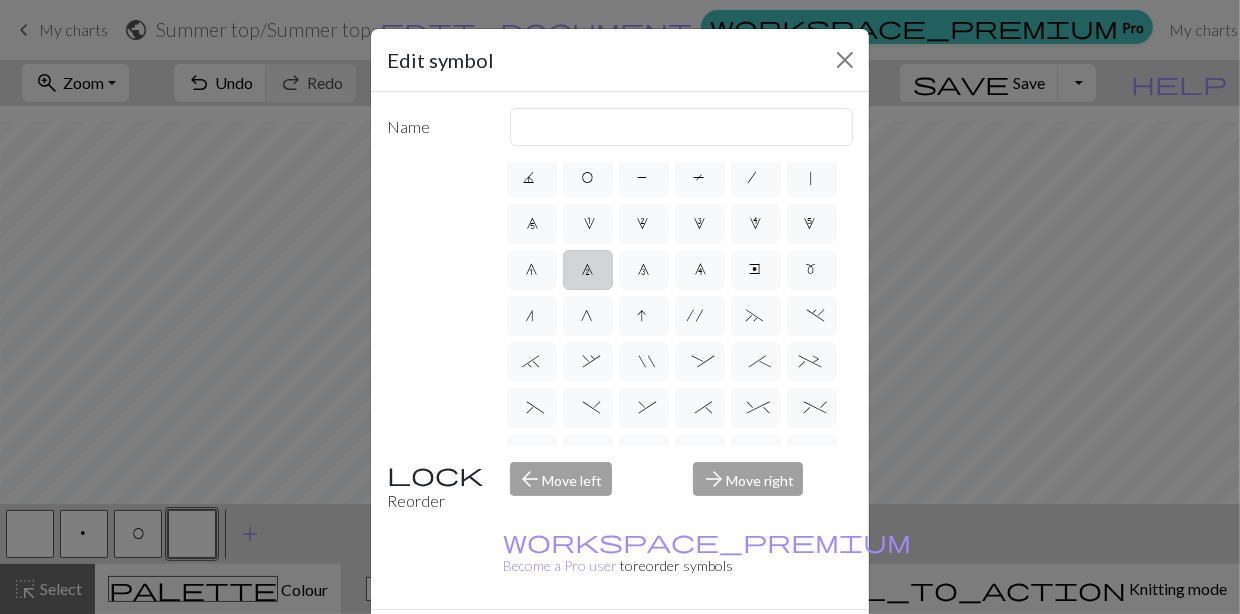 click on "7" at bounding box center (588, 272) 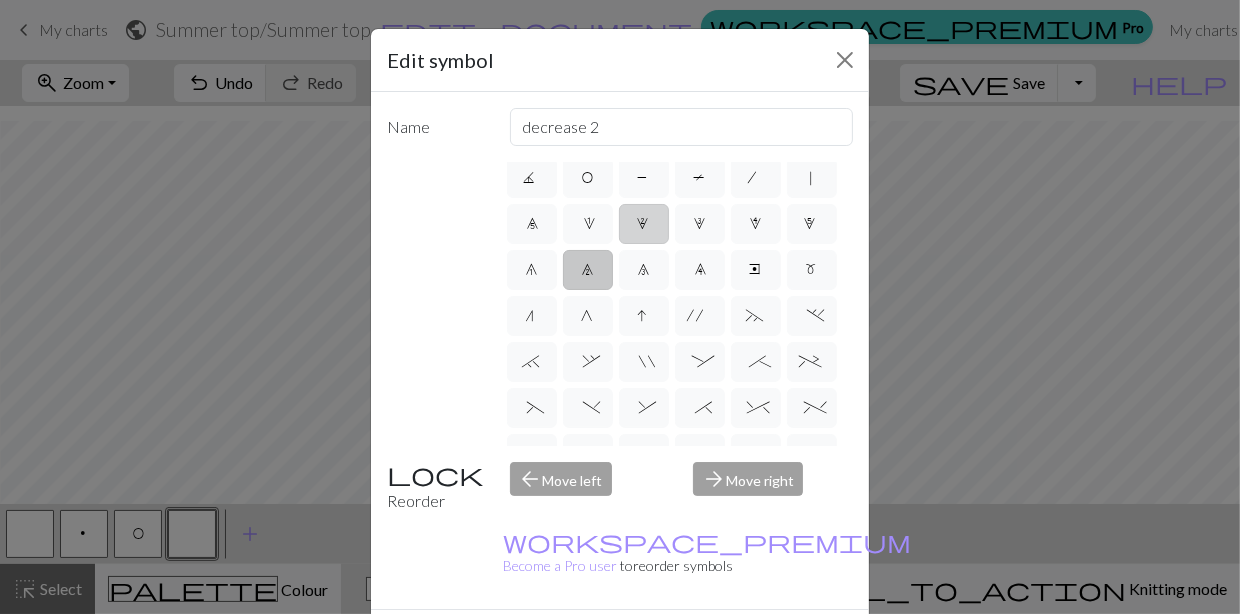 click on "2" at bounding box center (644, 224) 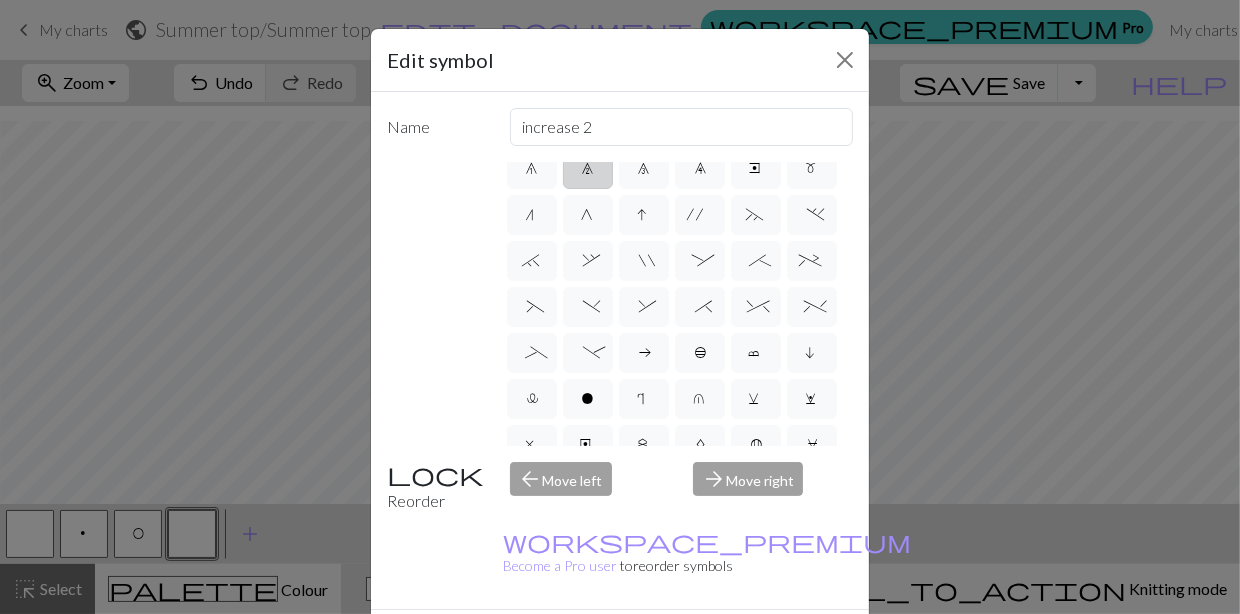 scroll, scrollTop: 299, scrollLeft: 0, axis: vertical 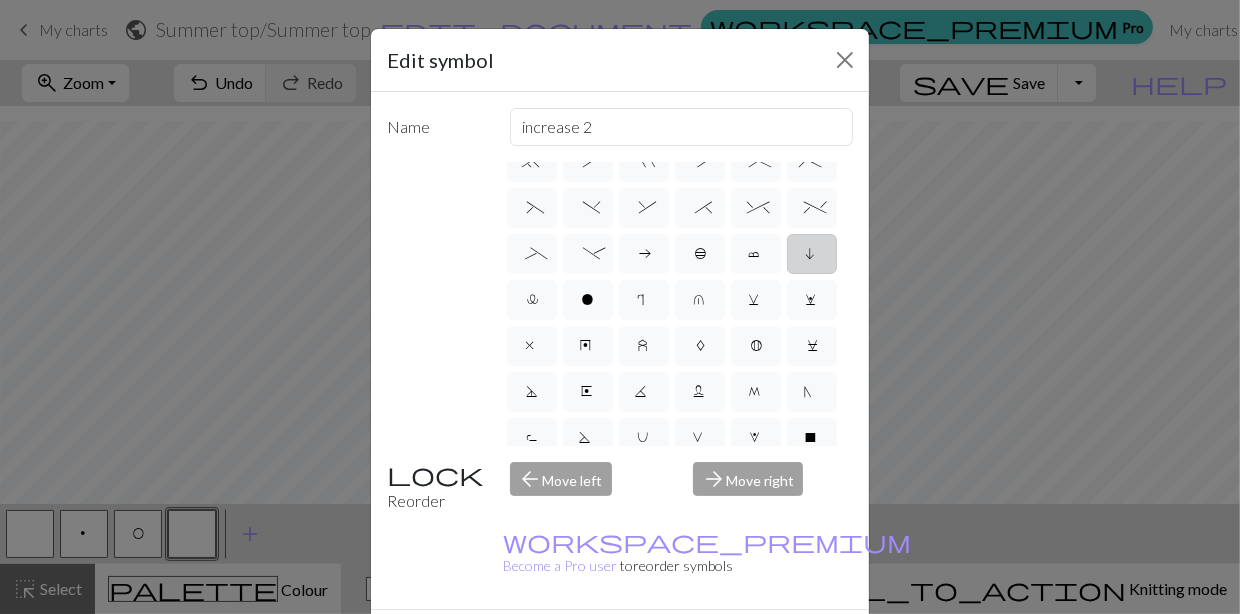 click on "i" at bounding box center [812, 254] 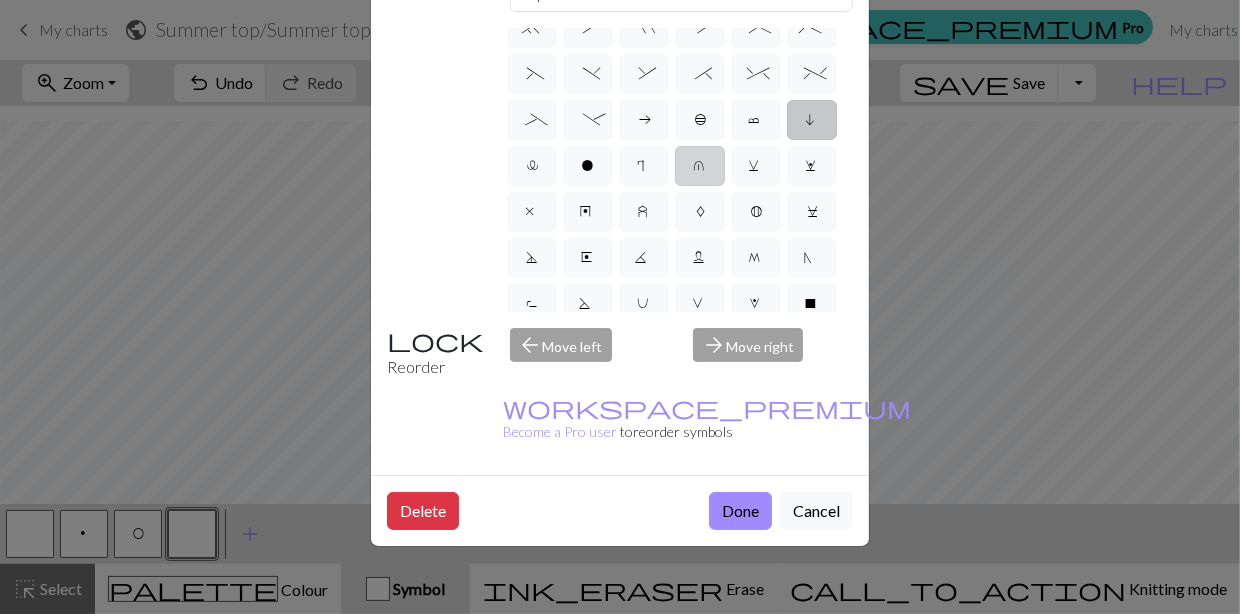 scroll, scrollTop: 106, scrollLeft: 0, axis: vertical 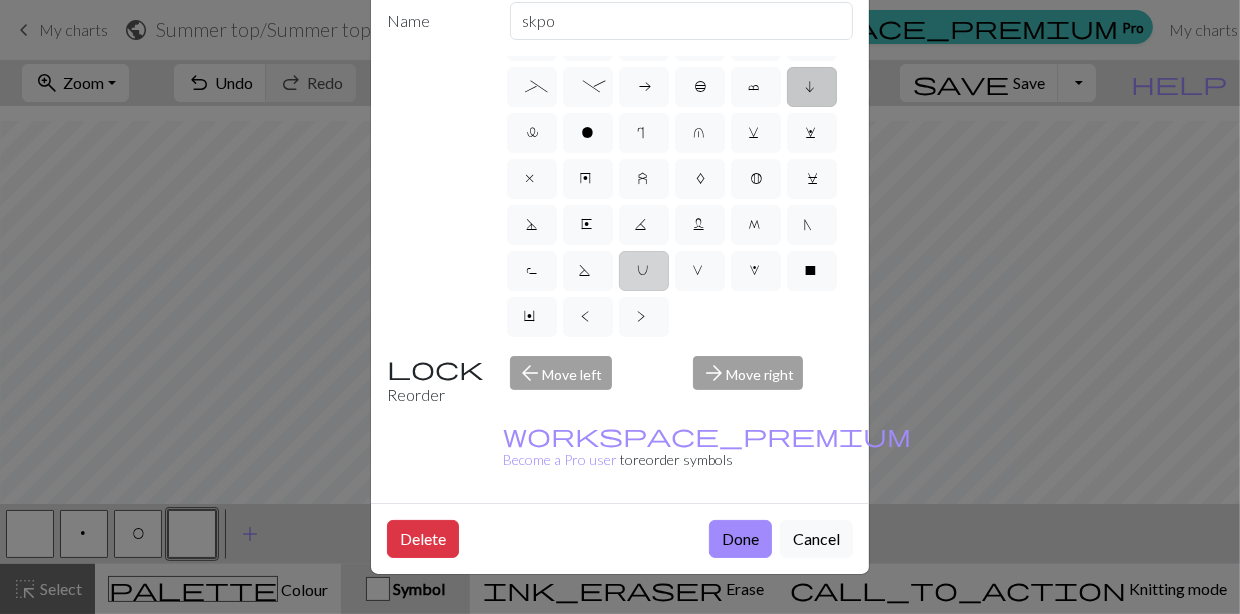 click on "U" at bounding box center (644, 273) 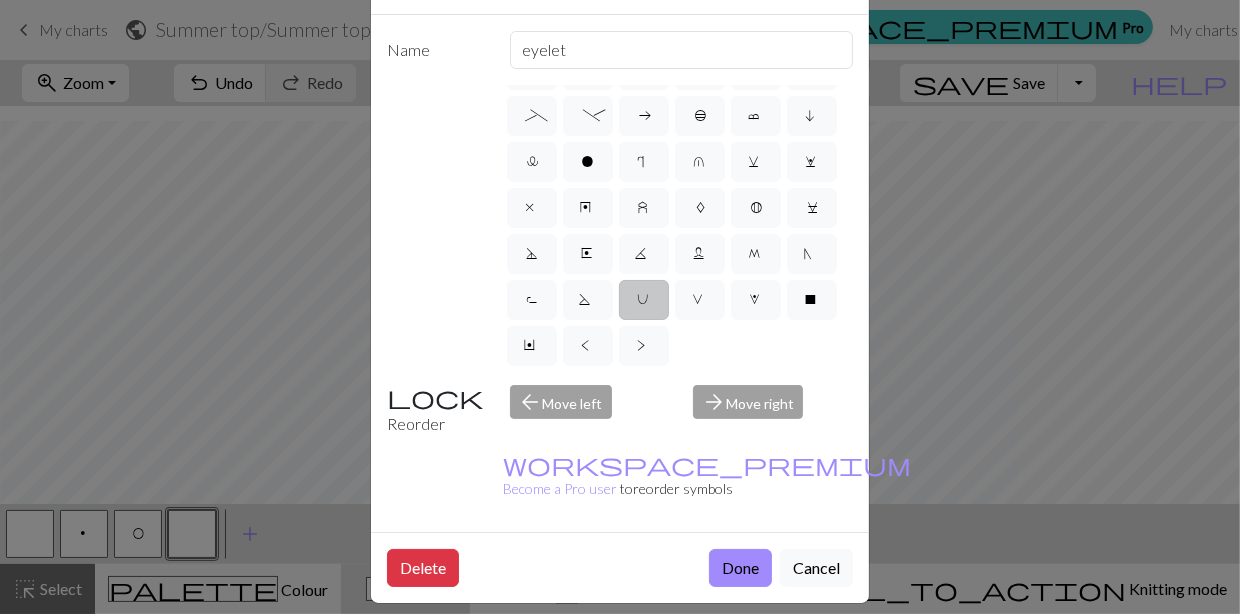 scroll, scrollTop: 6, scrollLeft: 0, axis: vertical 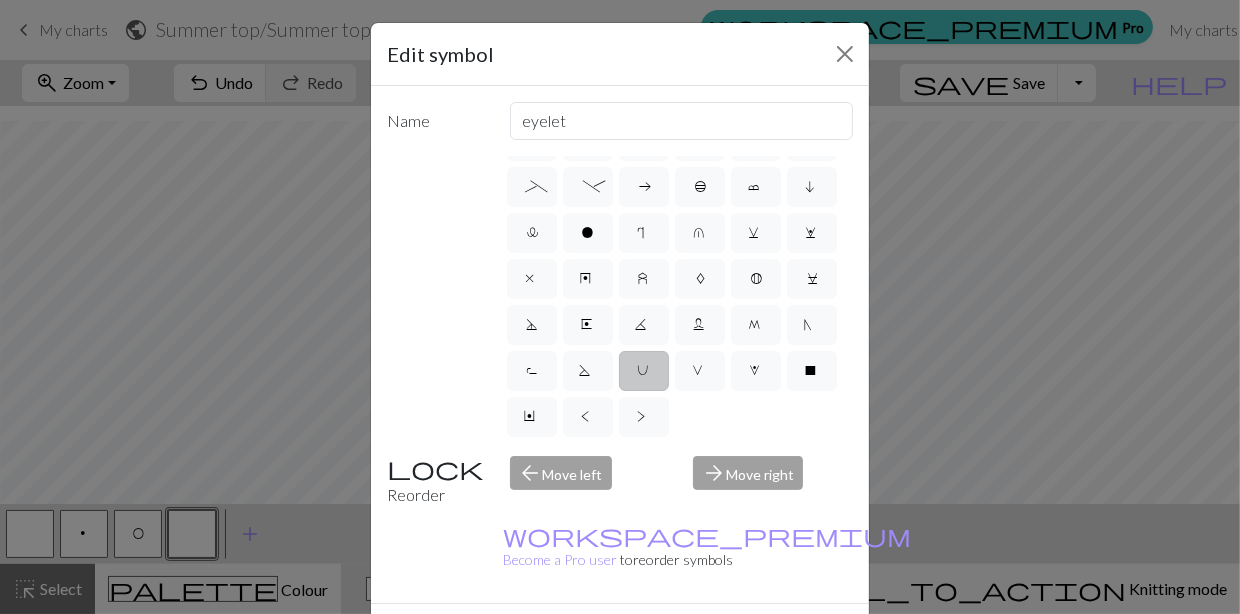 click on "K" at bounding box center (644, 327) 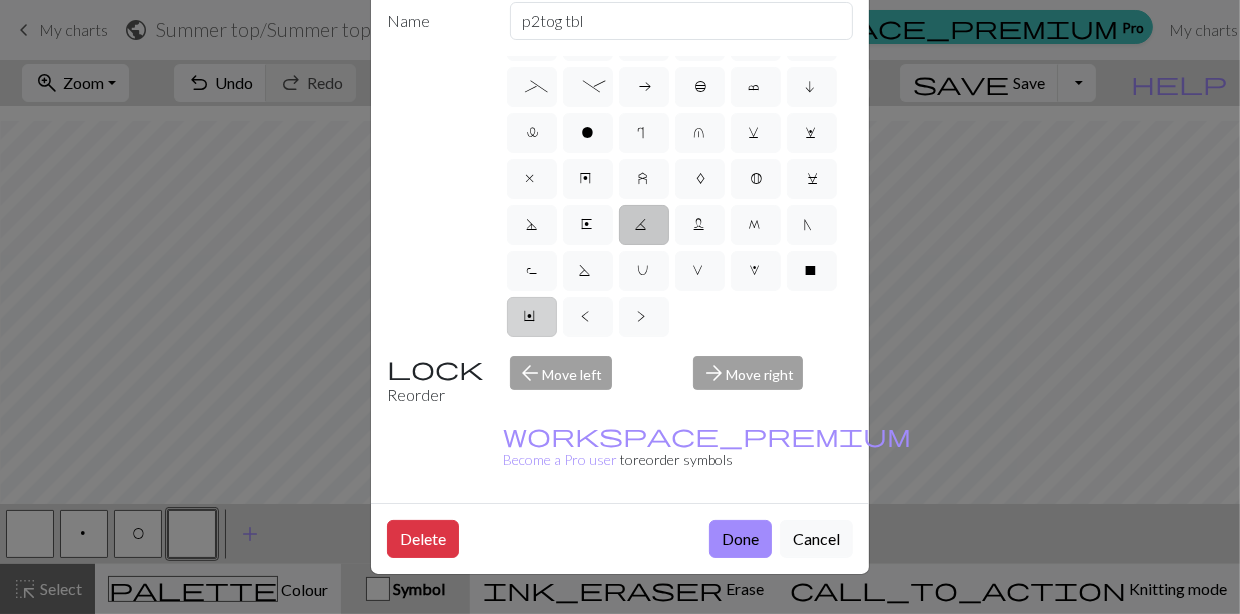 scroll, scrollTop: 0, scrollLeft: 0, axis: both 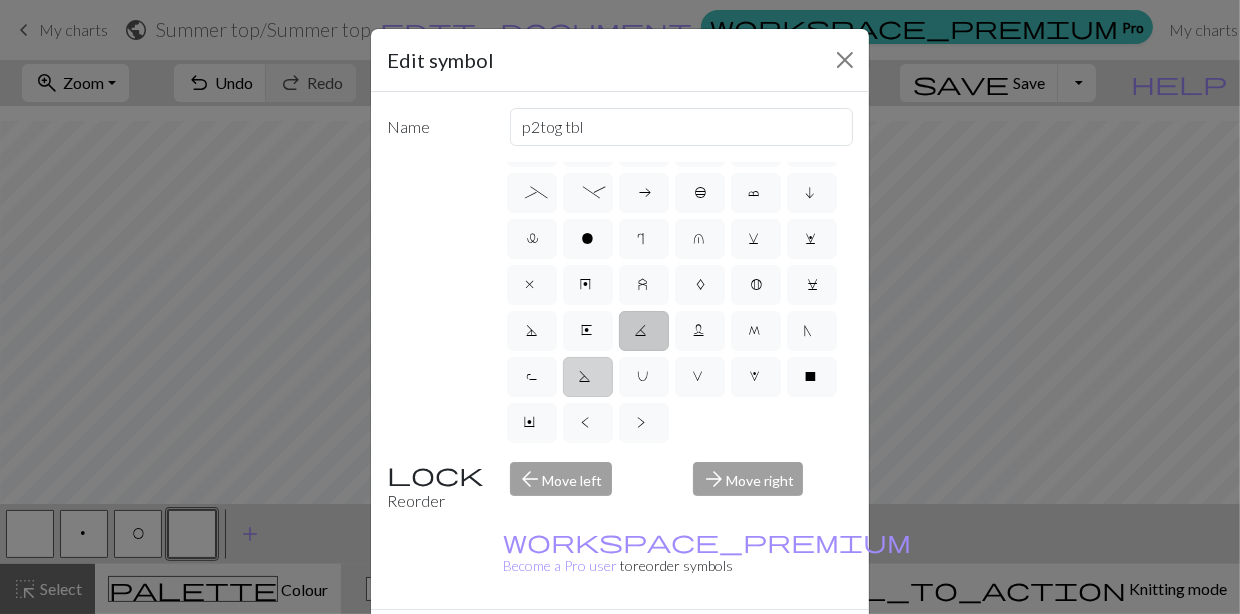 click on "S" at bounding box center [588, 377] 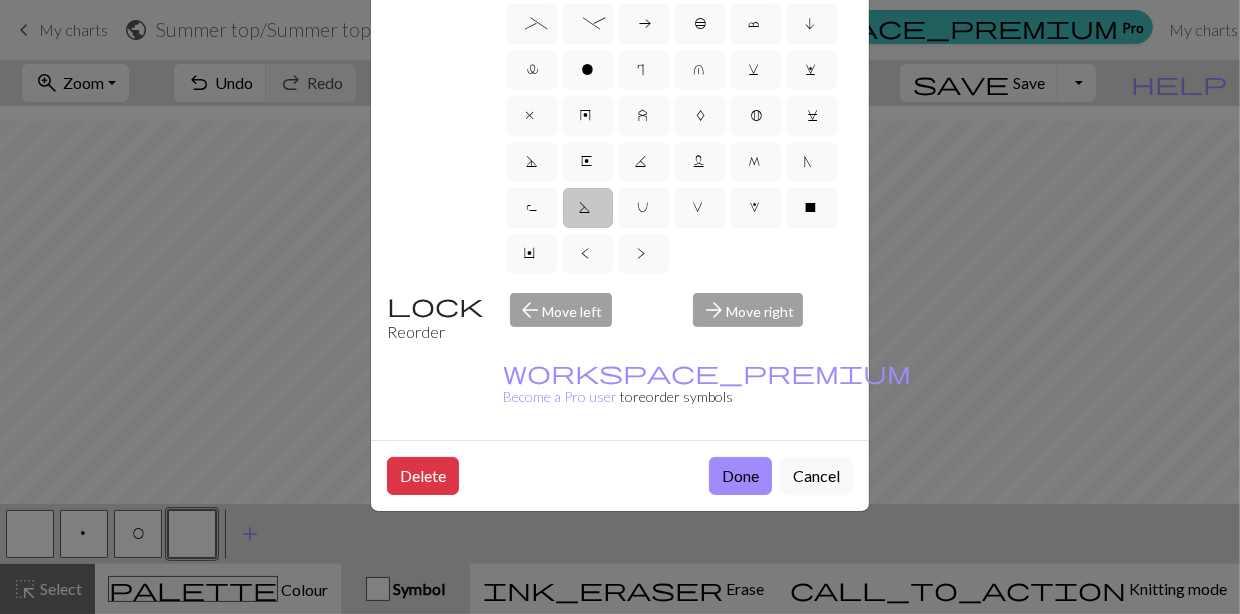 scroll, scrollTop: 6, scrollLeft: 0, axis: vertical 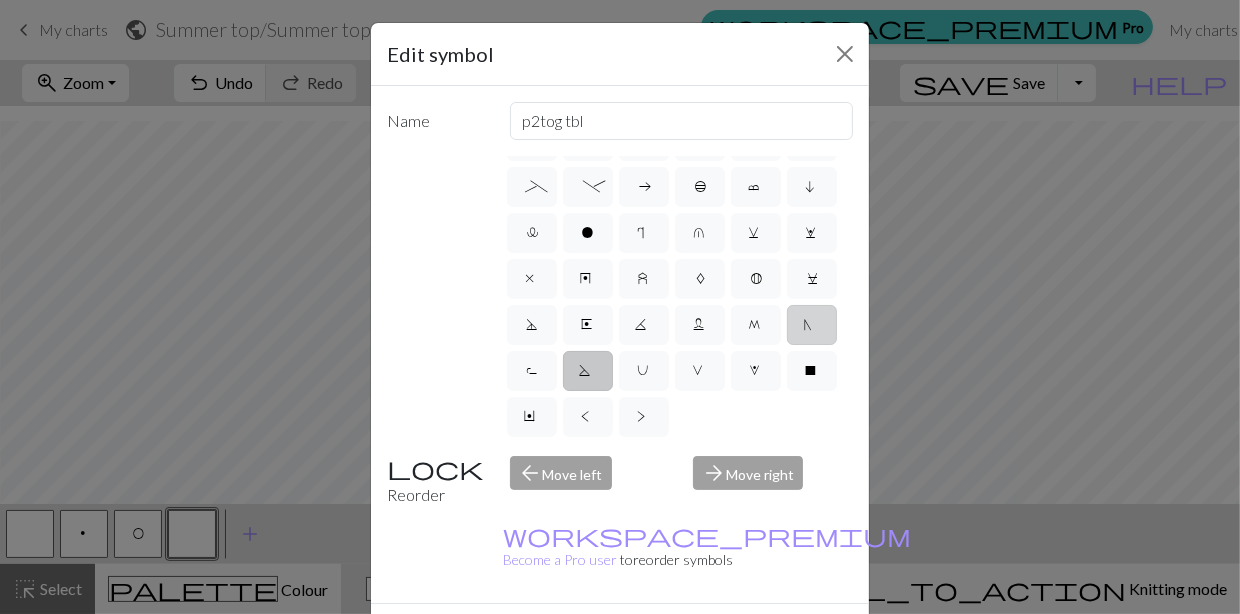 click on "N" at bounding box center [812, 325] 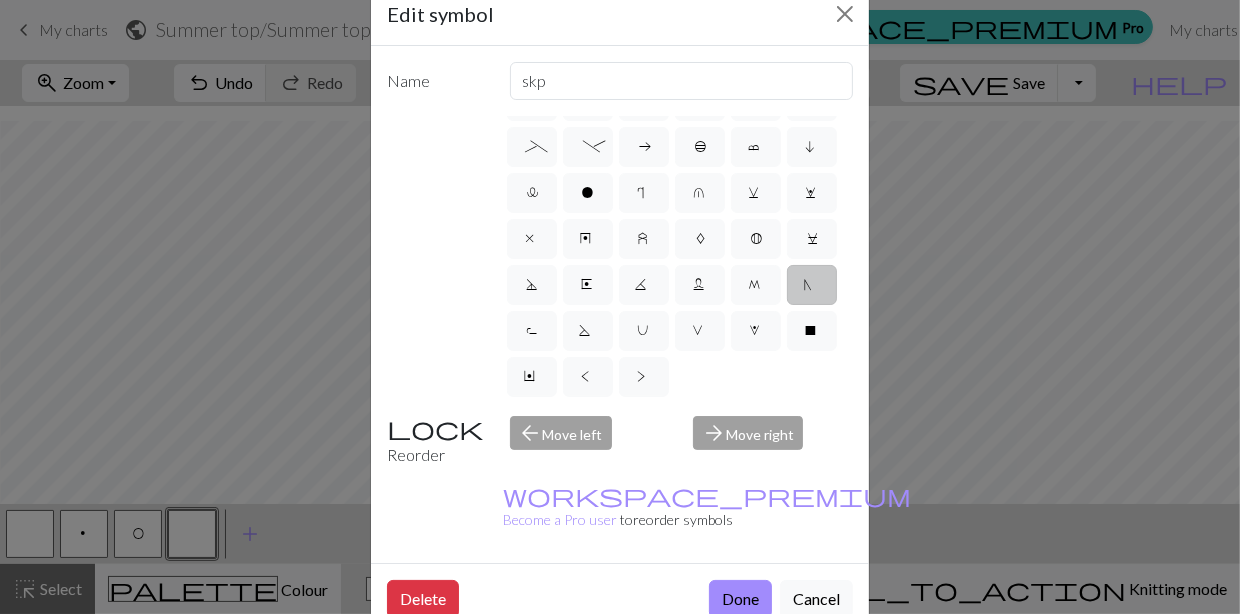 scroll, scrollTop: 0, scrollLeft: 0, axis: both 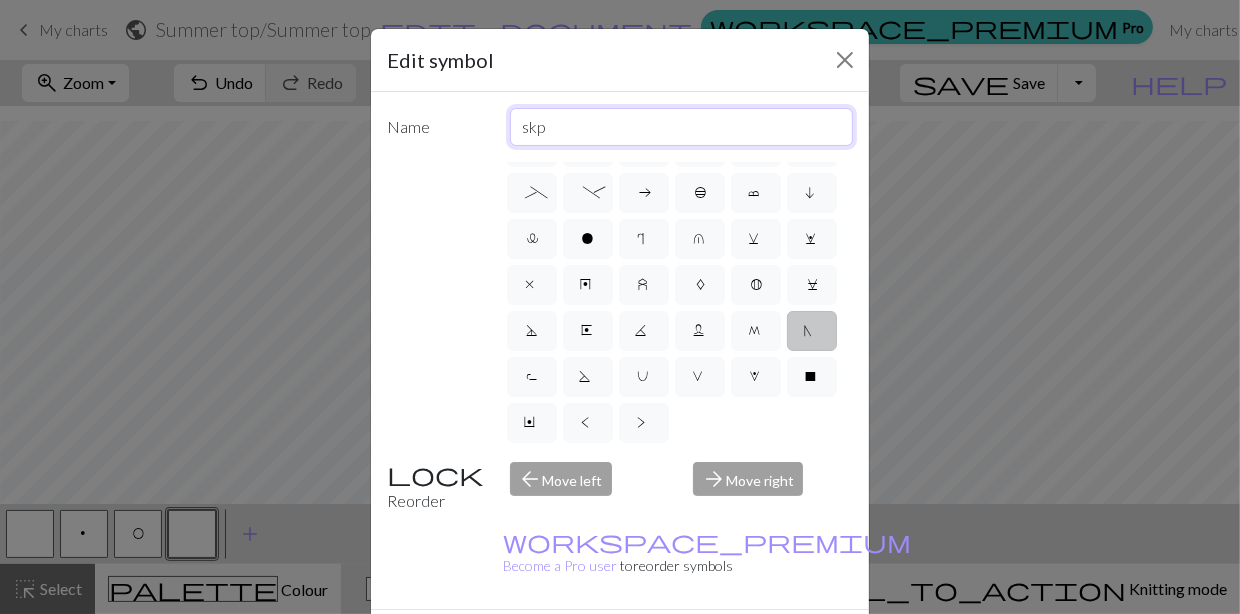 click on "skp" at bounding box center [682, 127] 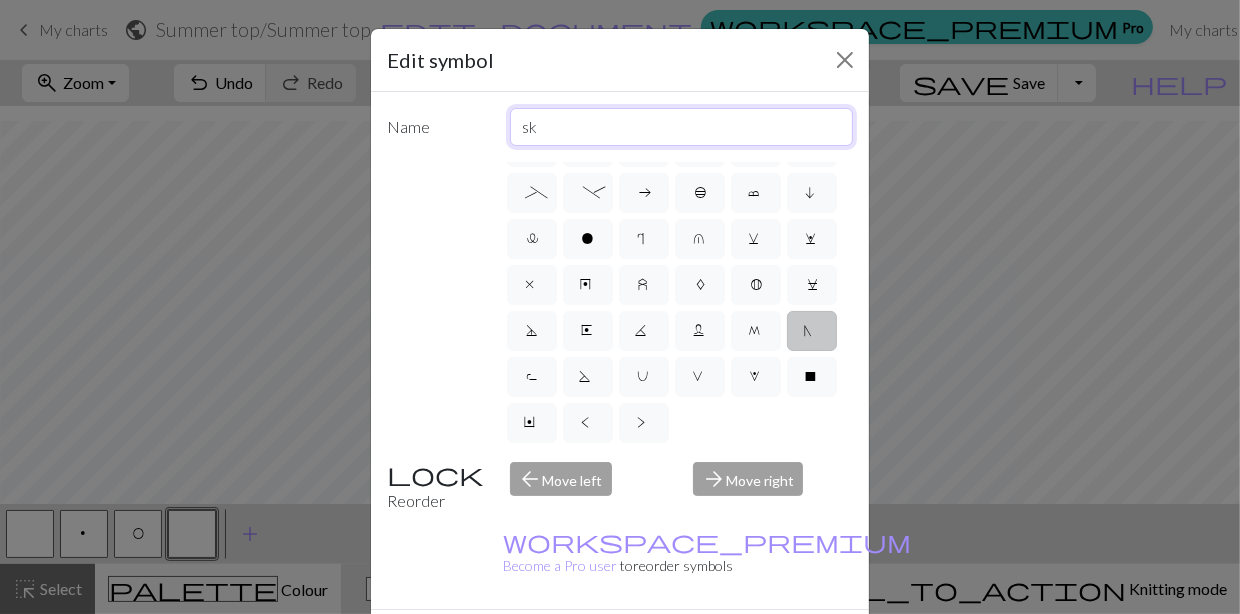 type on "s" 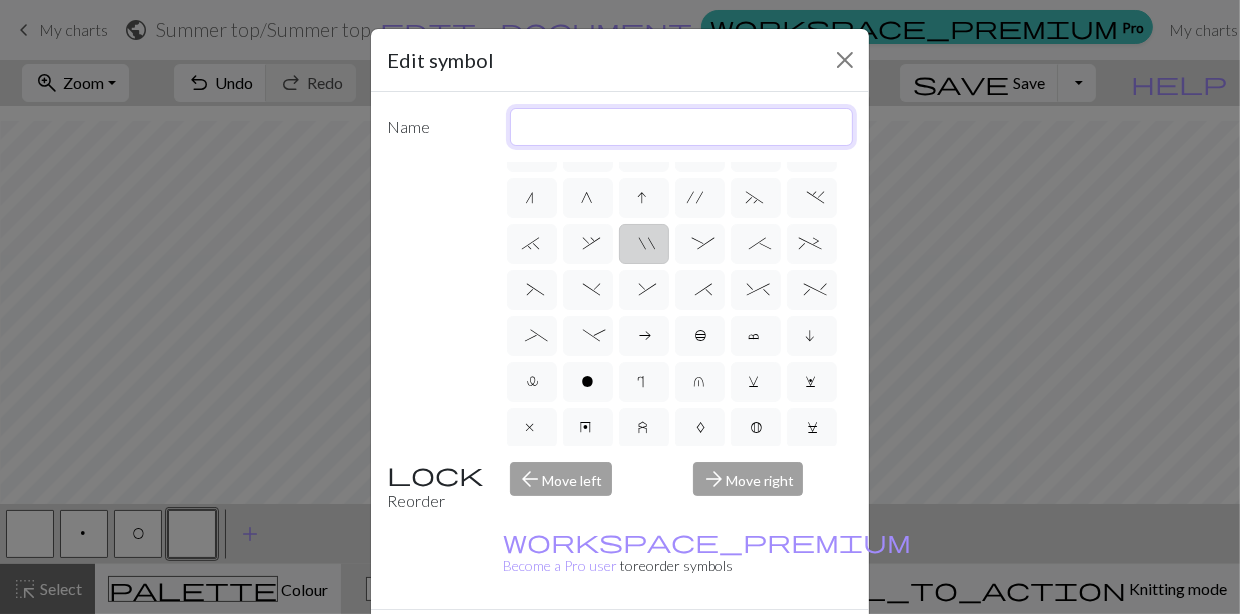 scroll, scrollTop: 197, scrollLeft: 0, axis: vertical 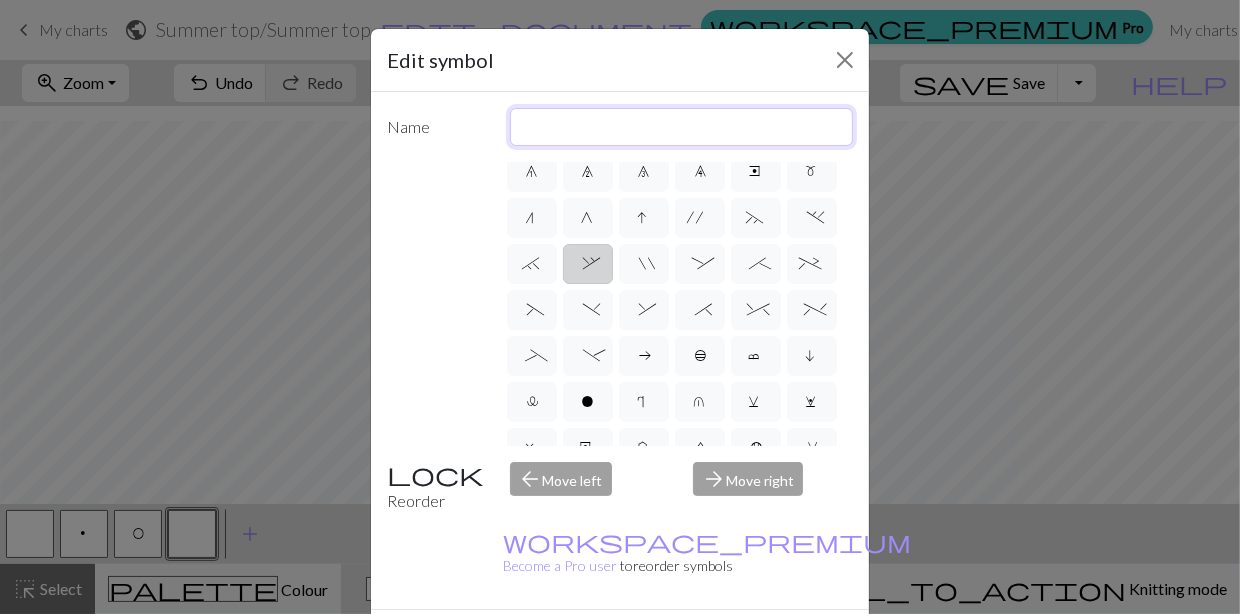 type 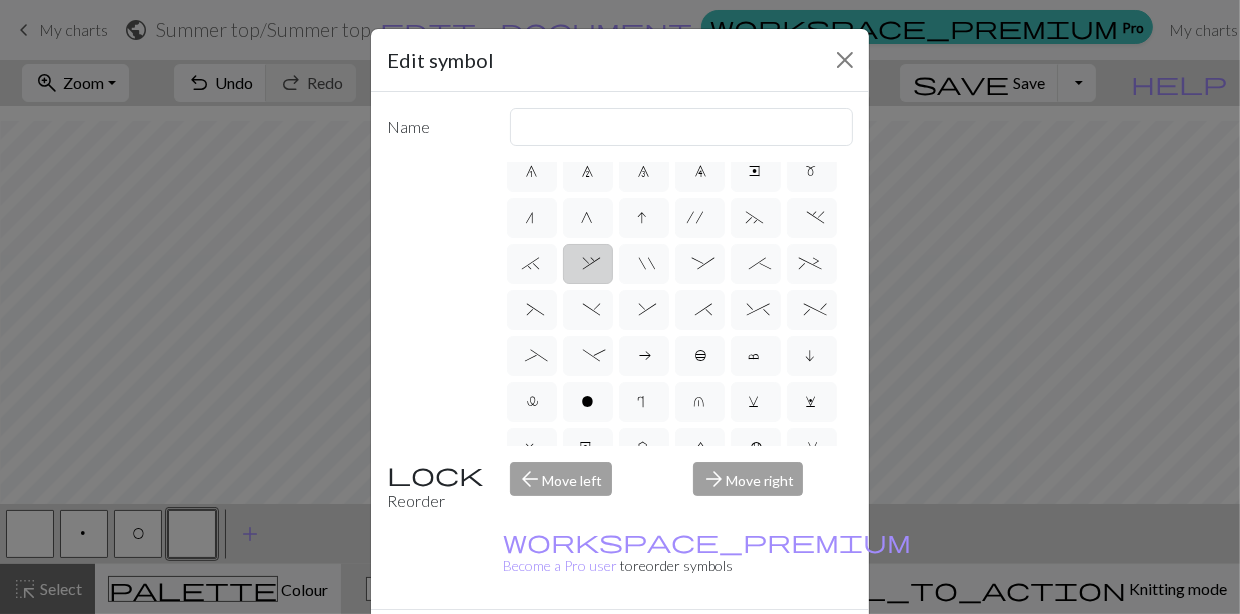 click on "," at bounding box center [588, 264] 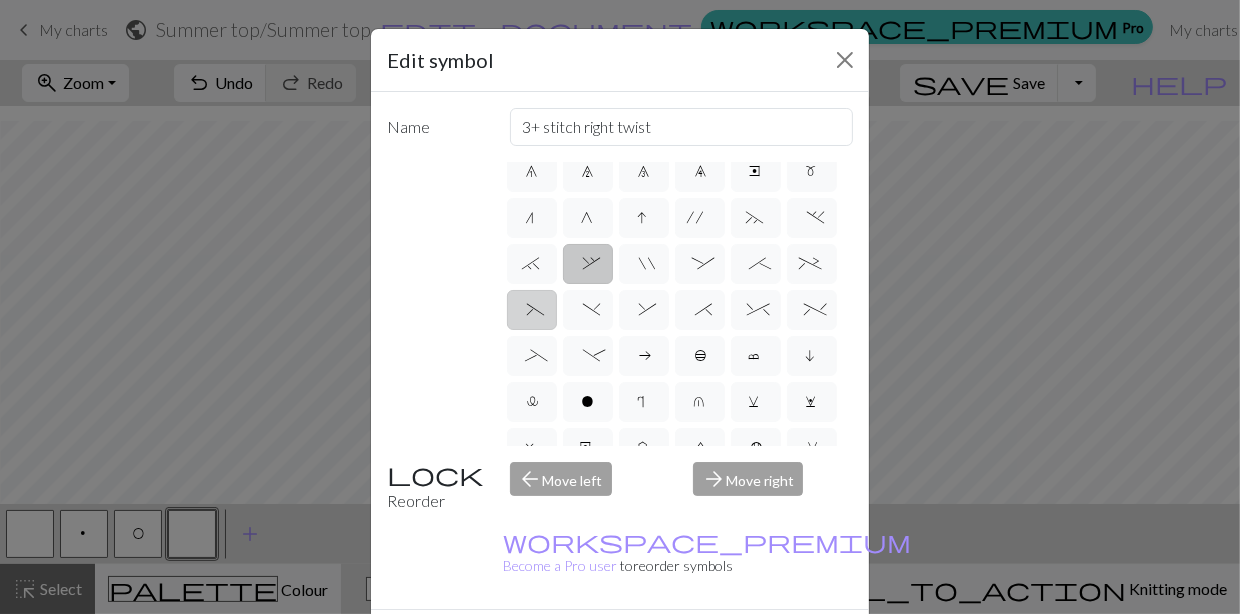 click on "(" at bounding box center [531, 312] 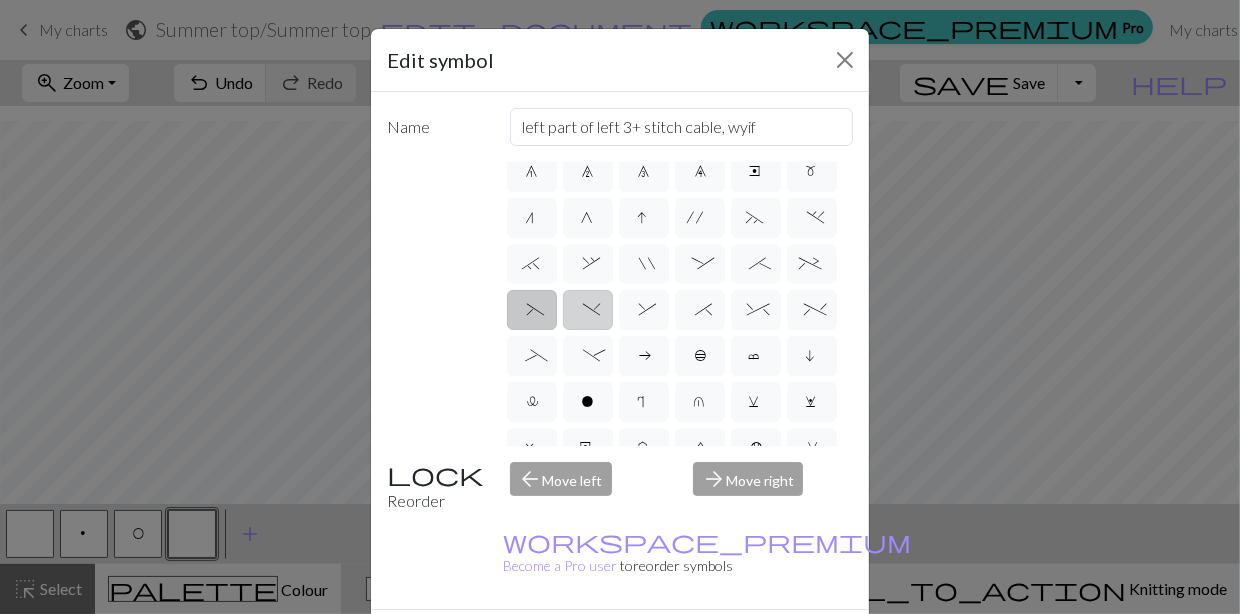 click on ")" at bounding box center [587, 312] 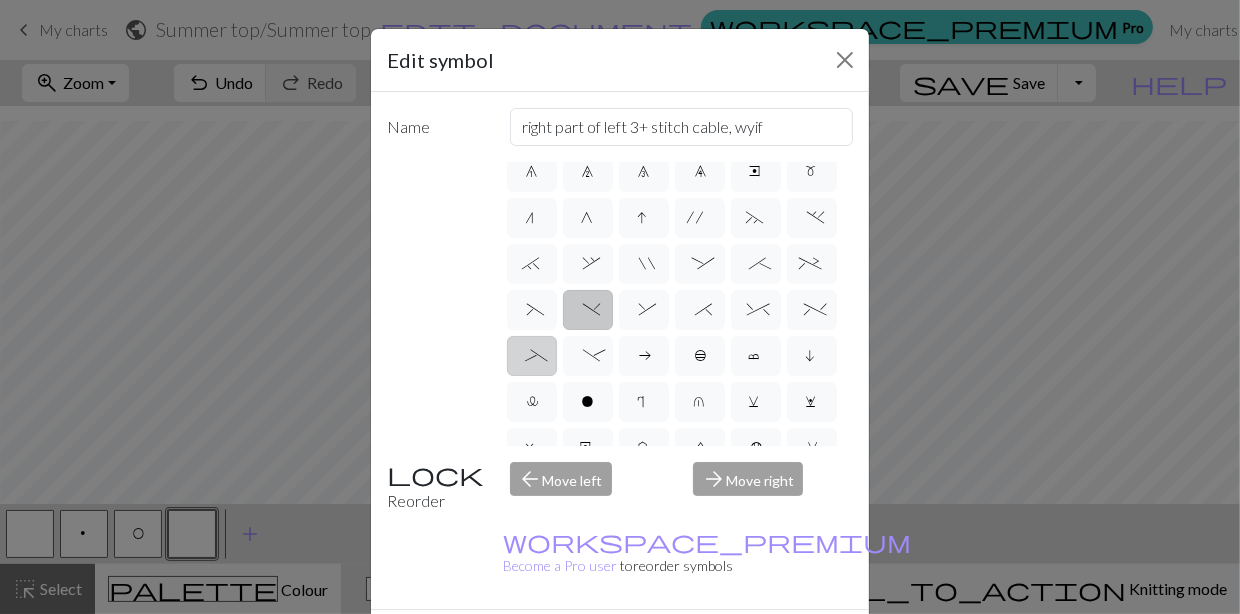 scroll, scrollTop: 397, scrollLeft: 0, axis: vertical 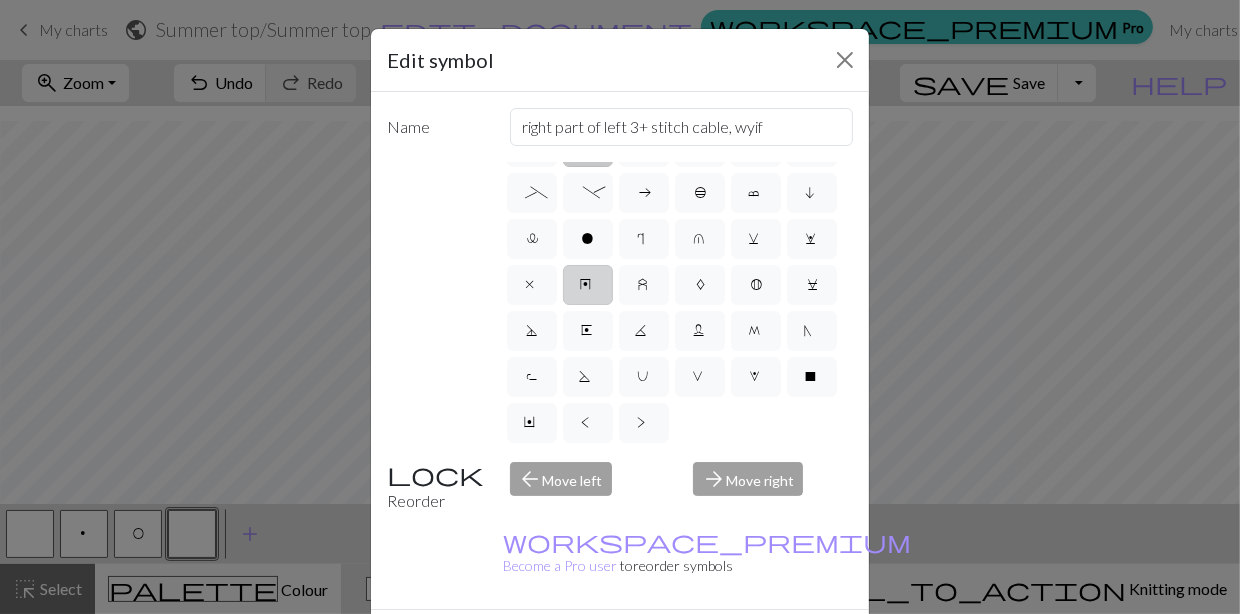 click on "y" at bounding box center (588, 285) 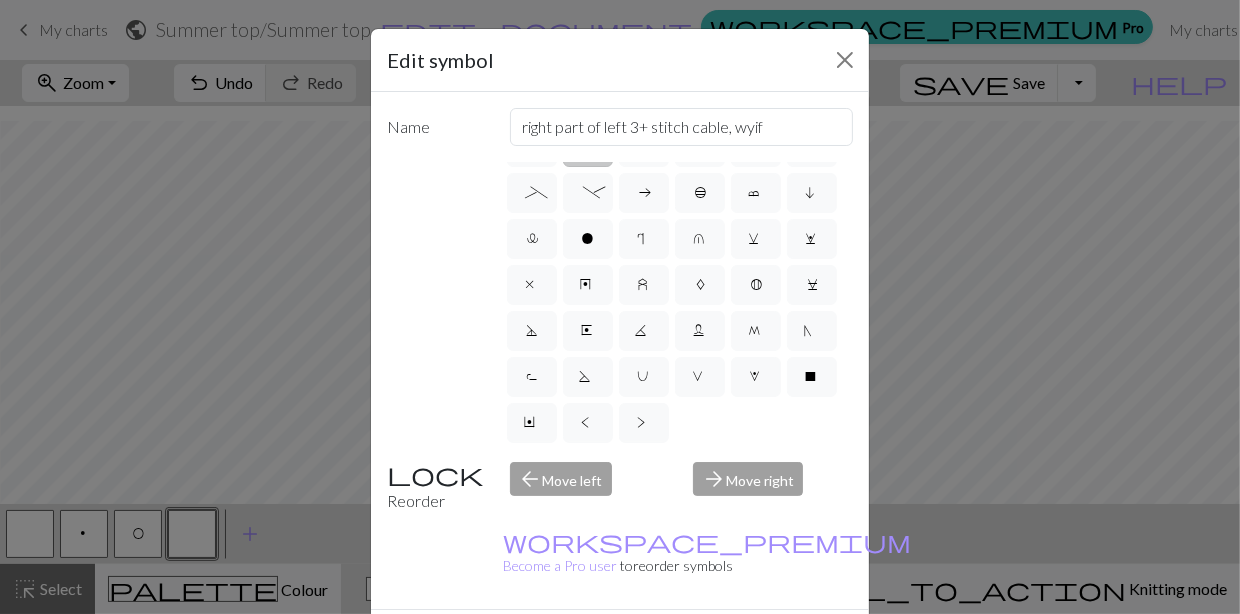 type on "make bobble" 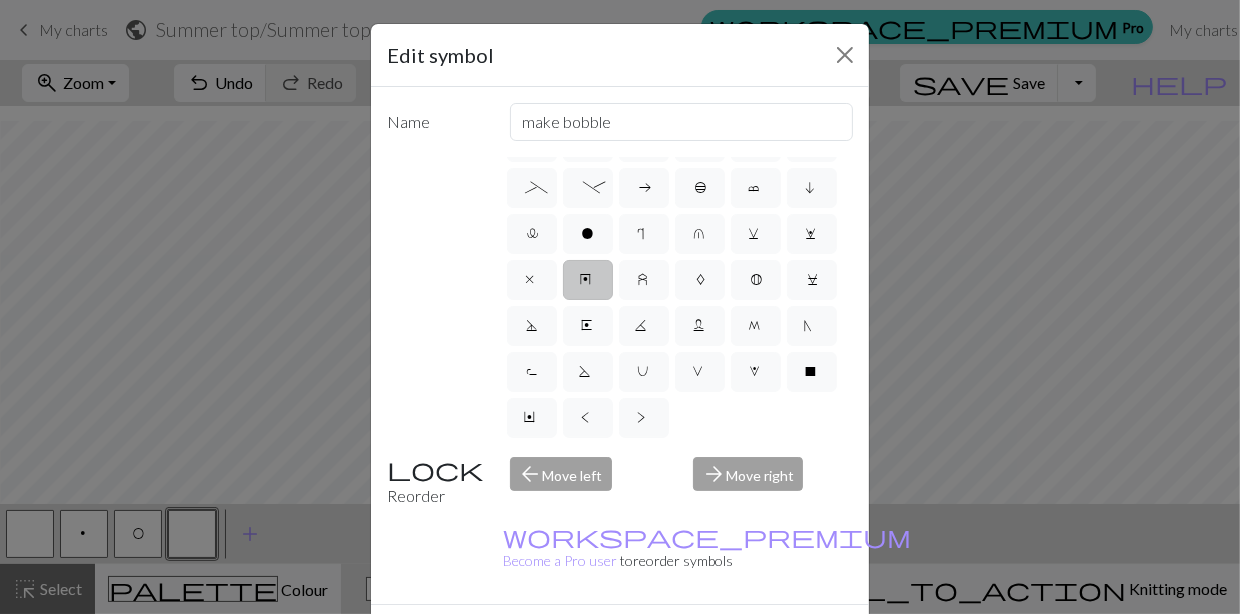 scroll, scrollTop: 0, scrollLeft: 0, axis: both 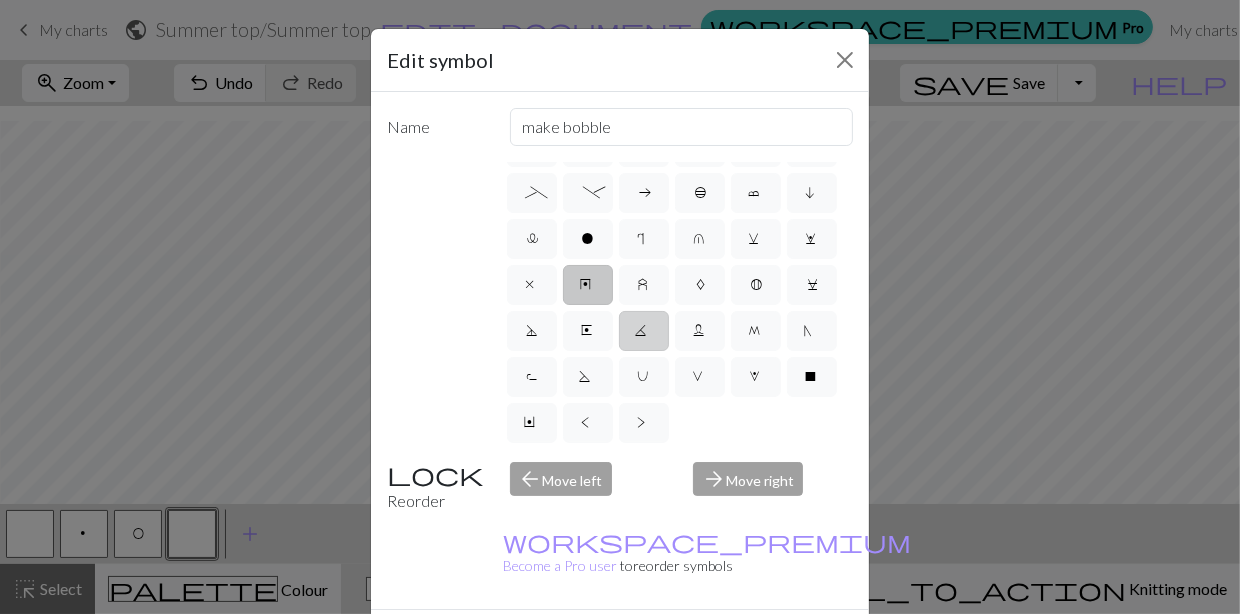 click on "K" at bounding box center (644, 333) 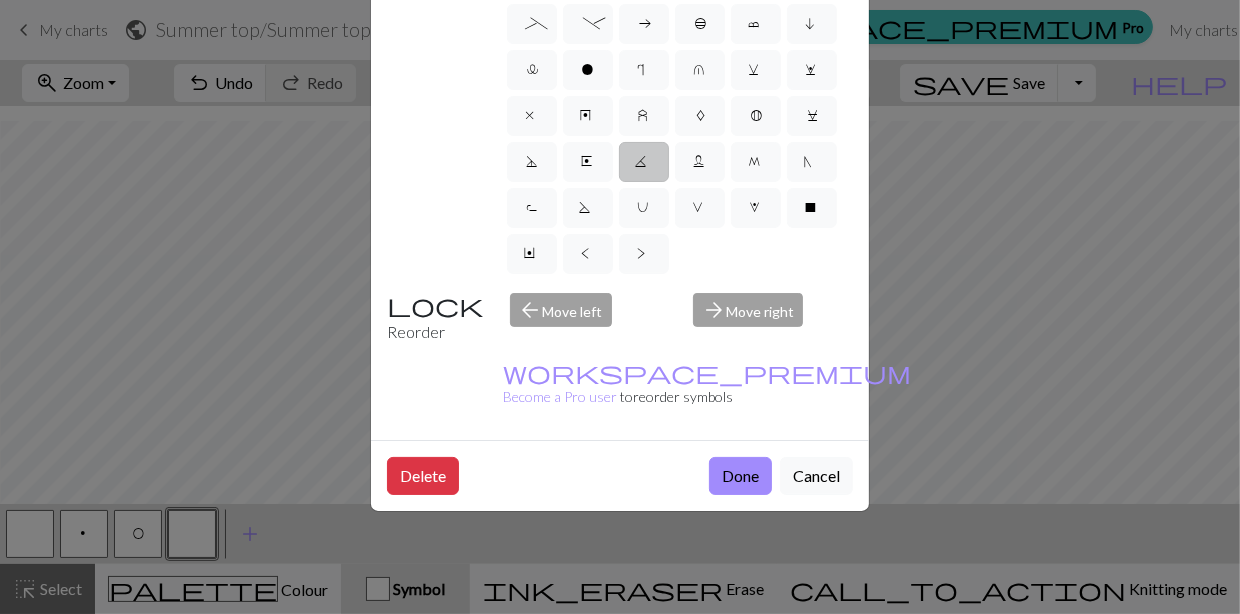scroll, scrollTop: 106, scrollLeft: 0, axis: vertical 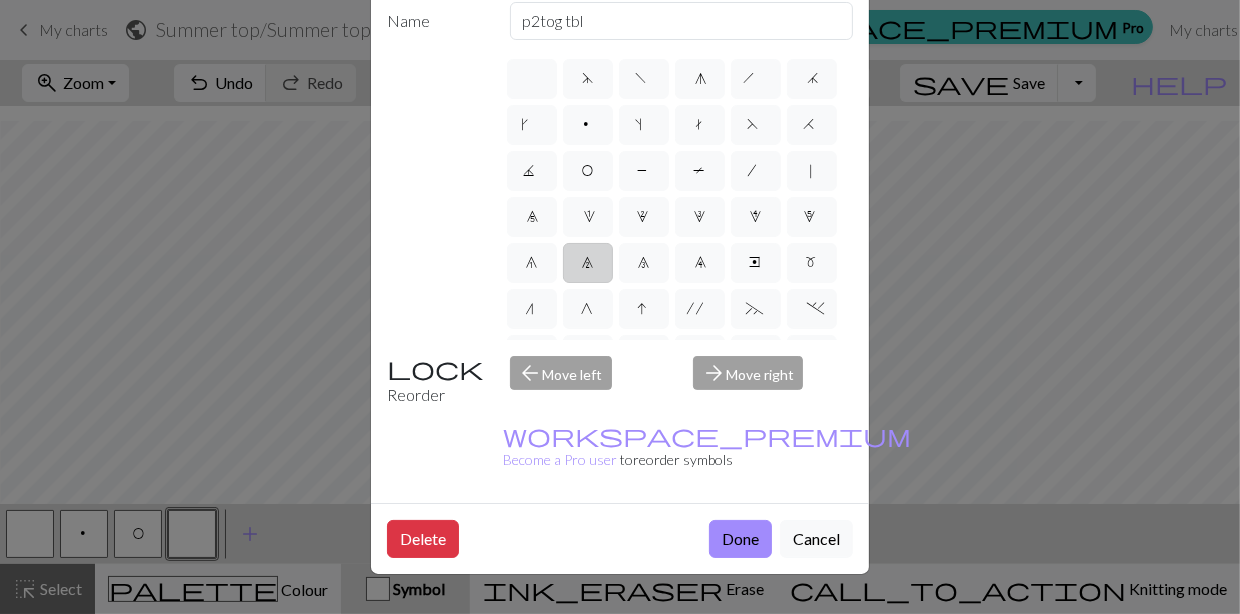click on "7" at bounding box center (588, 263) 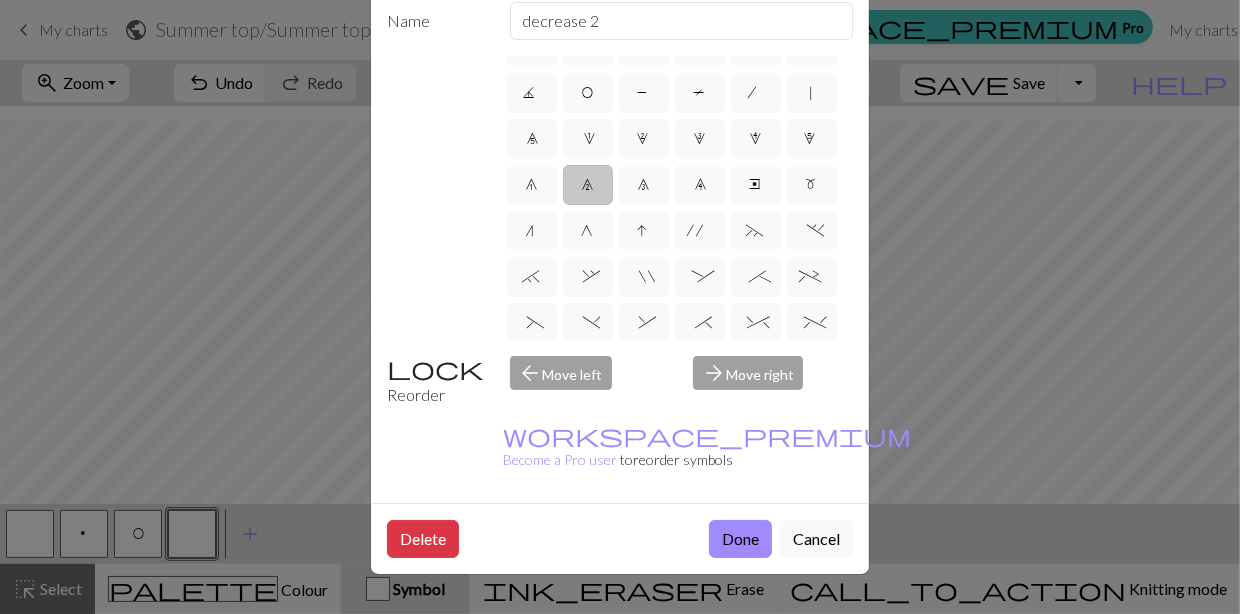 scroll, scrollTop: 99, scrollLeft: 0, axis: vertical 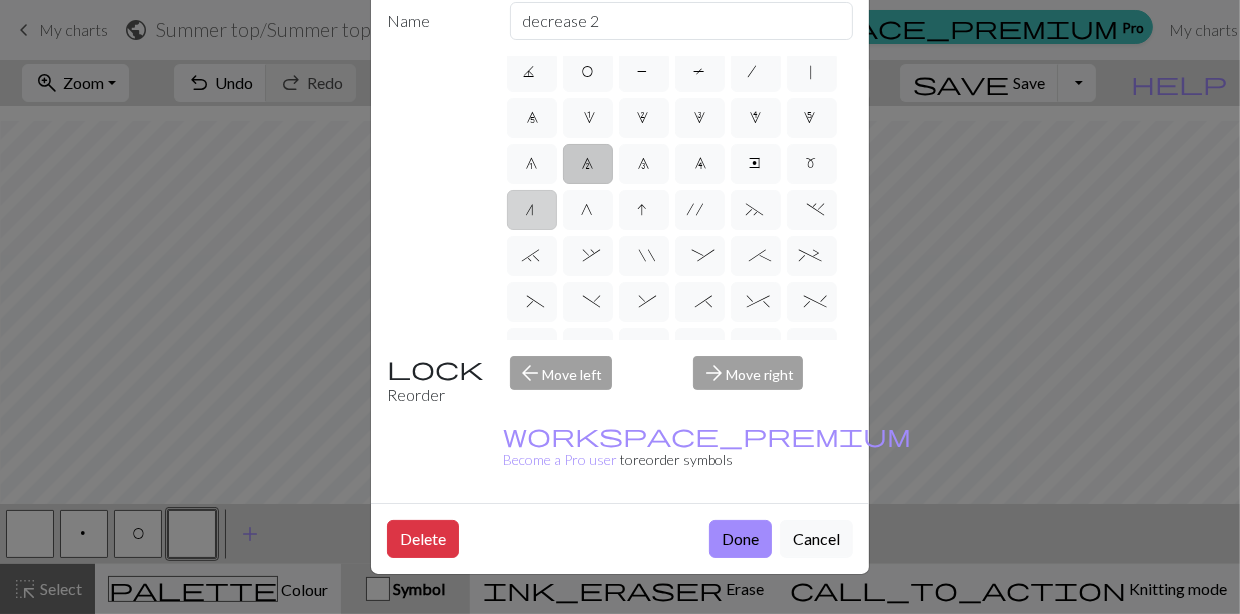 click on "n" at bounding box center [532, 210] 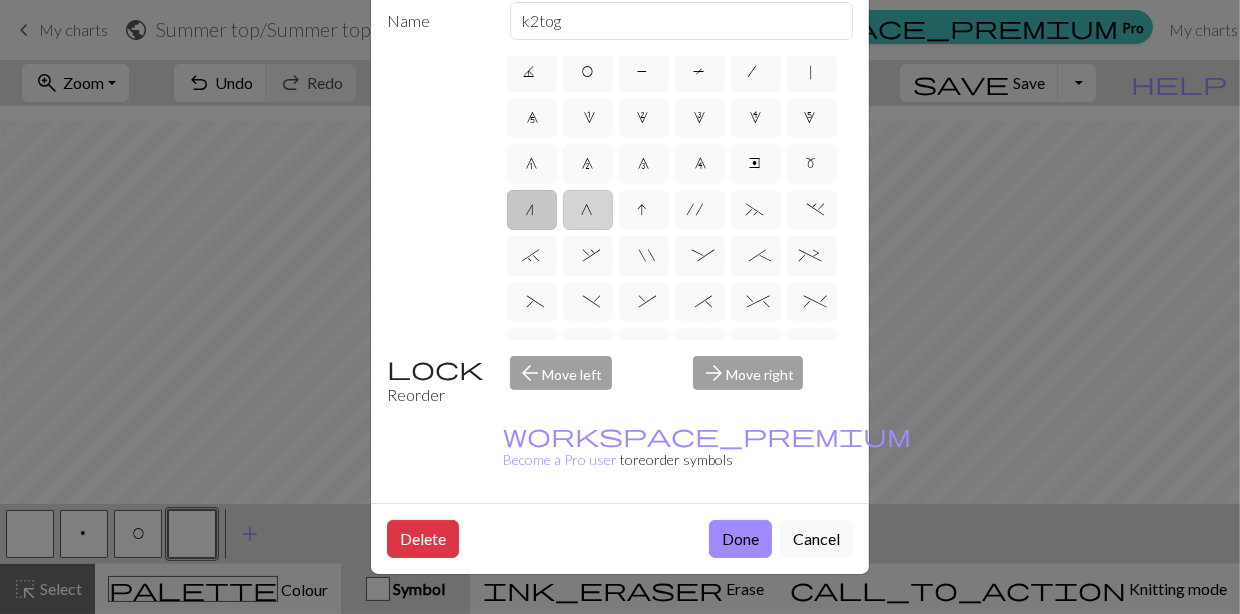 click on "G" at bounding box center (588, 210) 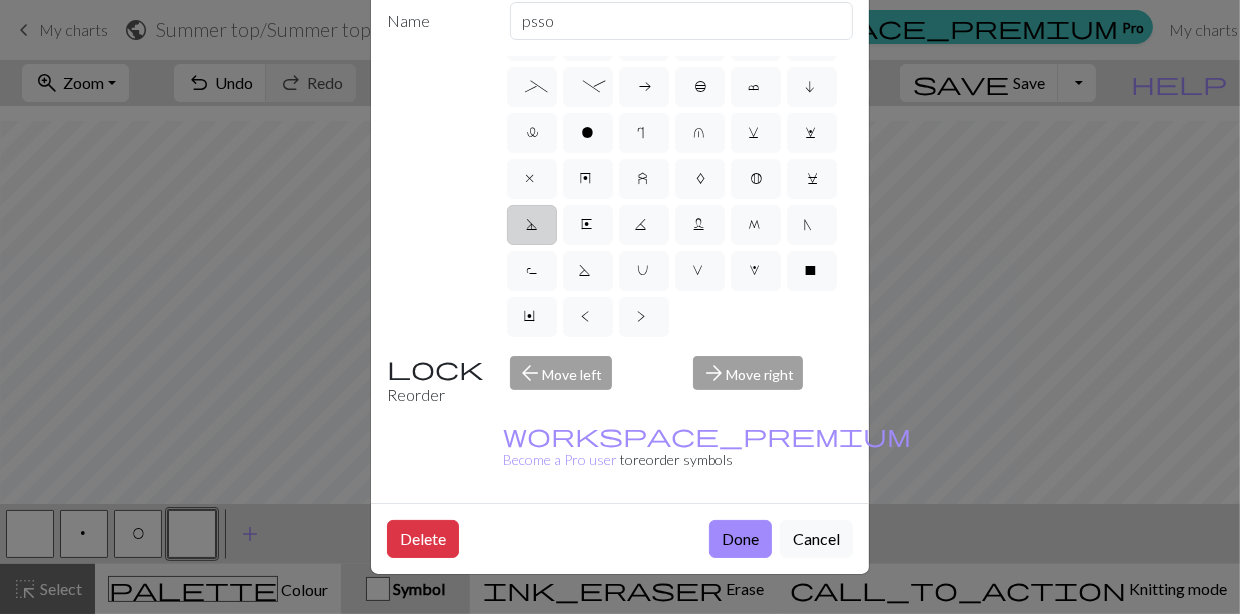 scroll, scrollTop: 400, scrollLeft: 0, axis: vertical 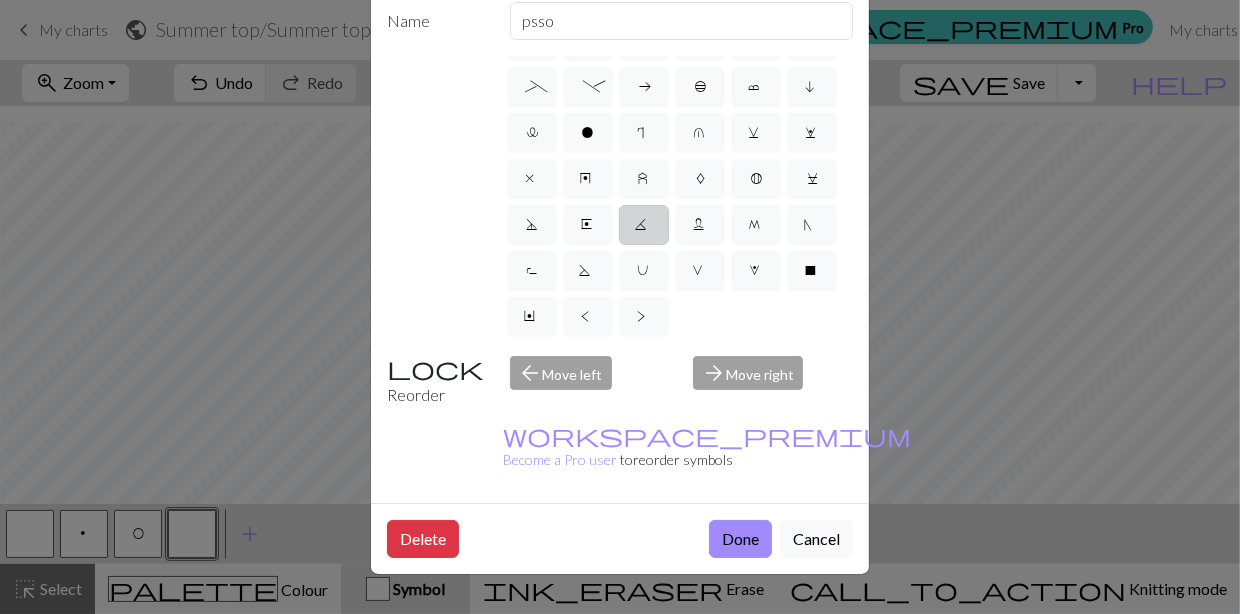click on "K" at bounding box center [644, 225] 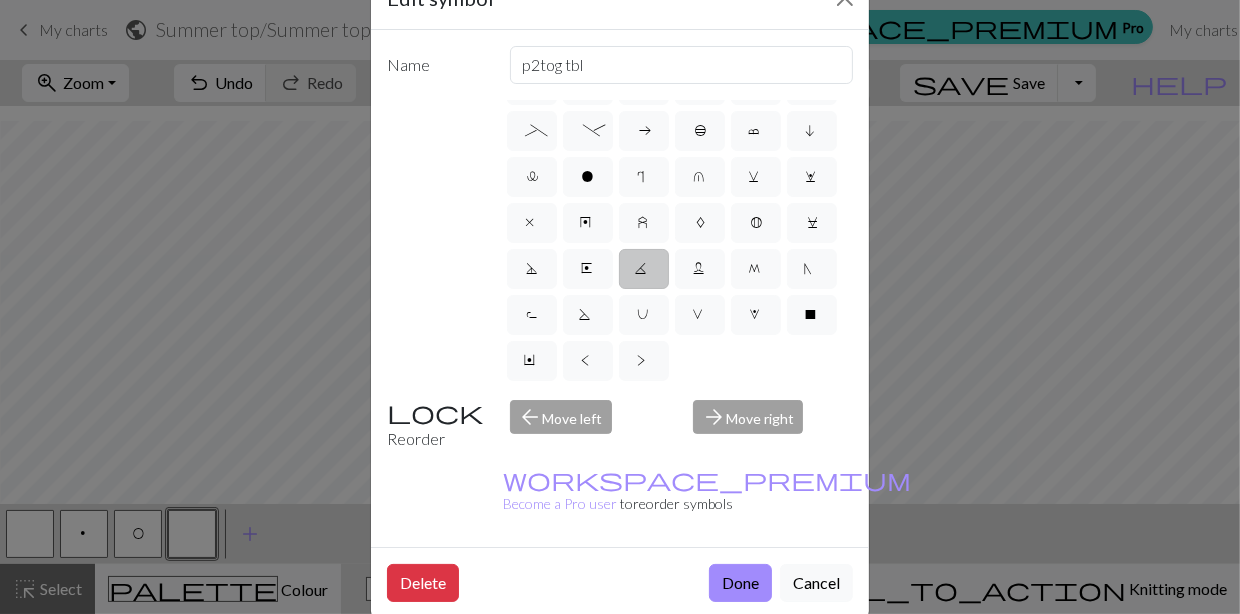 scroll, scrollTop: 6, scrollLeft: 0, axis: vertical 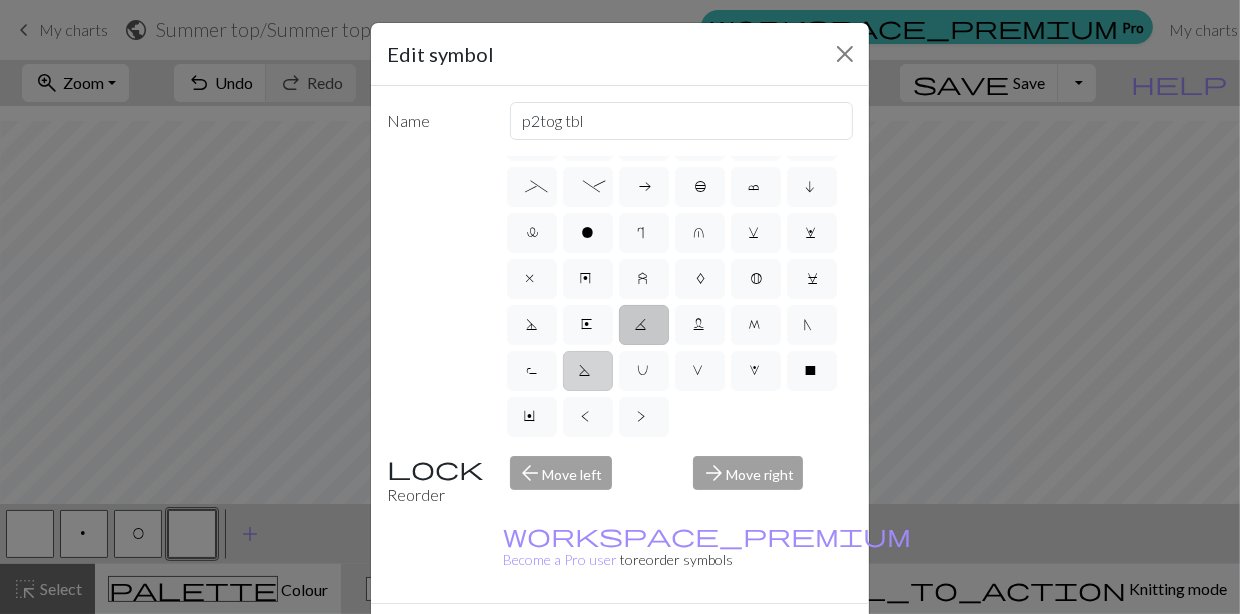 click on "S" at bounding box center (587, 373) 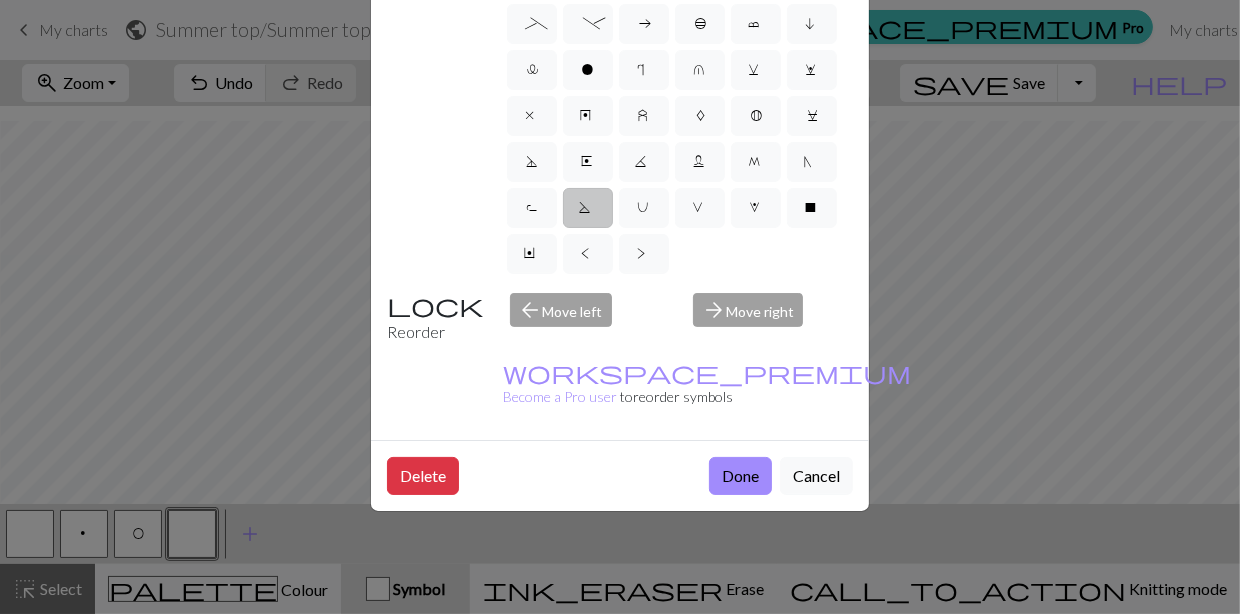 scroll, scrollTop: 106, scrollLeft: 0, axis: vertical 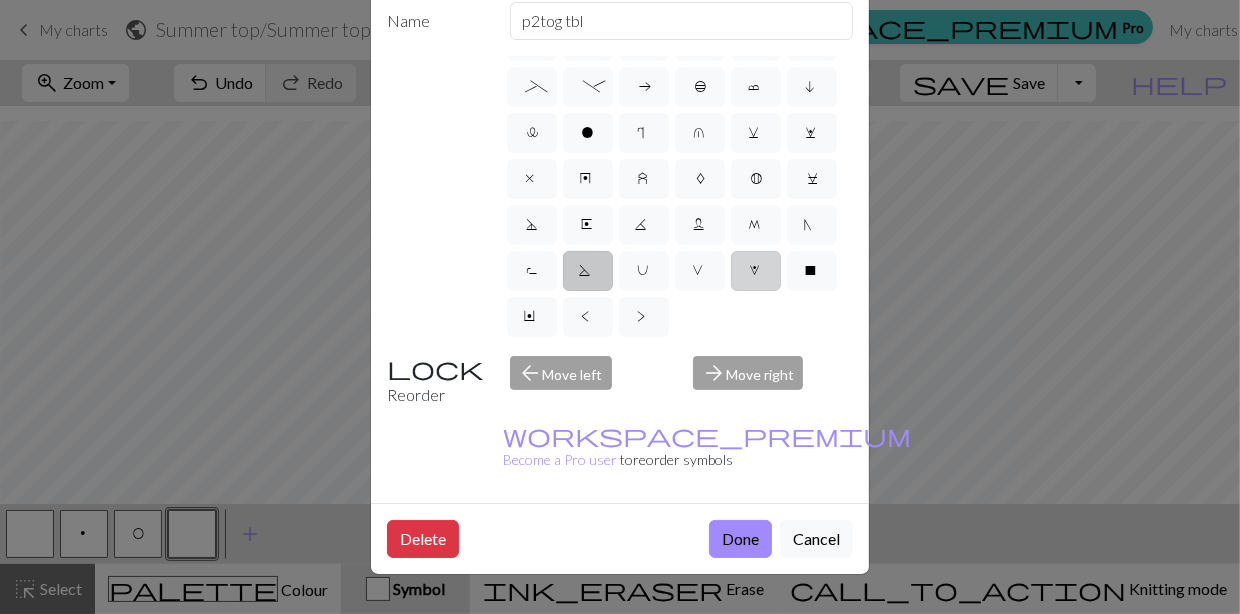 click on "W" at bounding box center (756, 271) 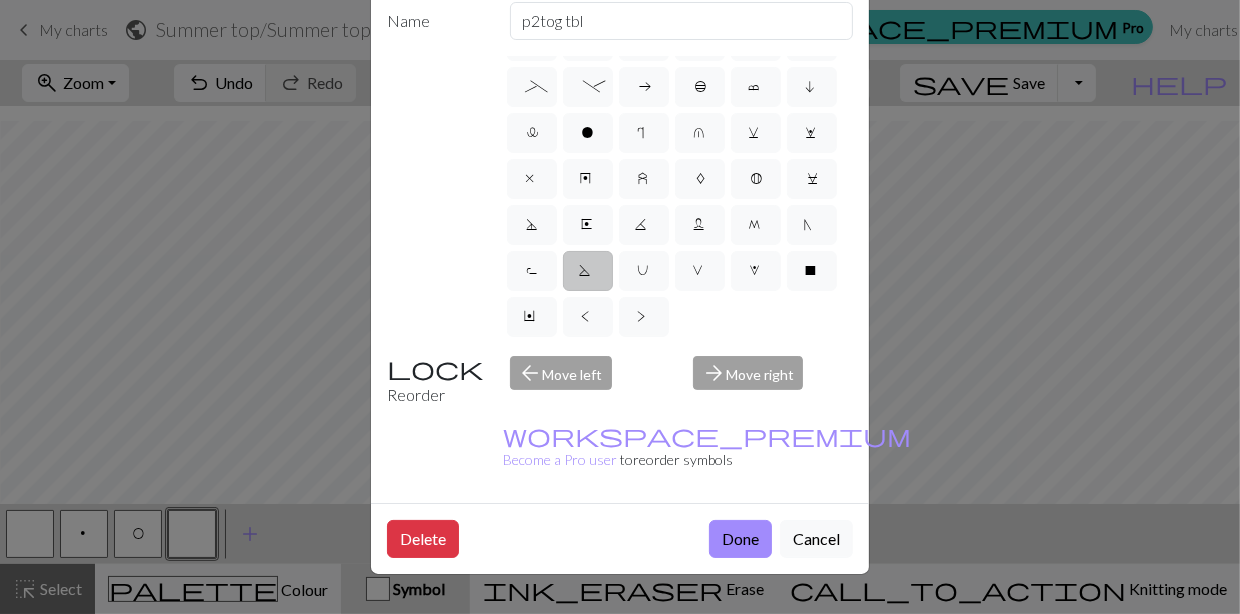 type on "k1, yo, k1" 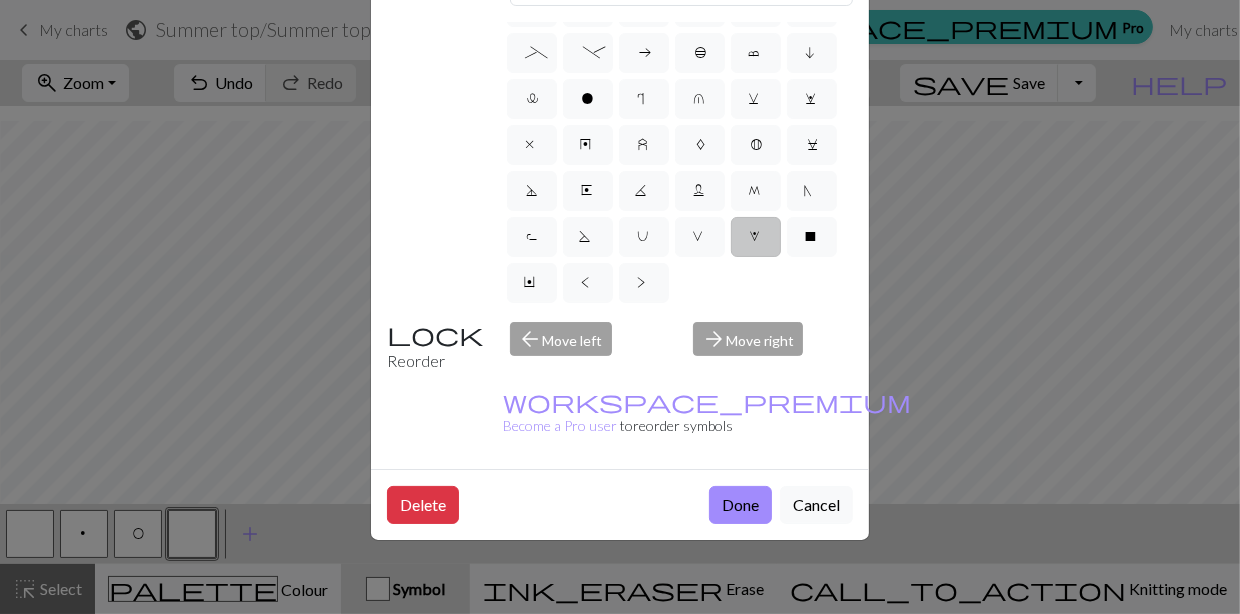 scroll, scrollTop: 106, scrollLeft: 0, axis: vertical 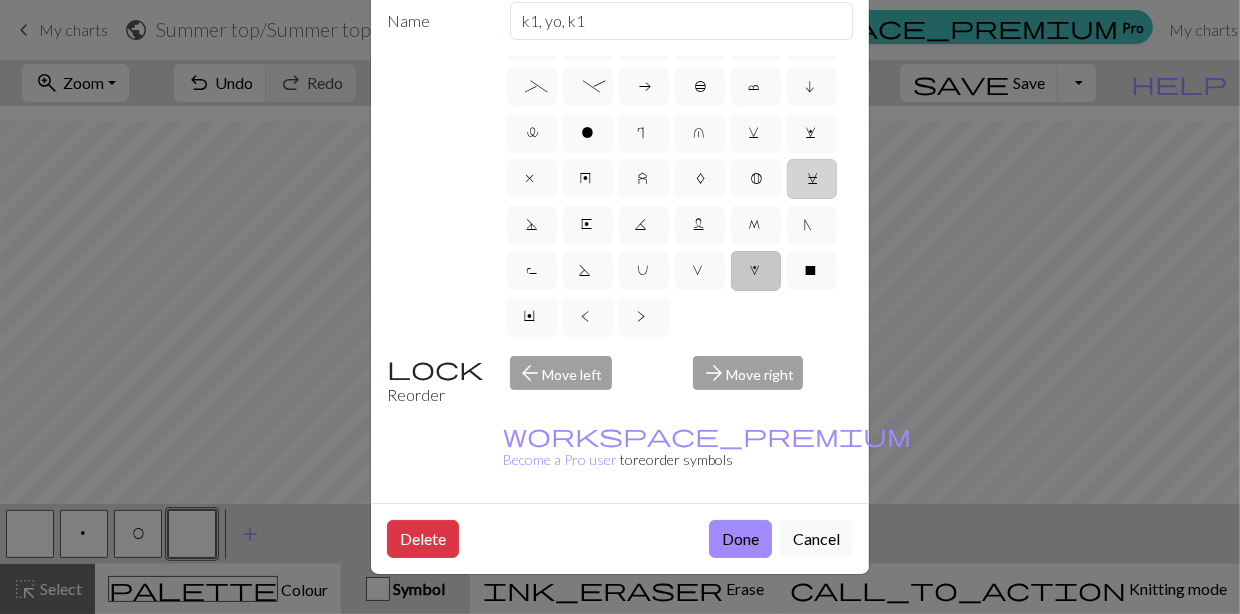 click on "C" at bounding box center (812, 179) 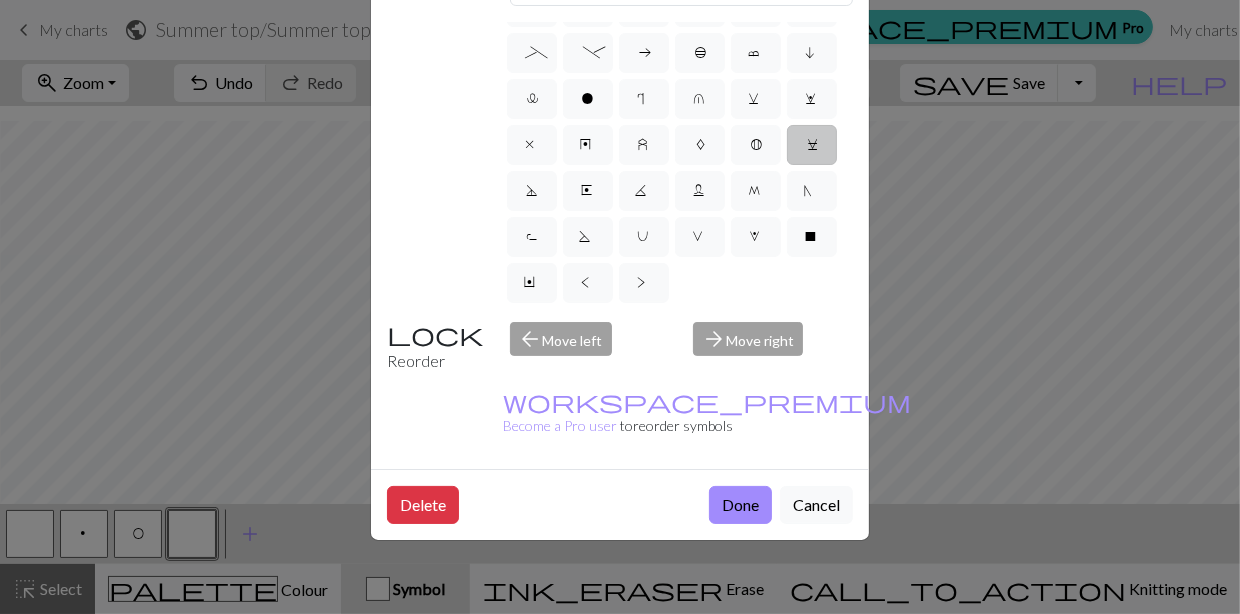 scroll, scrollTop: 106, scrollLeft: 0, axis: vertical 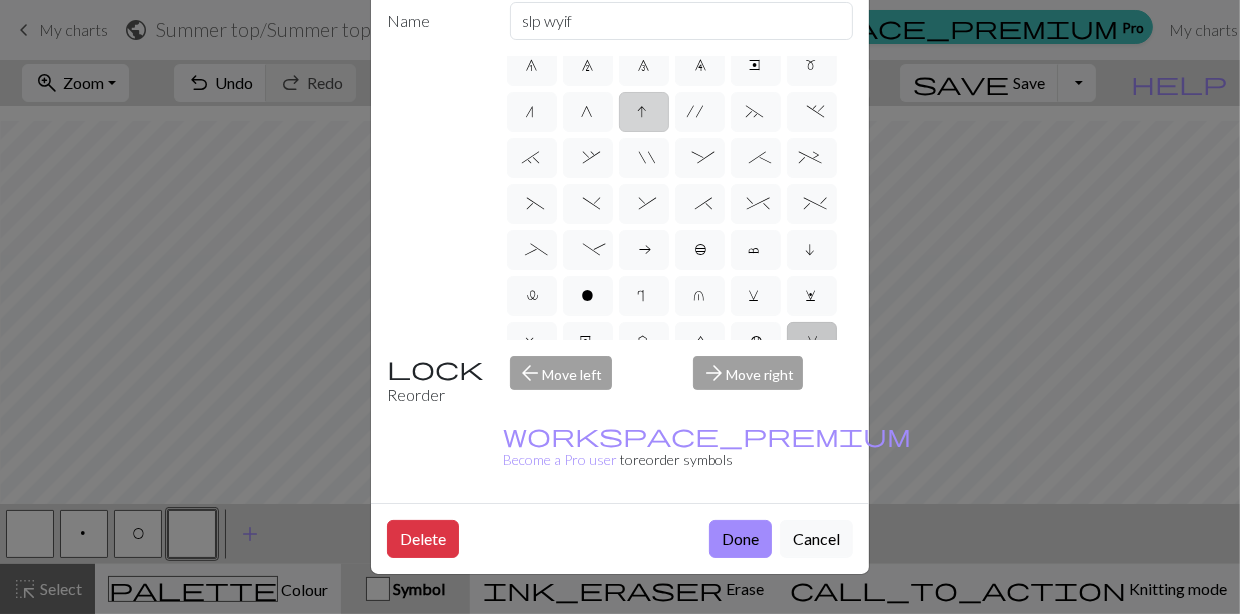 click on "I" at bounding box center (644, 112) 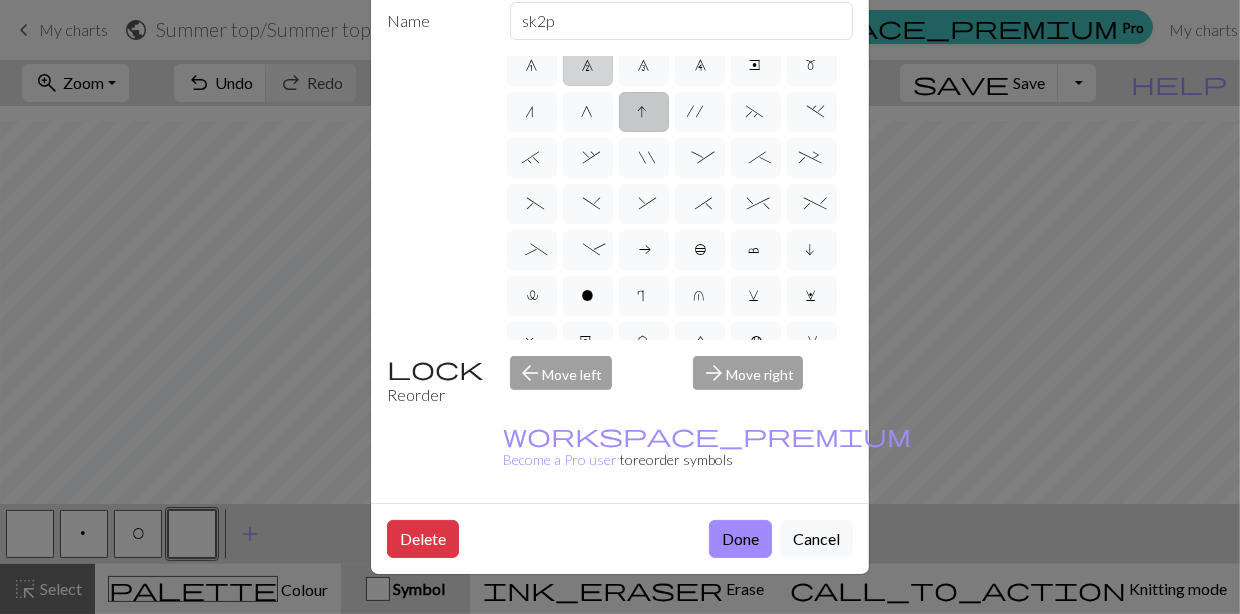 click on "7" at bounding box center (588, 66) 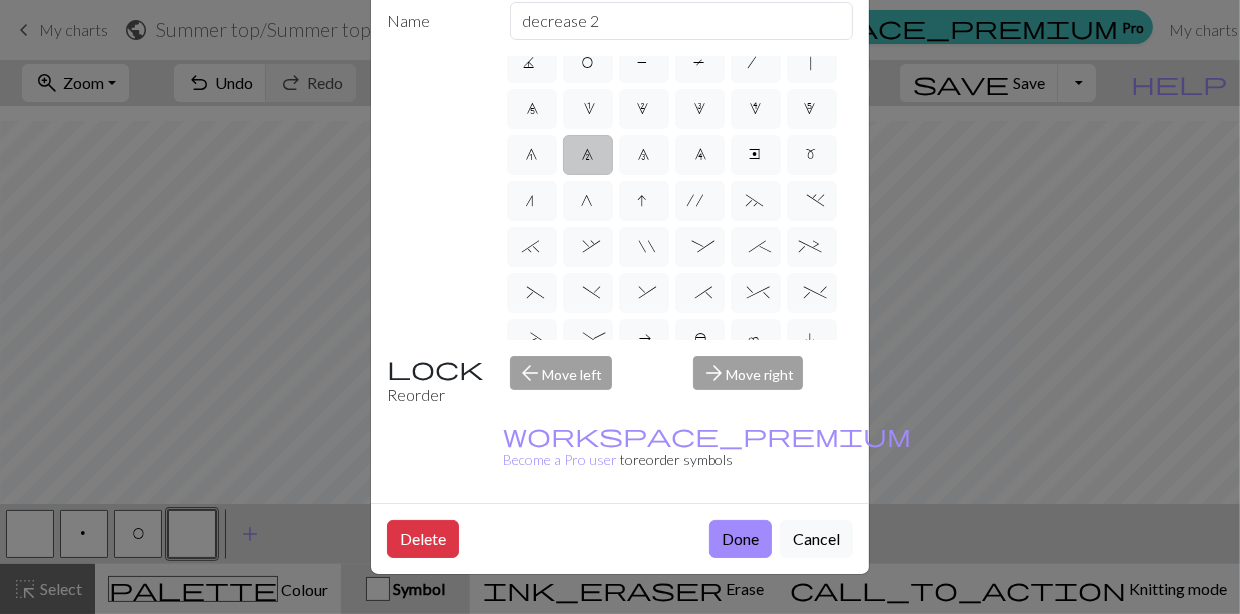 scroll, scrollTop: 0, scrollLeft: 0, axis: both 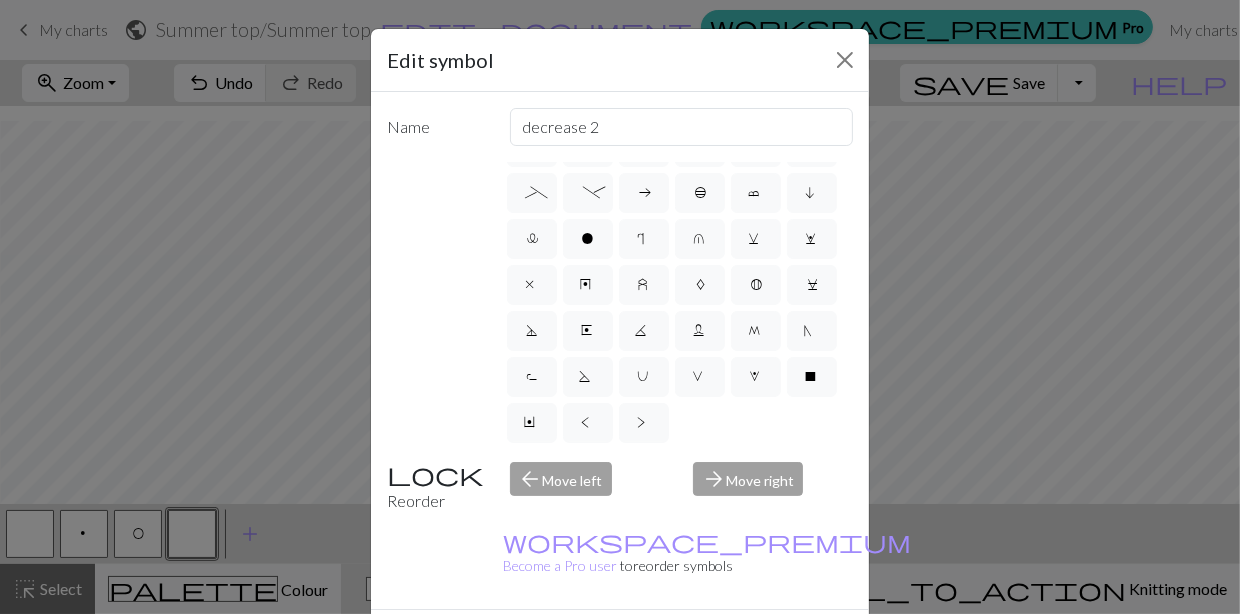 click on "K" at bounding box center [644, 333] 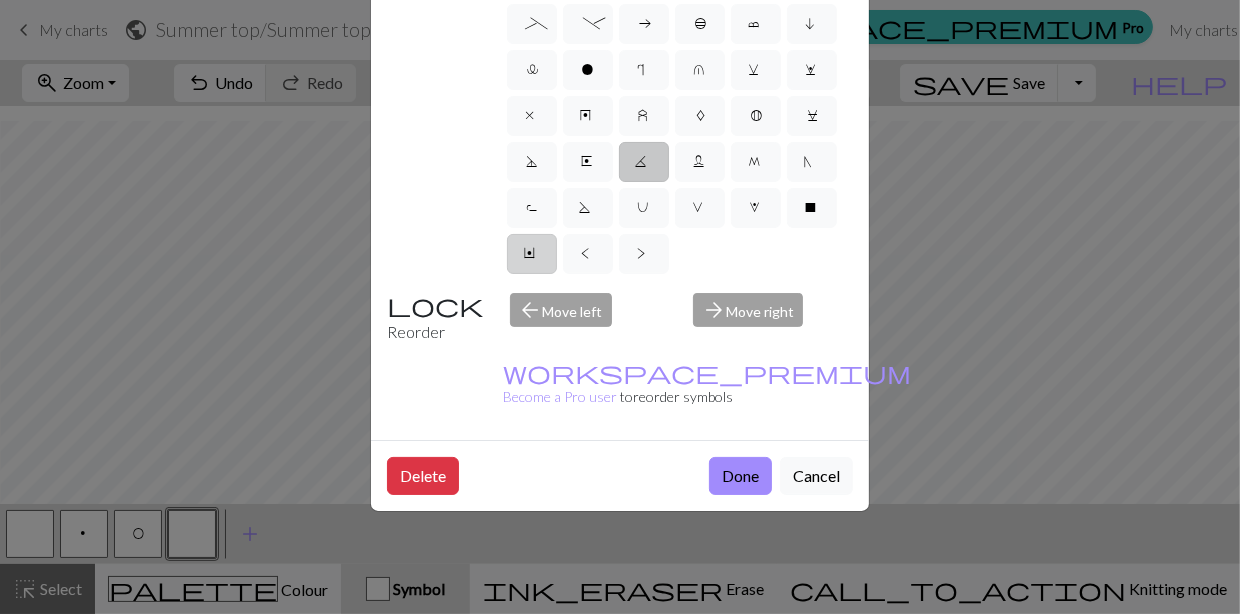 scroll, scrollTop: 106, scrollLeft: 0, axis: vertical 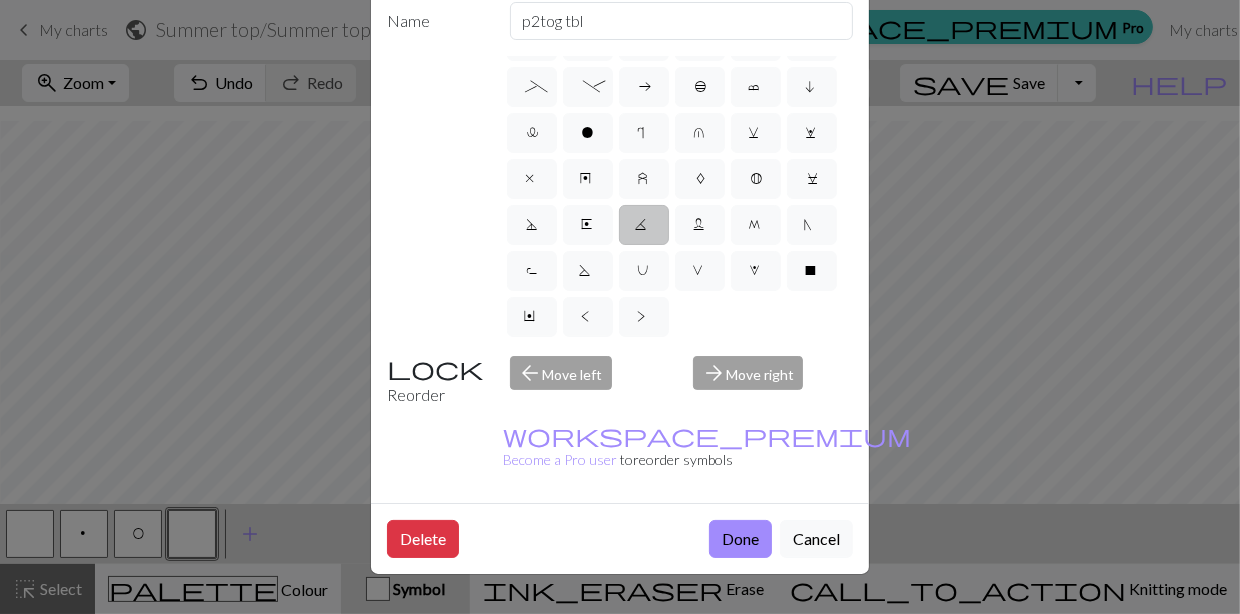 click on "Done" at bounding box center [740, 539] 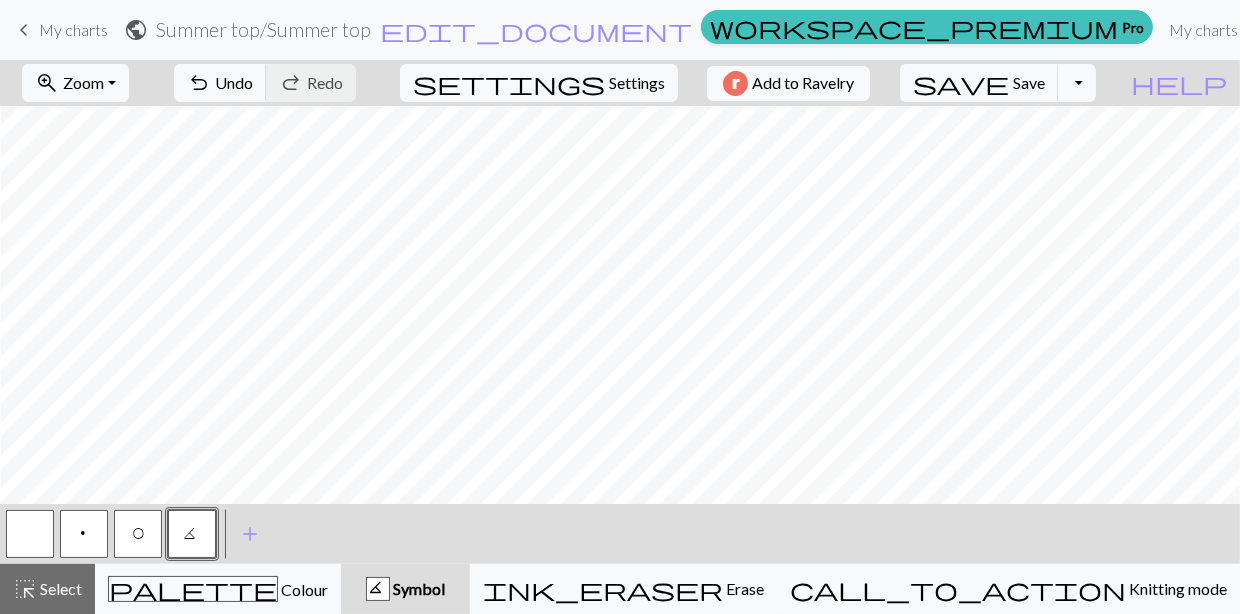 scroll, scrollTop: 326, scrollLeft: 613, axis: both 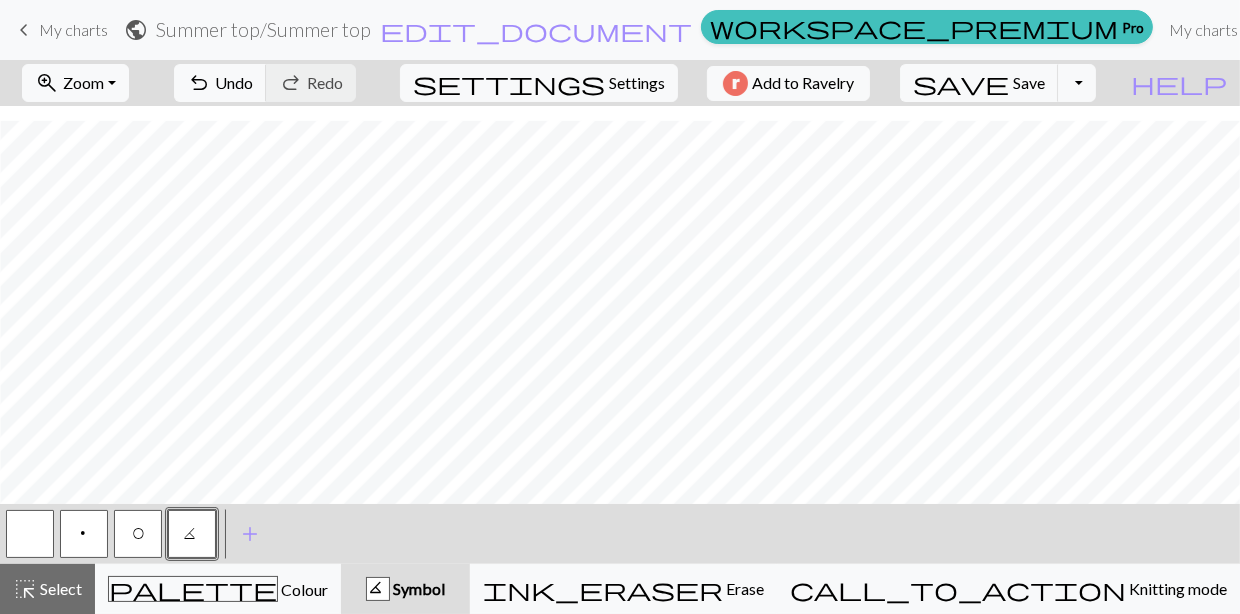 drag, startPoint x: 137, startPoint y: 540, endPoint x: 149, endPoint y: 549, distance: 15 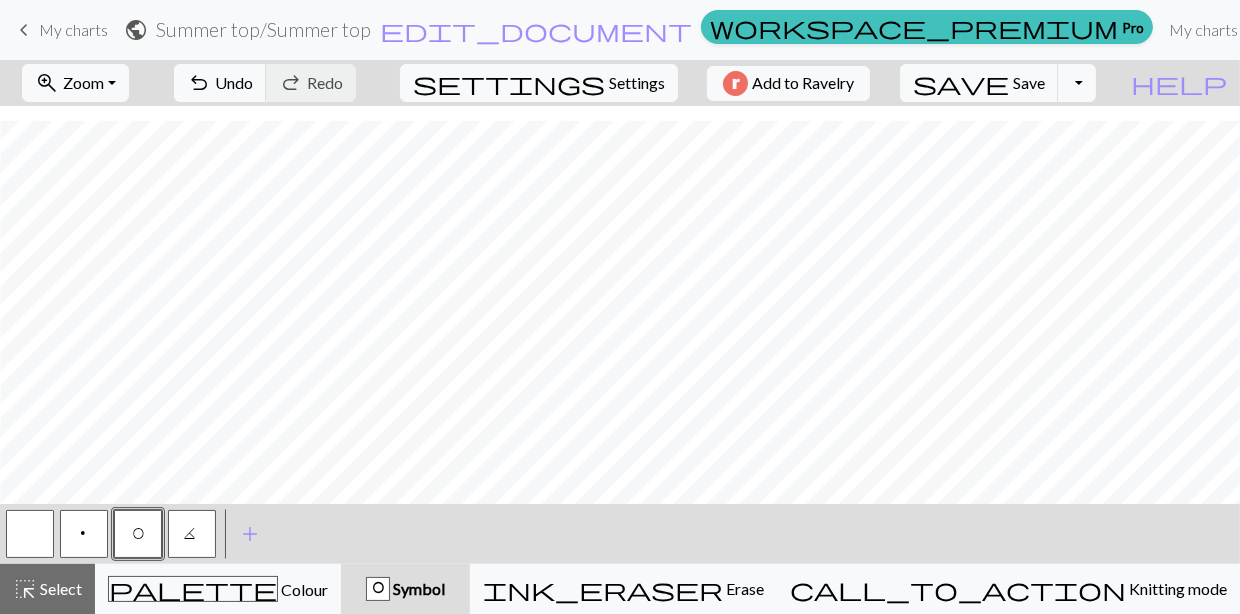 click on "O" at bounding box center [138, 534] 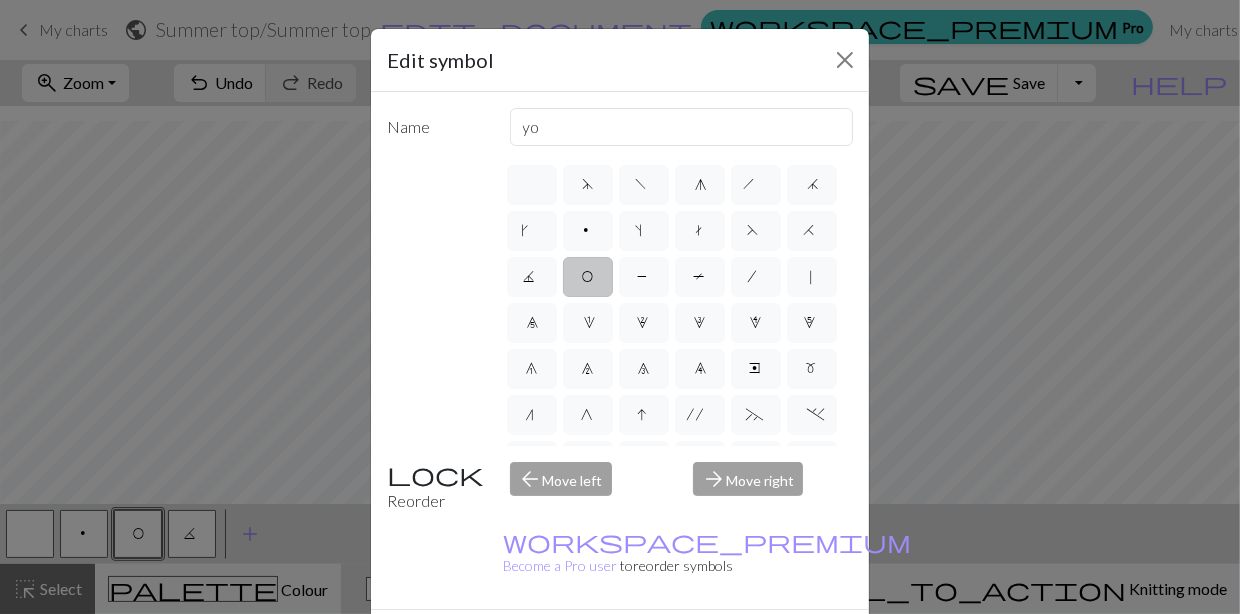 click on "Done" at bounding box center [740, 645] 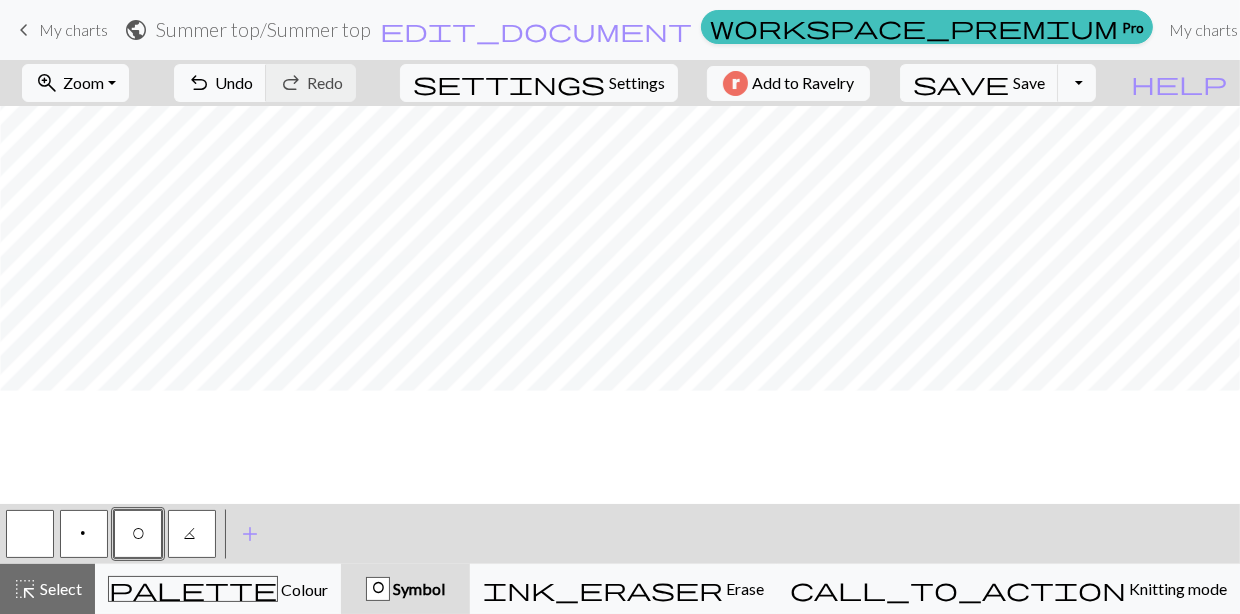 scroll, scrollTop: 0, scrollLeft: 613, axis: horizontal 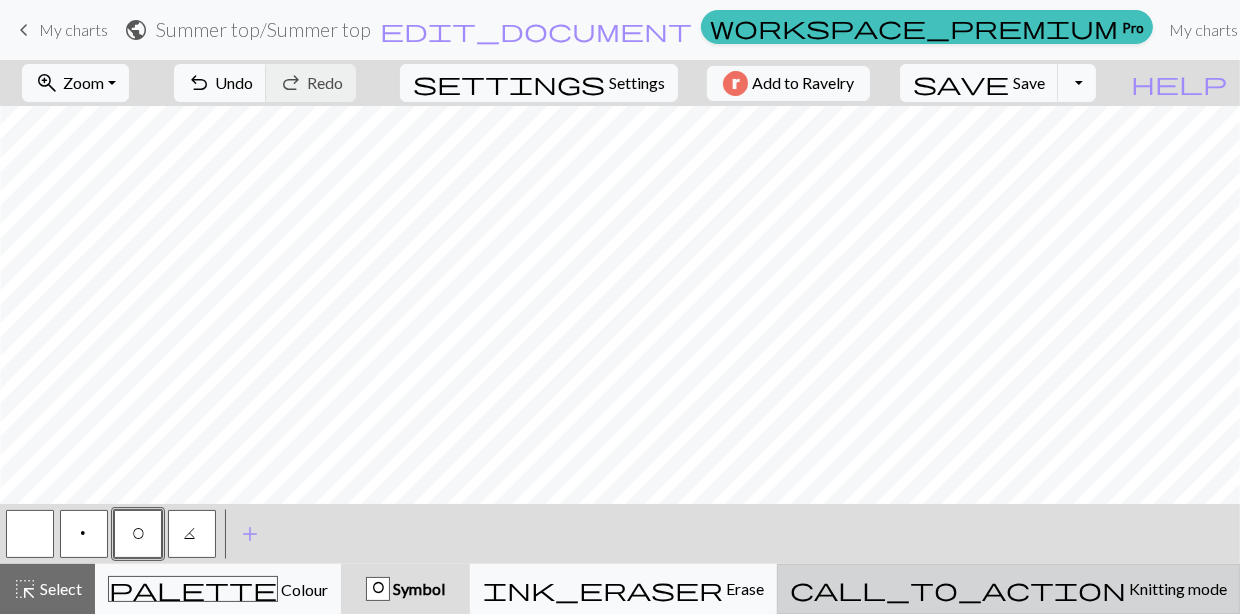 click on "Knitting mode" at bounding box center [1176, 588] 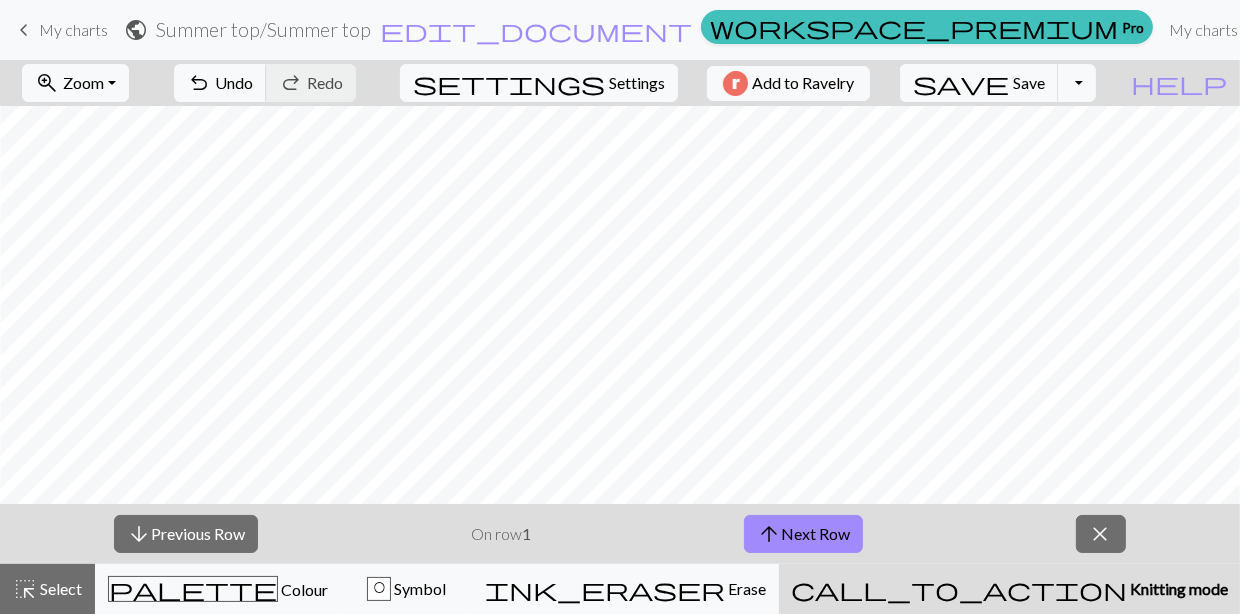 click on "Knitting mode" at bounding box center (1177, 588) 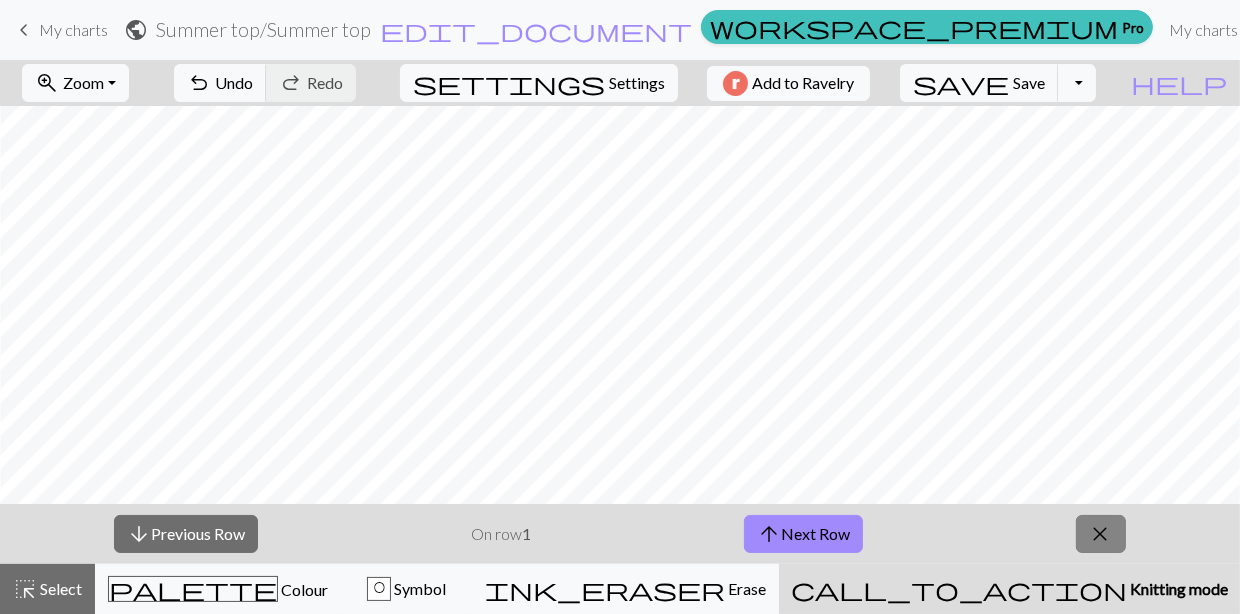 click on "close" at bounding box center [1101, 534] 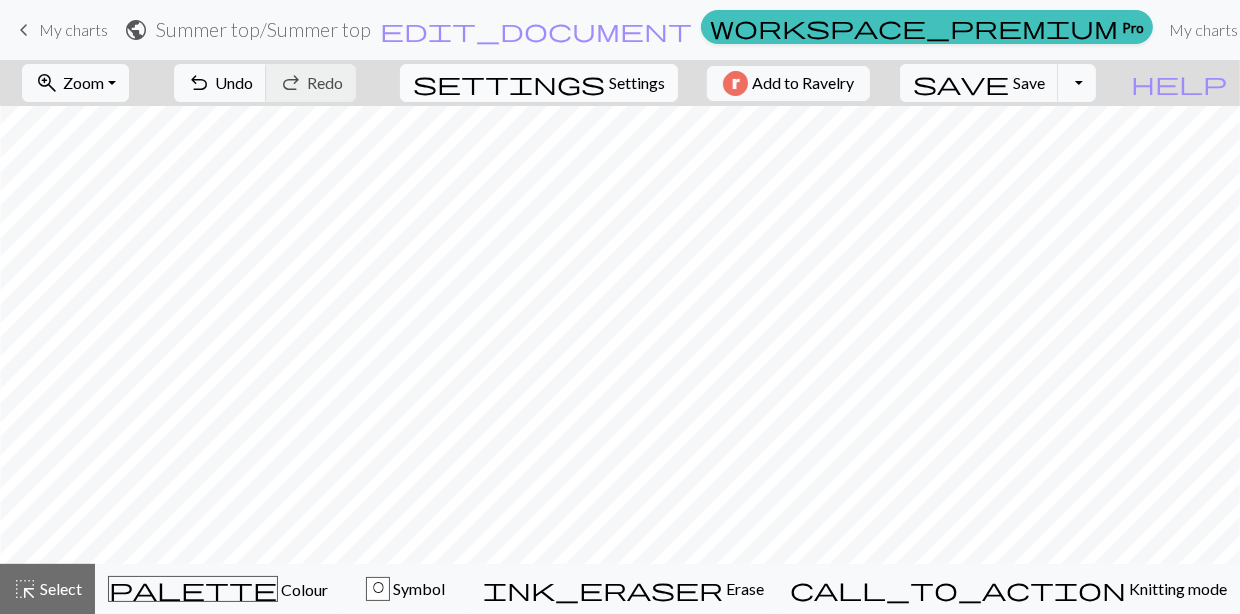 click on "Settings" at bounding box center (637, 83) 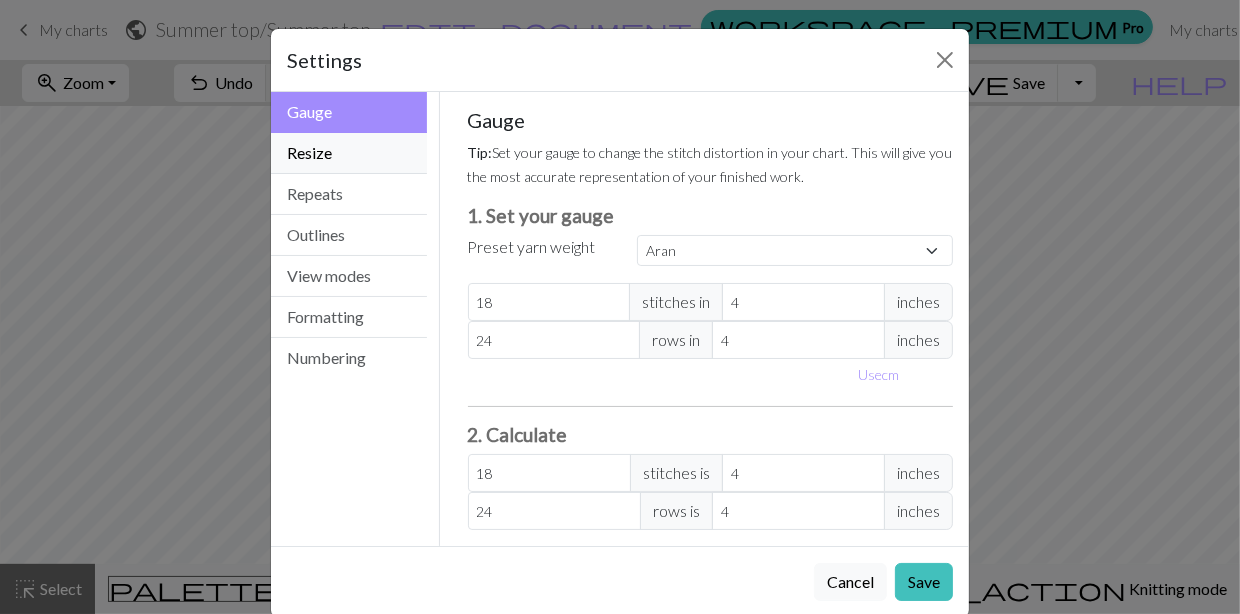 click on "Resize" at bounding box center [349, 153] 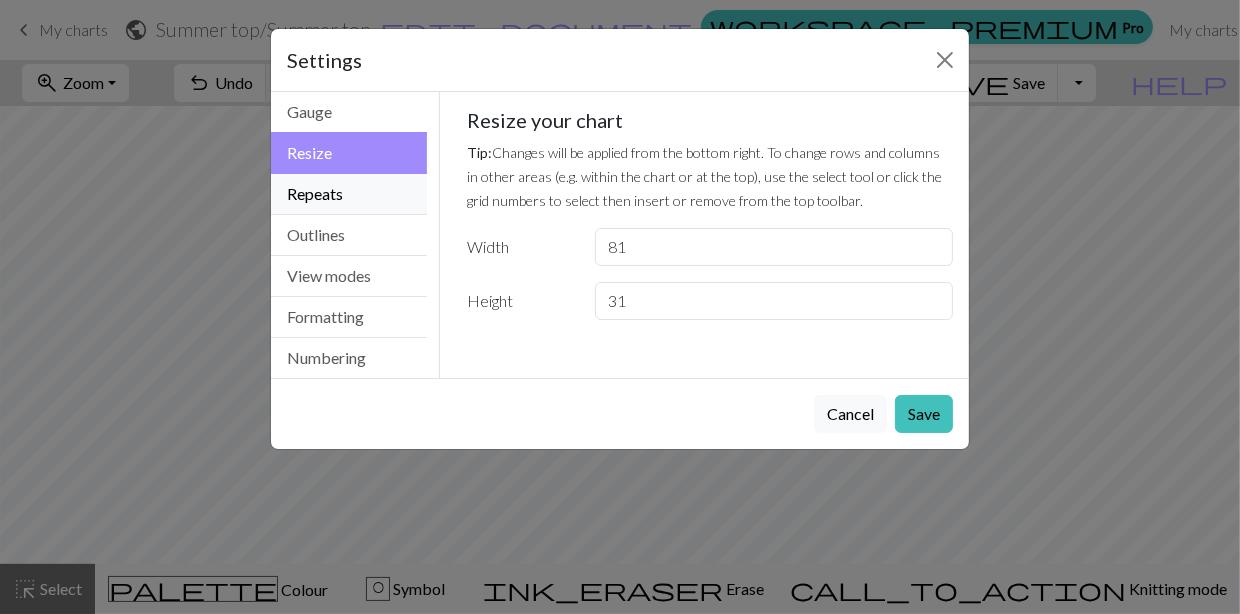 click on "Repeats" at bounding box center [349, 194] 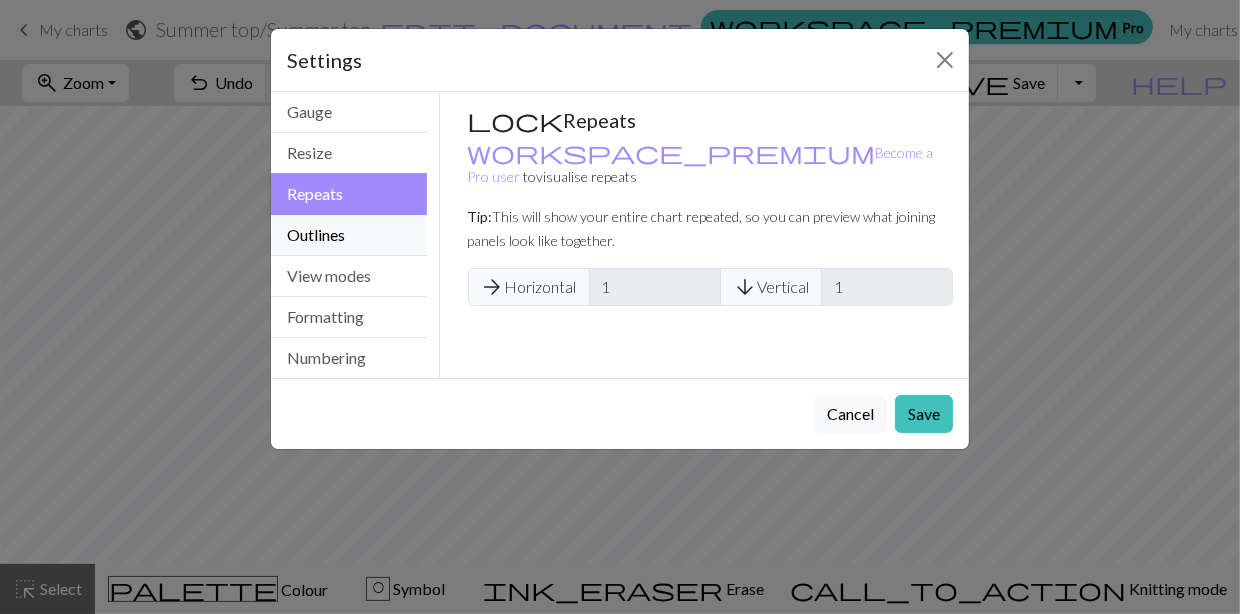 click on "Outlines" at bounding box center (349, 235) 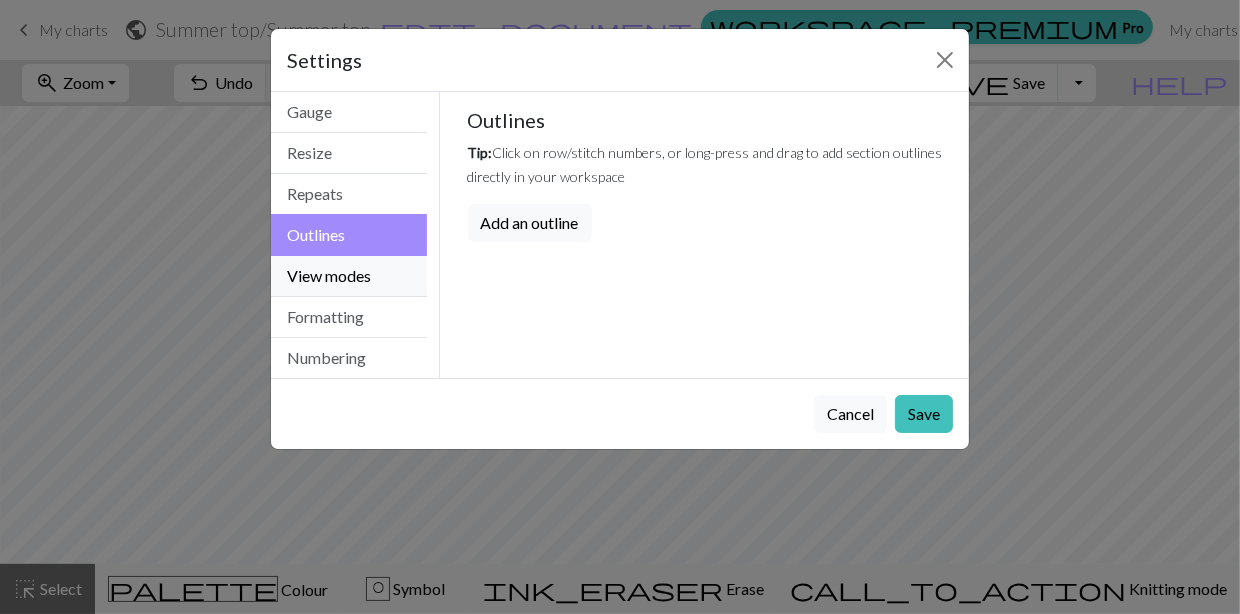 click on "View modes" at bounding box center [349, 276] 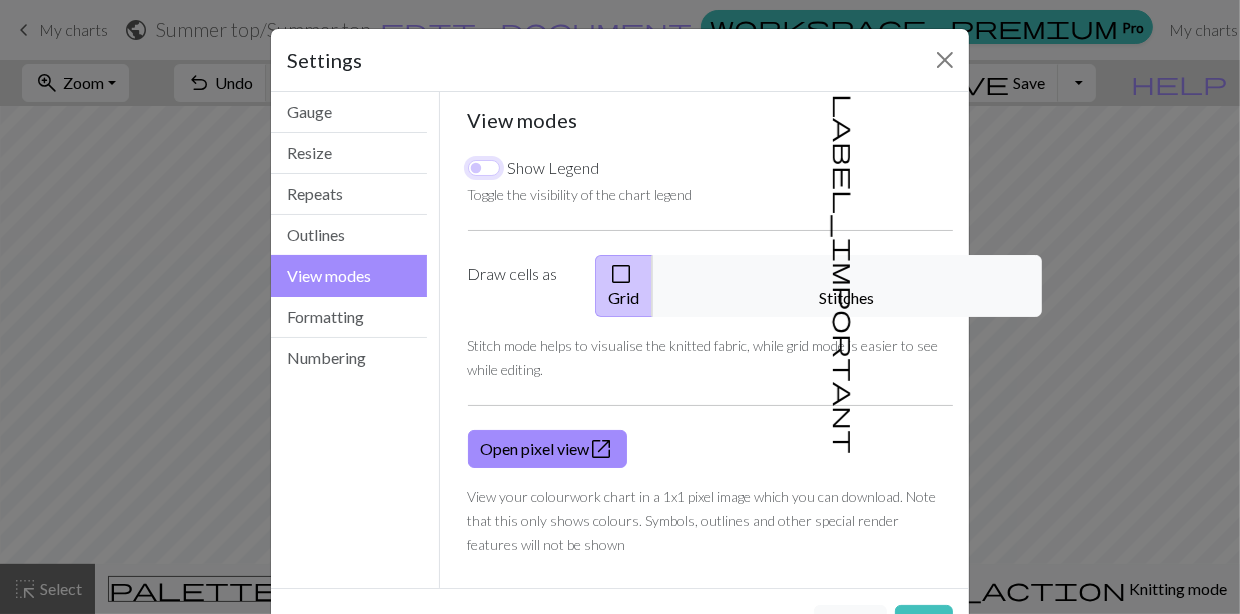 click on "Show Legend" at bounding box center (484, 168) 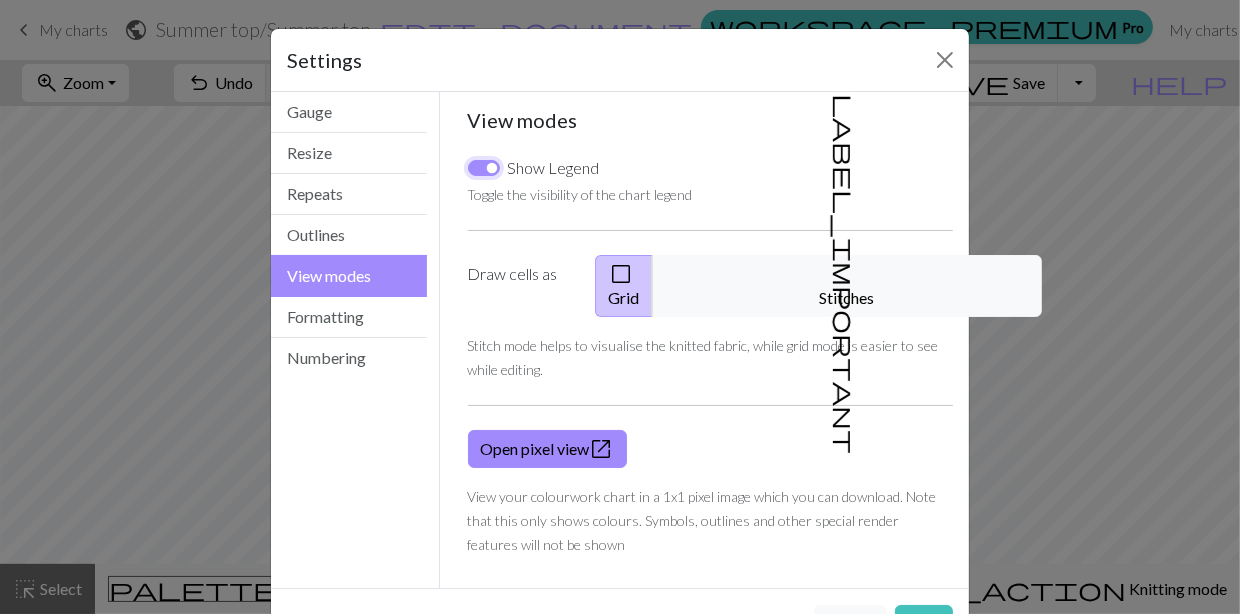 checkbox on "true" 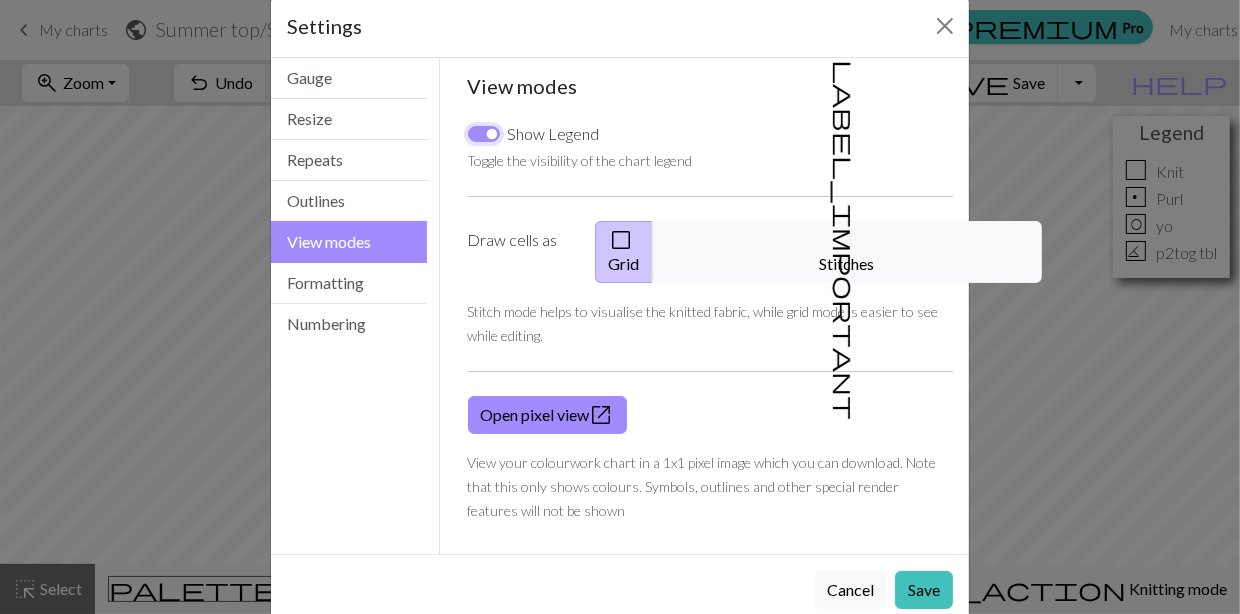 scroll, scrollTop: 49, scrollLeft: 0, axis: vertical 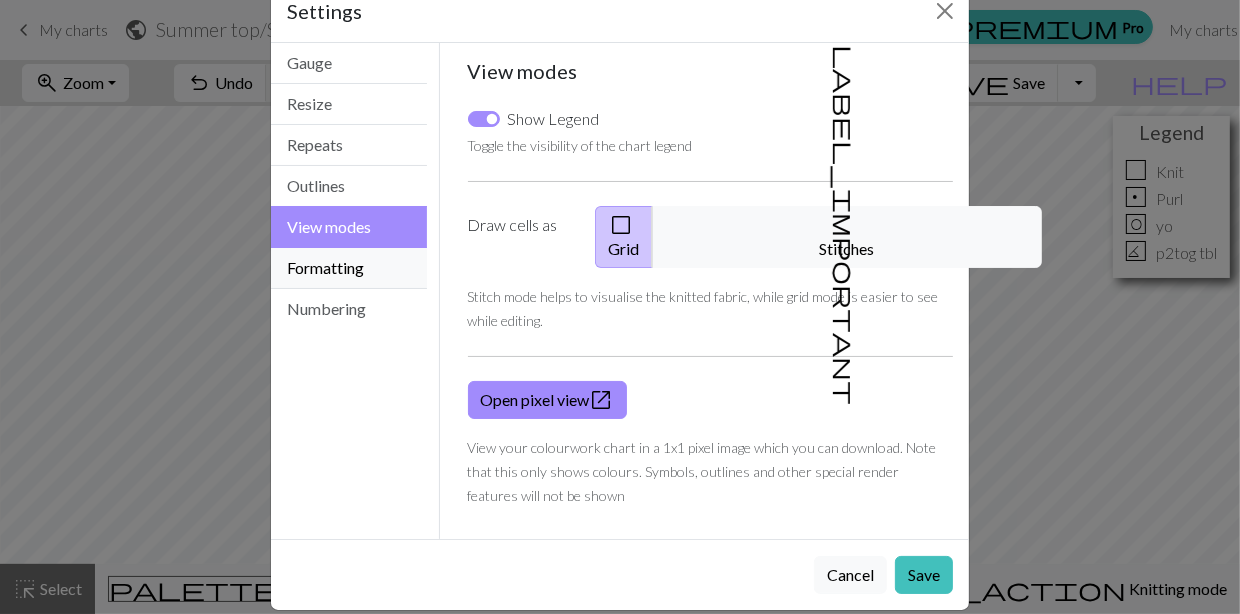 click on "Formatting" at bounding box center (349, 268) 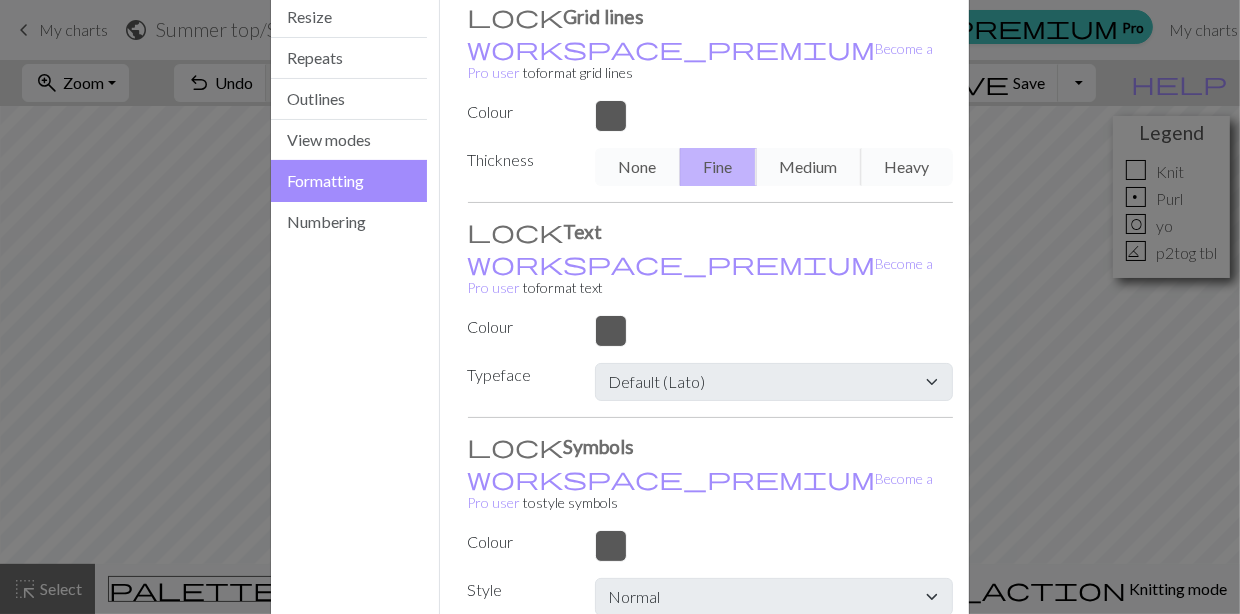 scroll, scrollTop: 198, scrollLeft: 0, axis: vertical 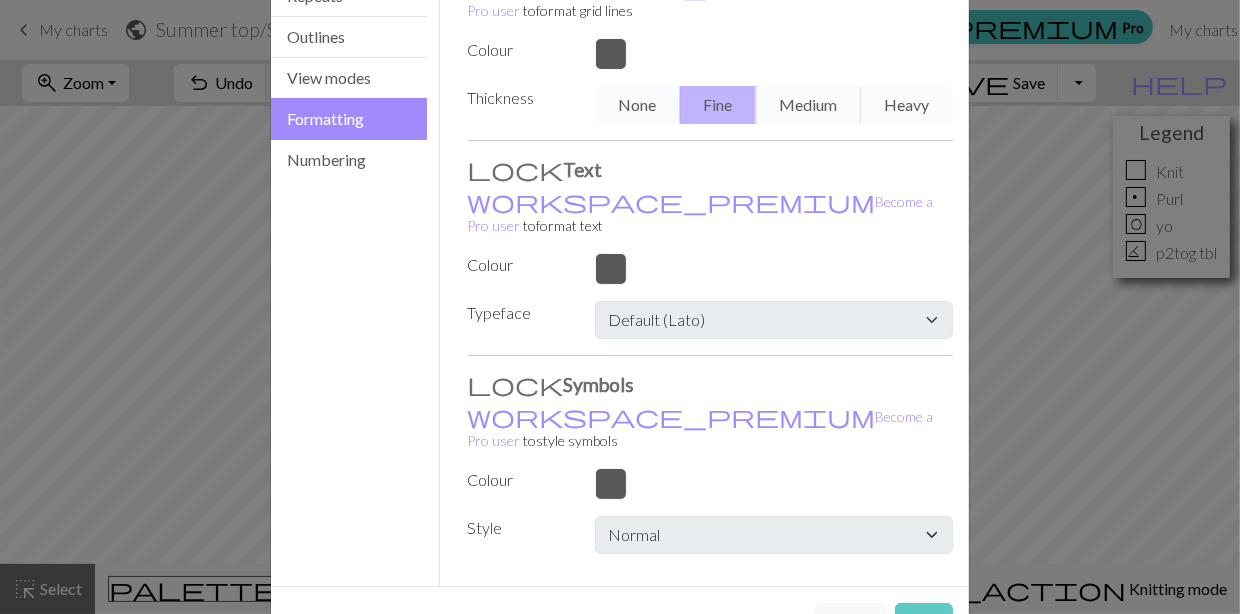 click on "Save" at bounding box center [924, 622] 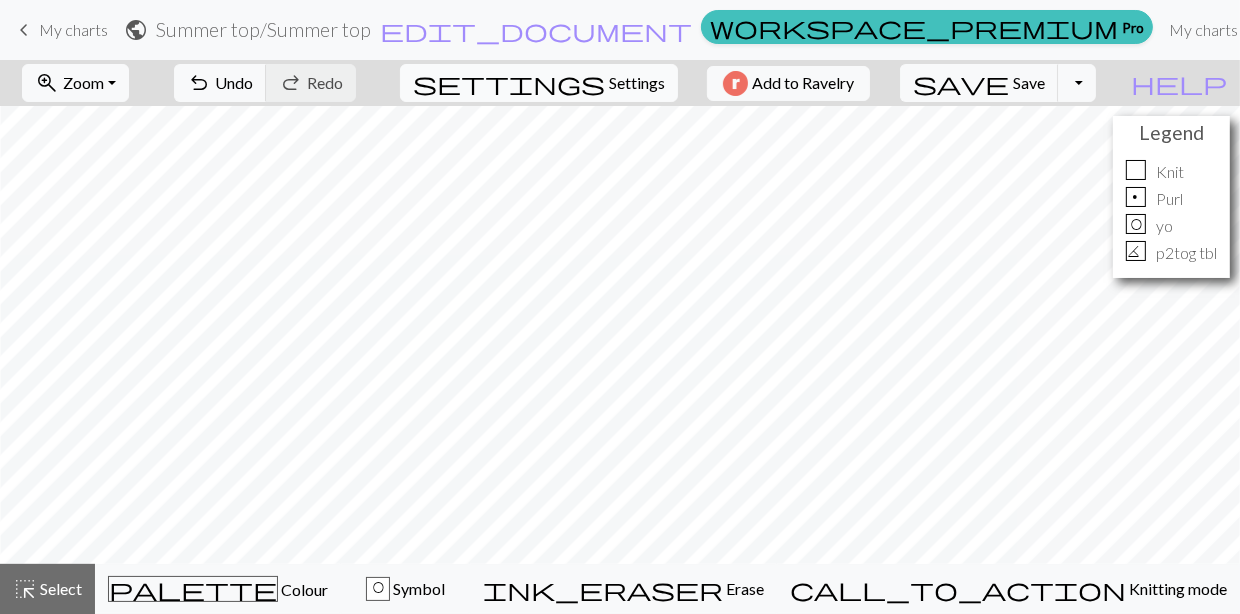 click on "settings  Settings" at bounding box center (539, 83) 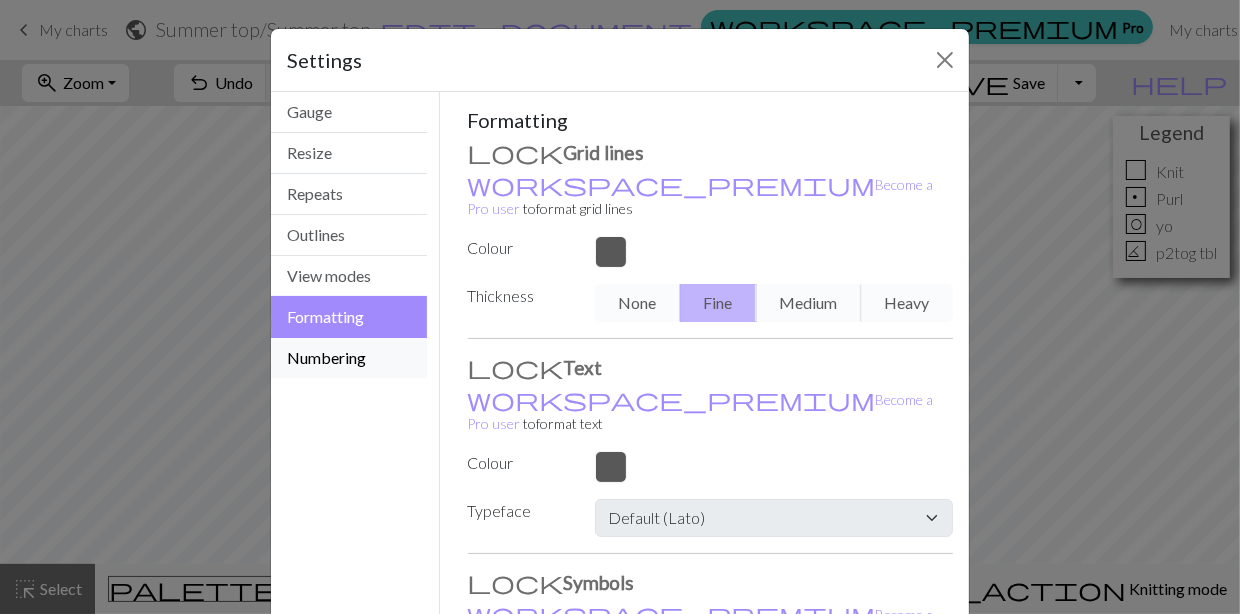 click on "Numbering" at bounding box center (349, 358) 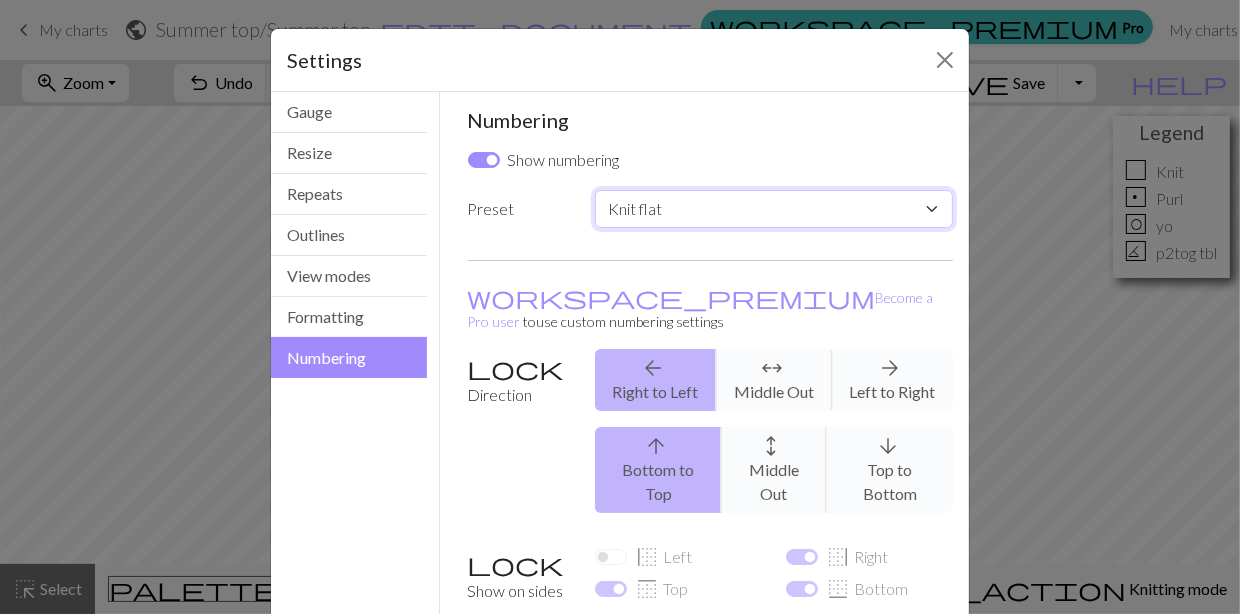 click on "Custom Knit flat Knit in the round Lace knitting Cross stitch" at bounding box center (774, 209) 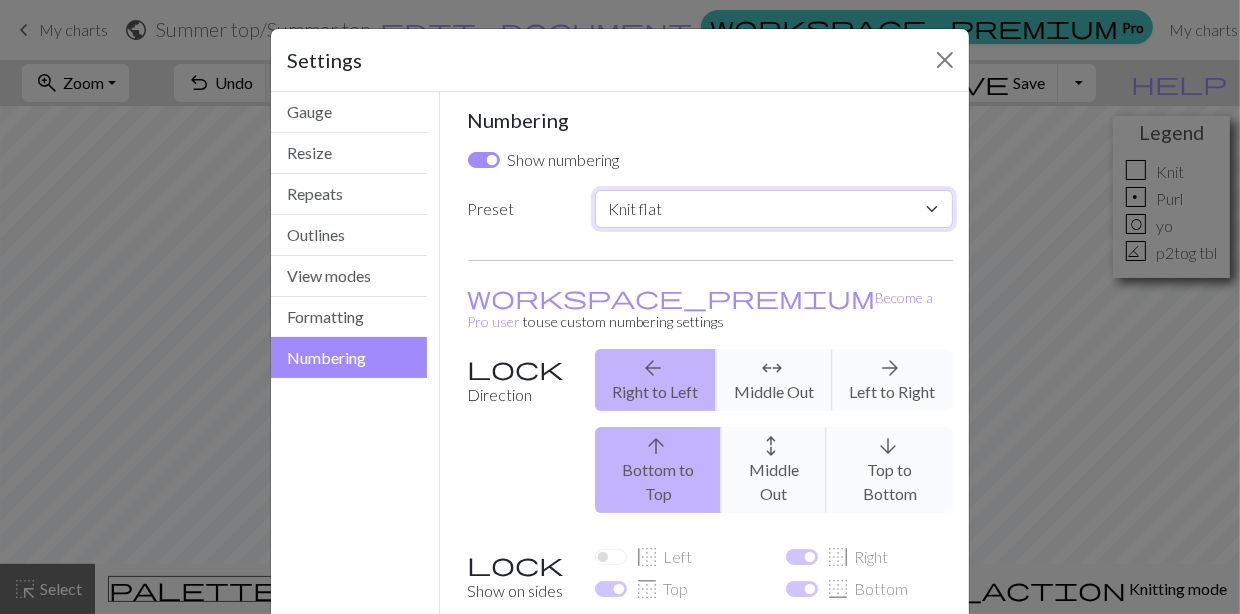 select on "round" 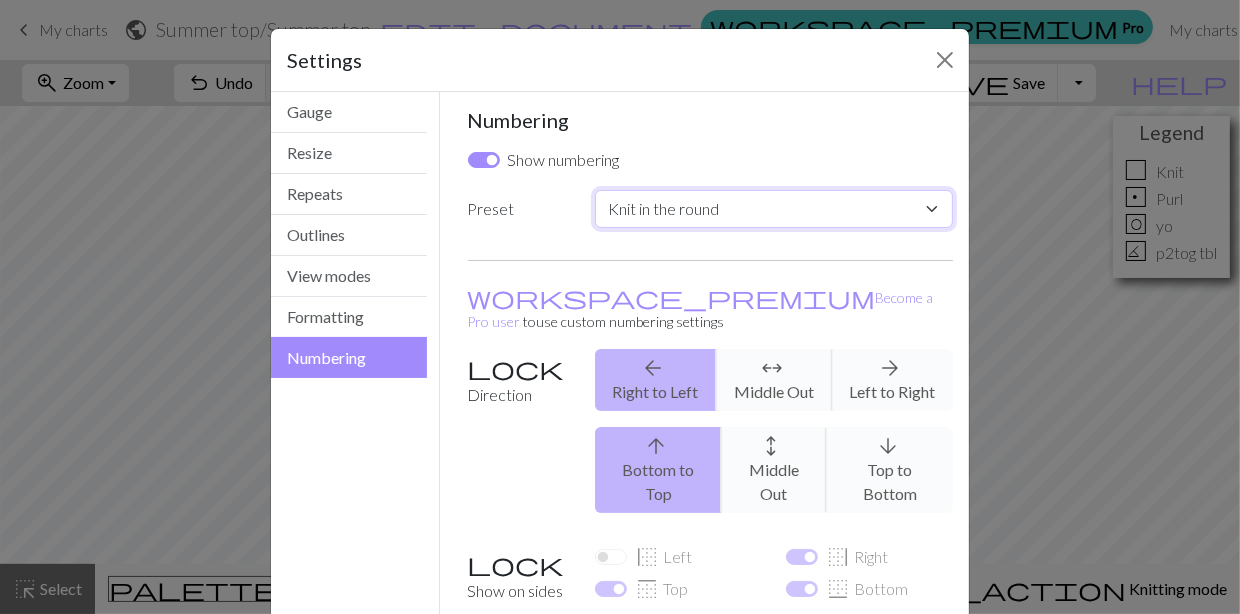 click on "Custom Knit flat Knit in the round Lace knitting Cross stitch" at bounding box center [774, 209] 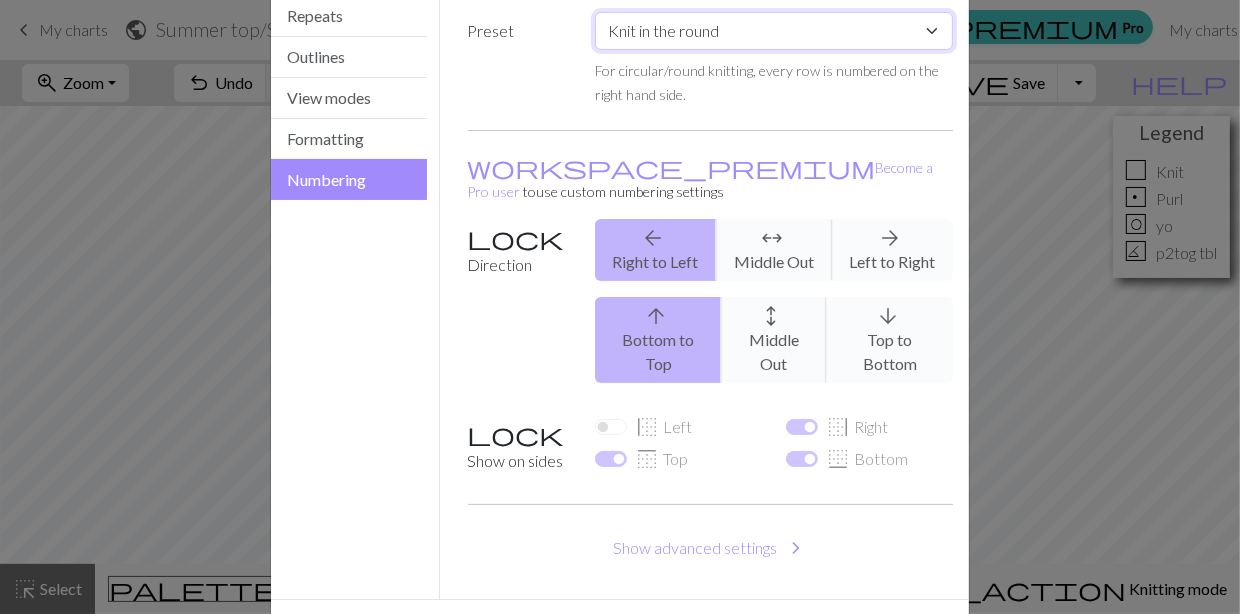 scroll, scrollTop: 214, scrollLeft: 0, axis: vertical 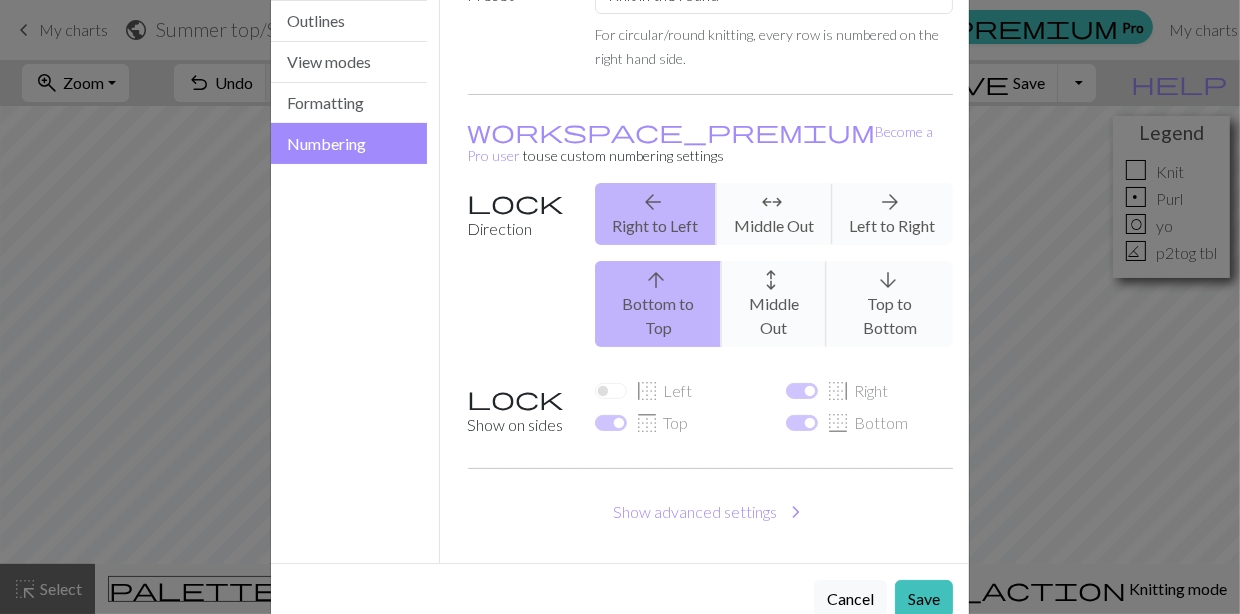 click on "border_left Left" at bounding box center [678, 391] 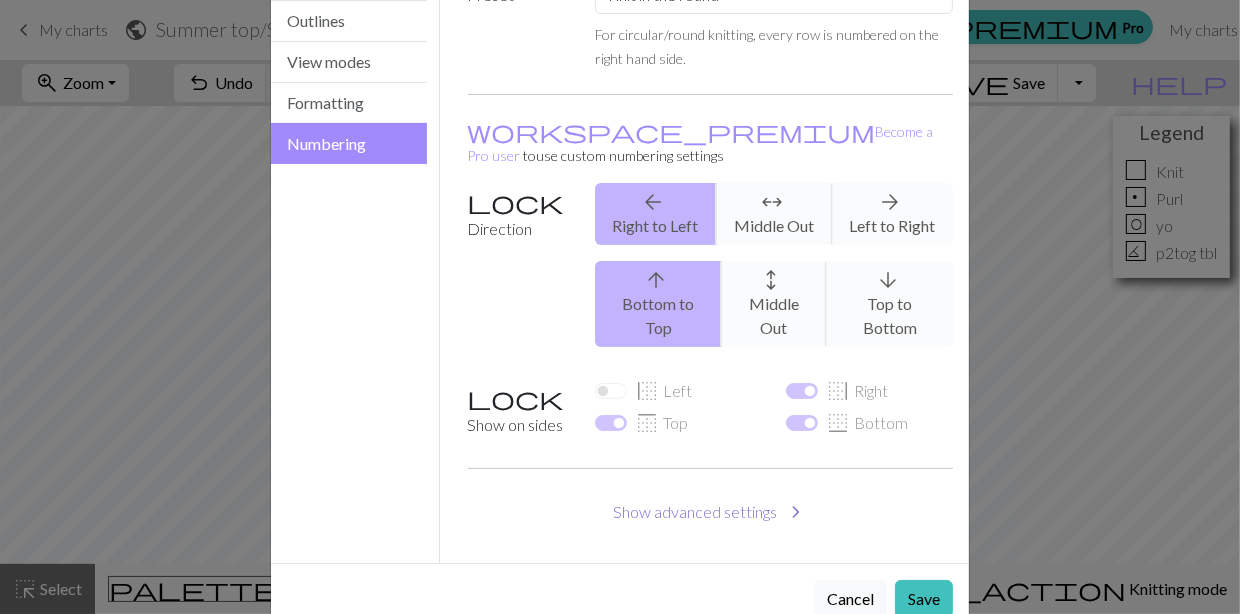 click on "Show advanced settings   chevron_right" at bounding box center (711, 512) 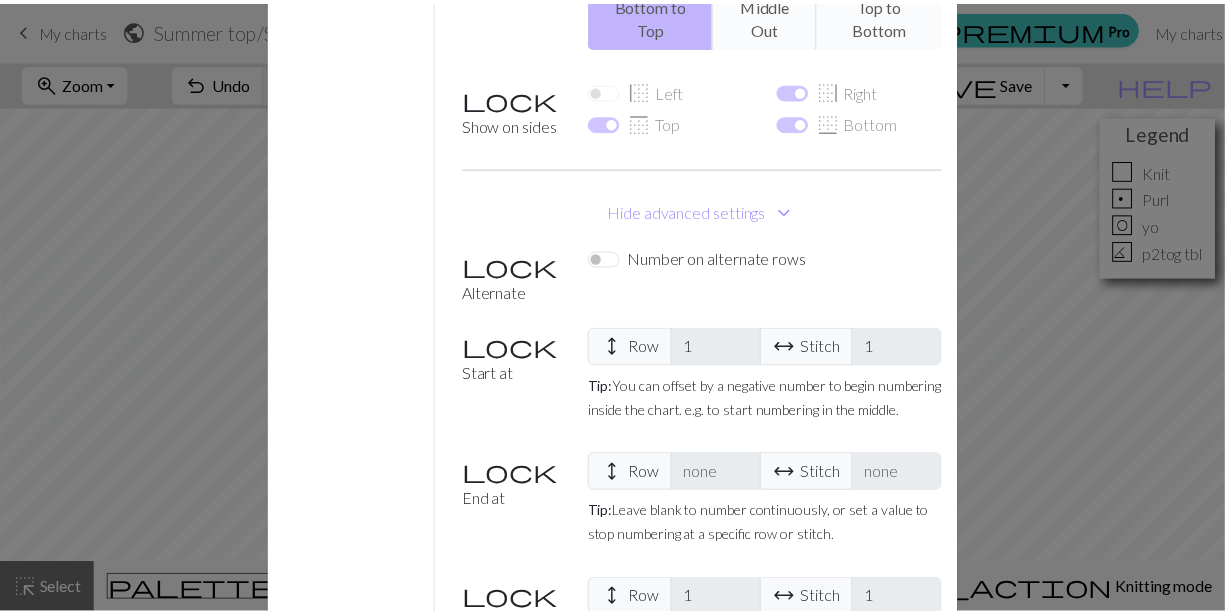 scroll, scrollTop: 648, scrollLeft: 0, axis: vertical 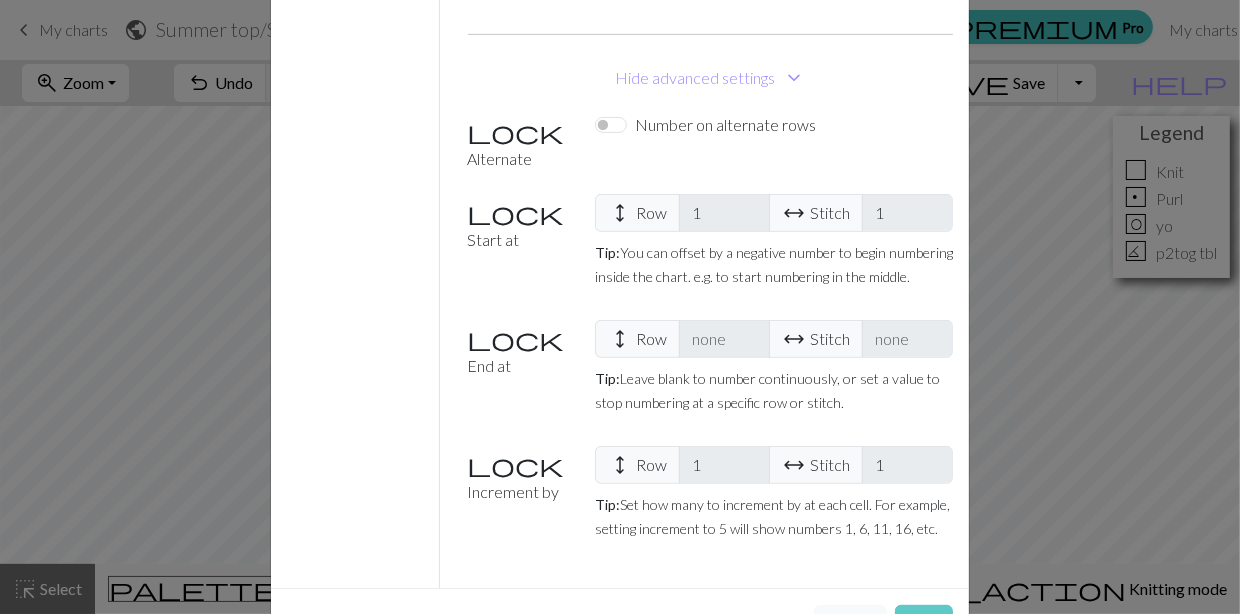click on "Save" at bounding box center (924, 624) 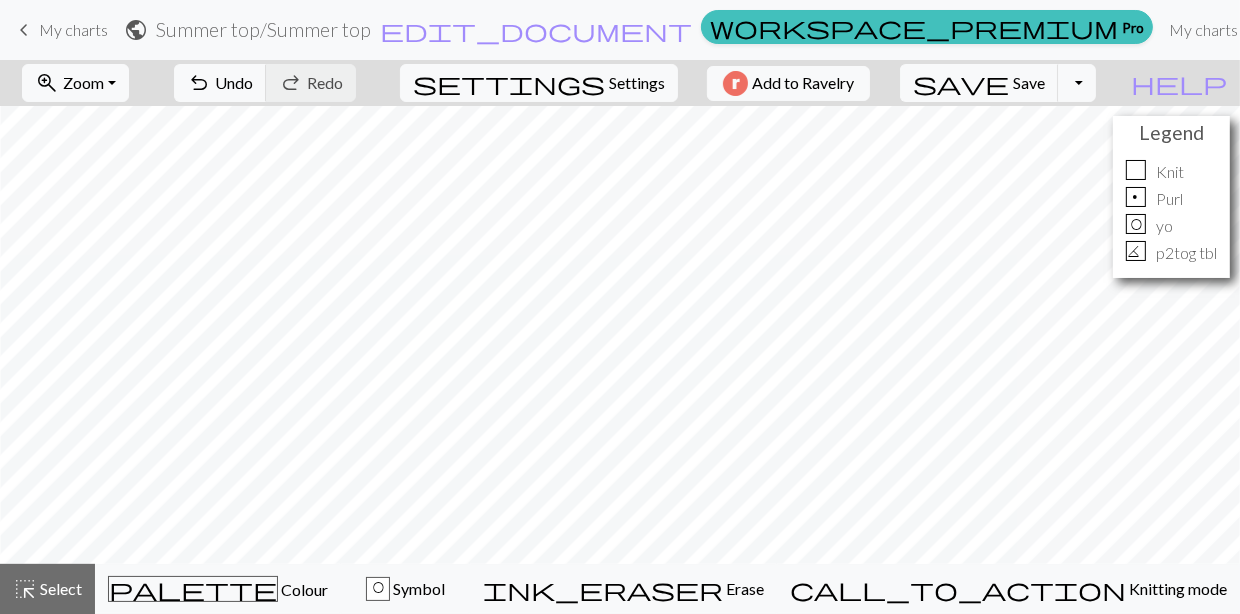 click on "Library" at bounding box center (1278, 30) 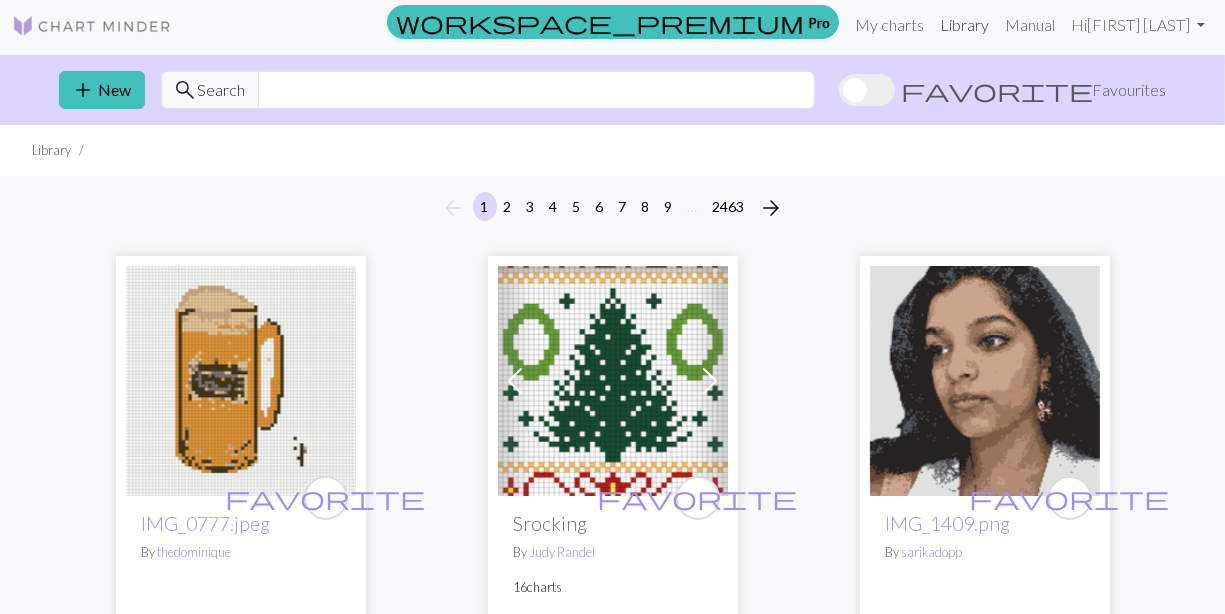 scroll, scrollTop: 0, scrollLeft: 0, axis: both 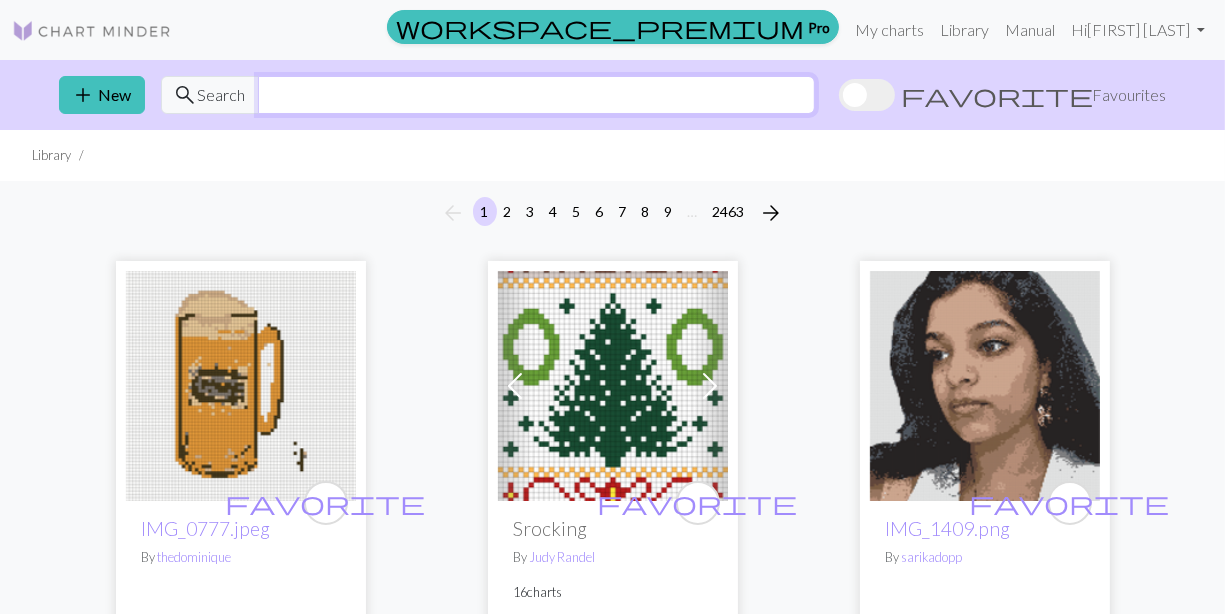 click at bounding box center (536, 95) 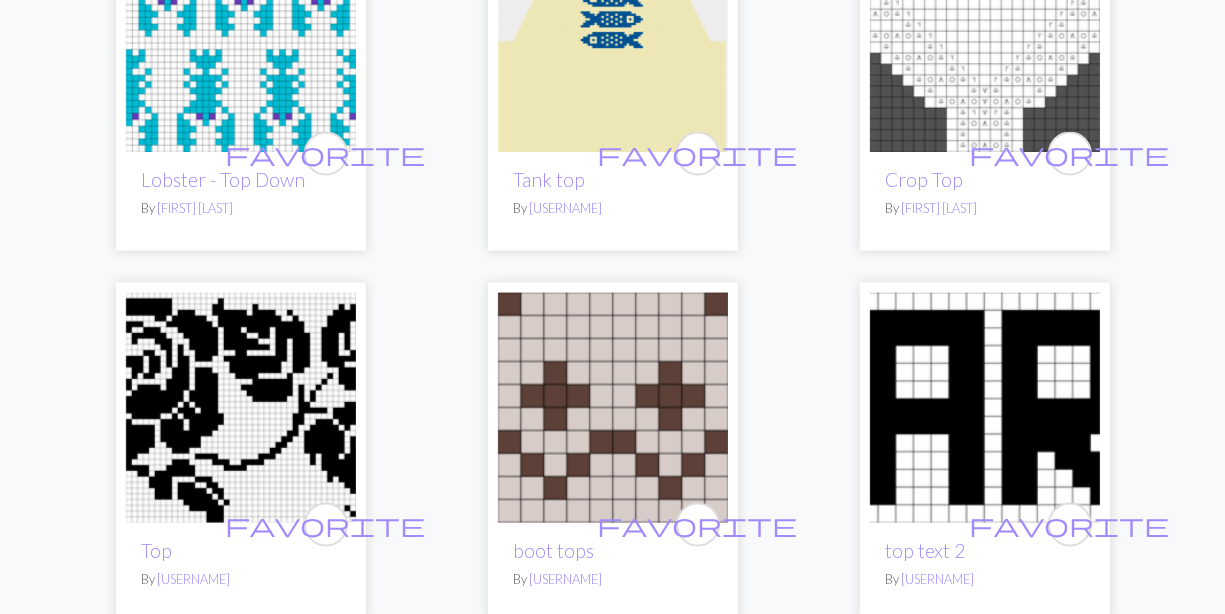 scroll, scrollTop: 2800, scrollLeft: 0, axis: vertical 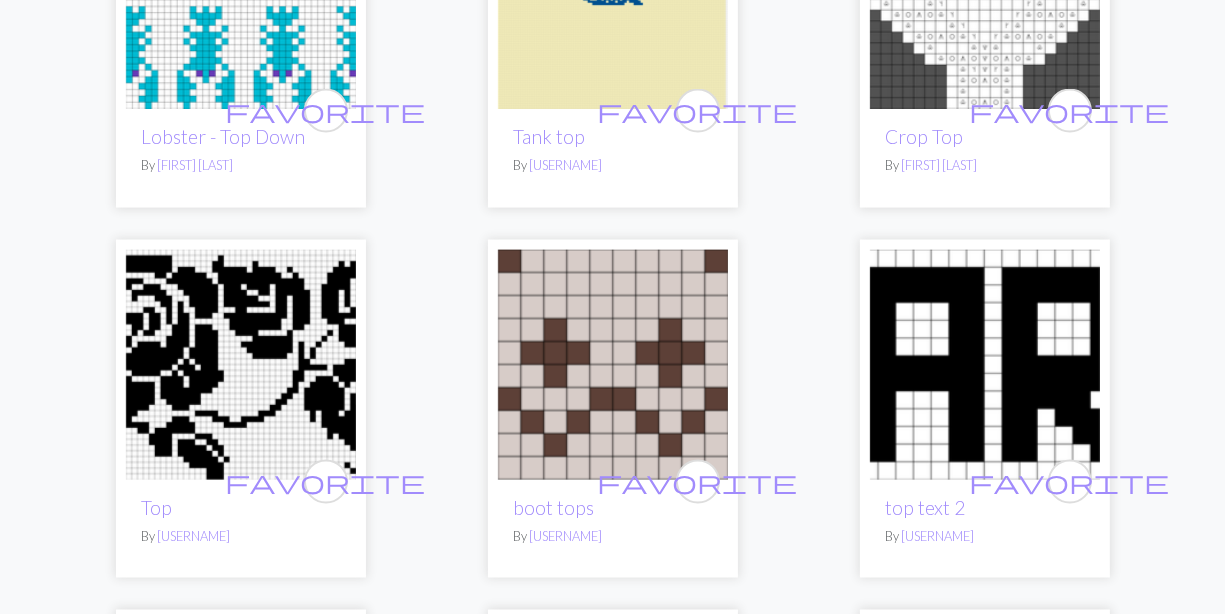 click on "favorite bluebell top pattern By favorite top band By Previous Next favorite filet top By 2 charts Previous Next favorite Added Length - Love Letter Top By 3 charts favorite Tank Top By favorite top negro By favorite lotus filet top By Previous Next favorite hul sol top By 2 charts favorite 6 stripe tank top By favorite 72 top idées & tutos de dessins Stitch.jpg By favorite Garter vest top - first test By Previous Next favorite Copy of bra vest top By 2 charts favorite Salamander Top and Bottom Motif By favorite Top br fr By favorite Croco top By favorite Buggy top By favorite Fur Top By favorite Shackle Sock Top Chart By favorite Lobster - Top Down By favorite Tank top By favorite Crop Top By favorite Top By favorite By" at bounding box center [613, 818] 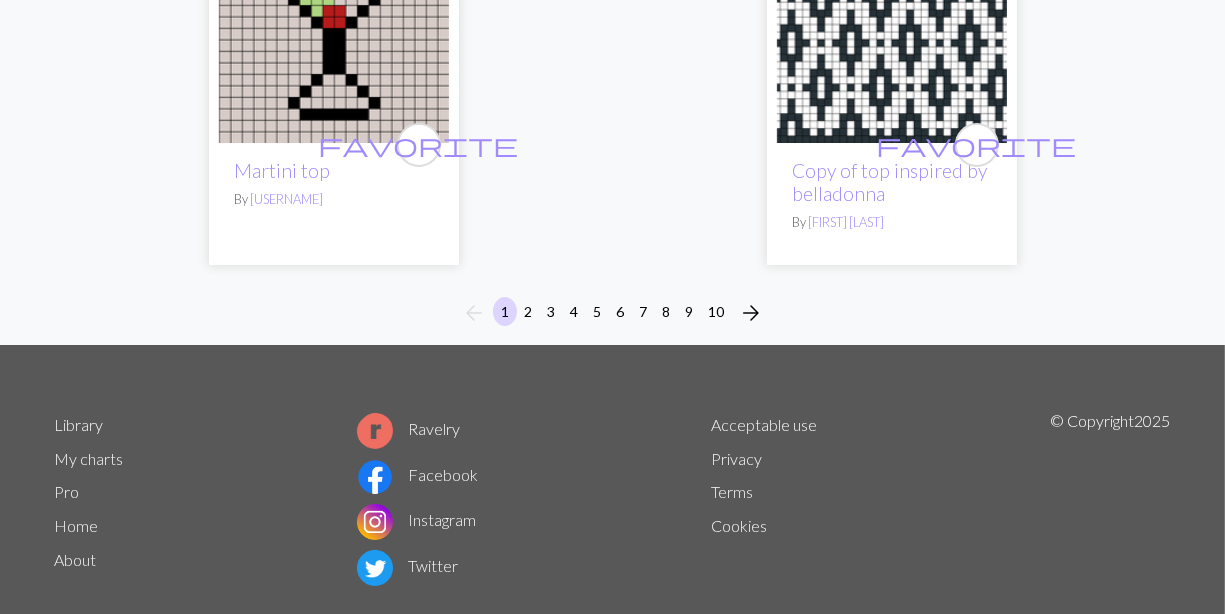 scroll, scrollTop: 6593, scrollLeft: 0, axis: vertical 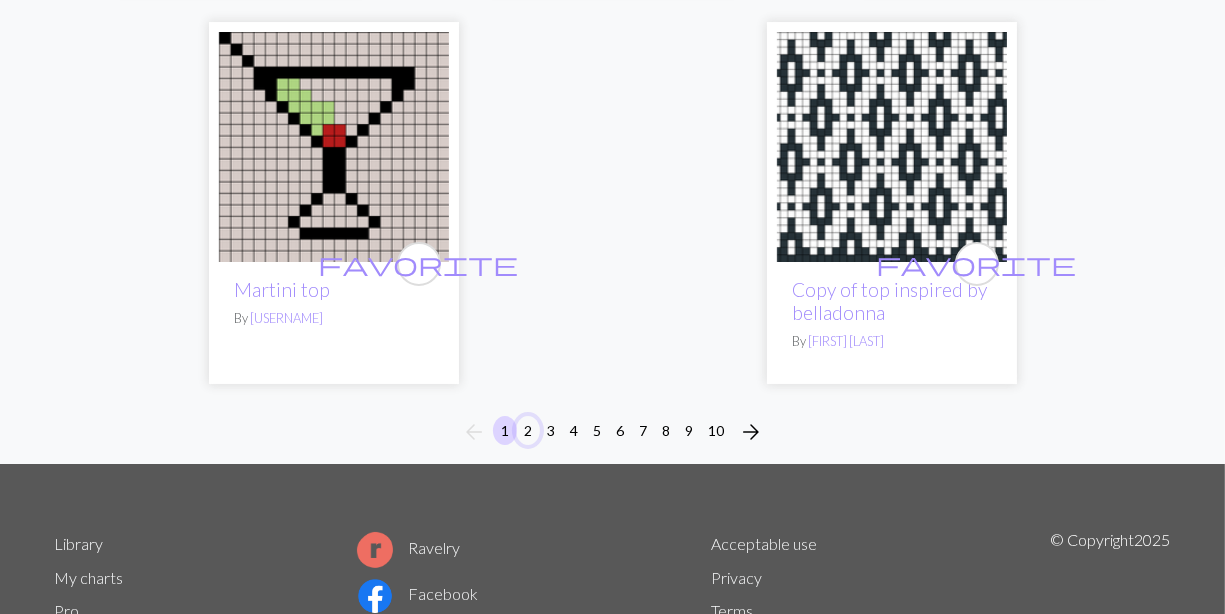 click on "2" at bounding box center [528, 430] 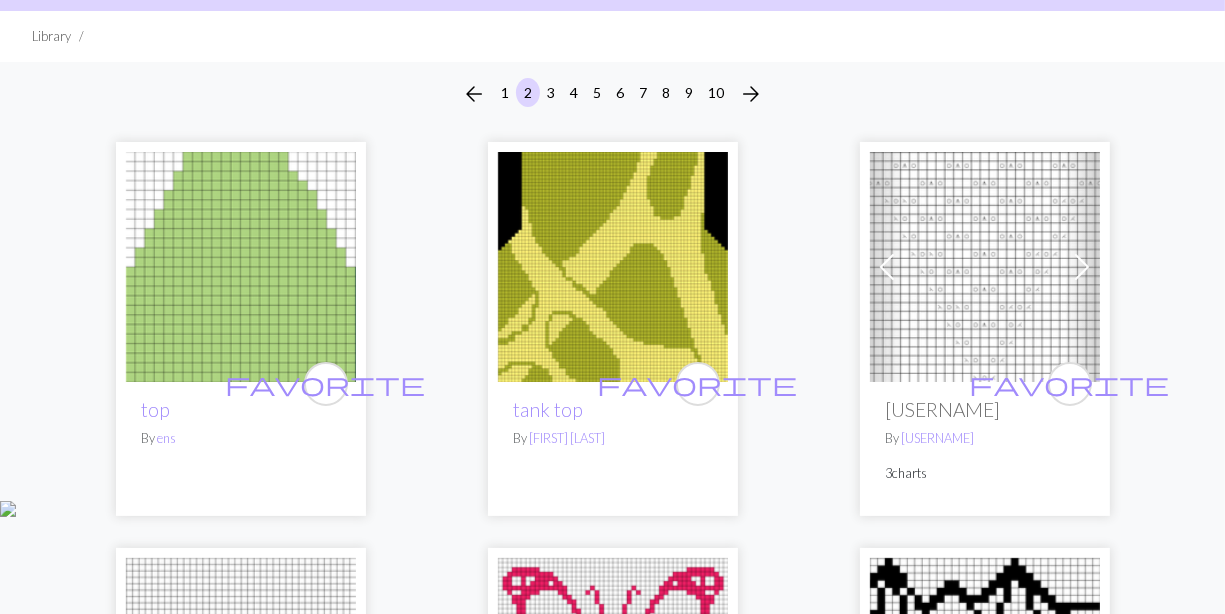 scroll, scrollTop: 0, scrollLeft: 0, axis: both 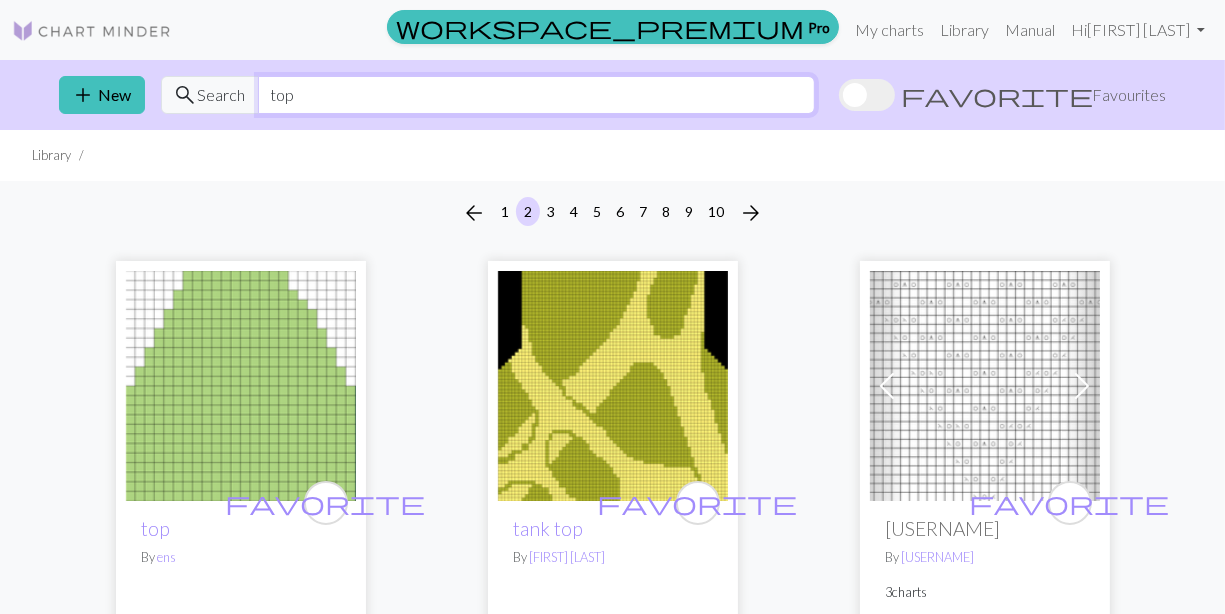 click on "top" at bounding box center [536, 95] 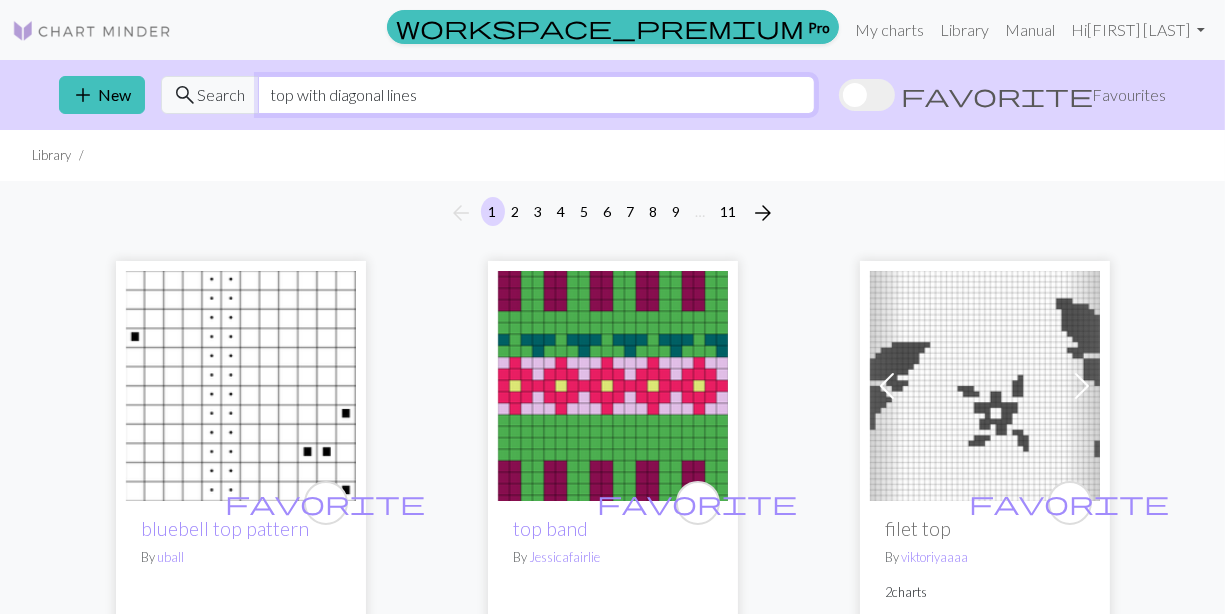 type on "top with diagonal lines" 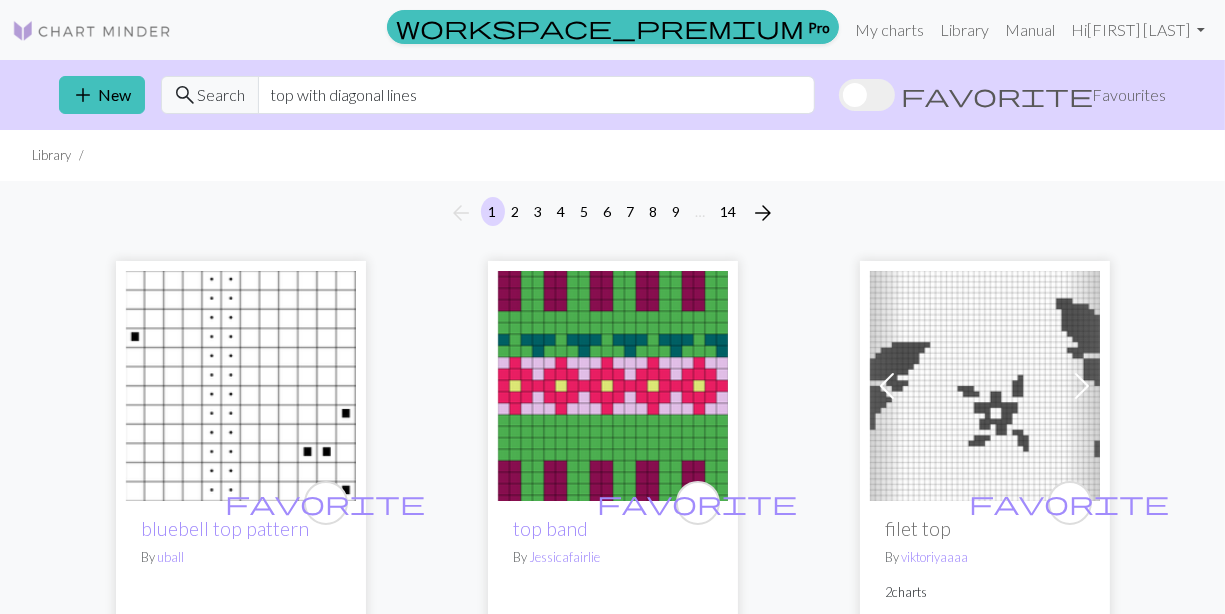 drag, startPoint x: 10, startPoint y: 158, endPoint x: 66, endPoint y: 17, distance: 151.71355 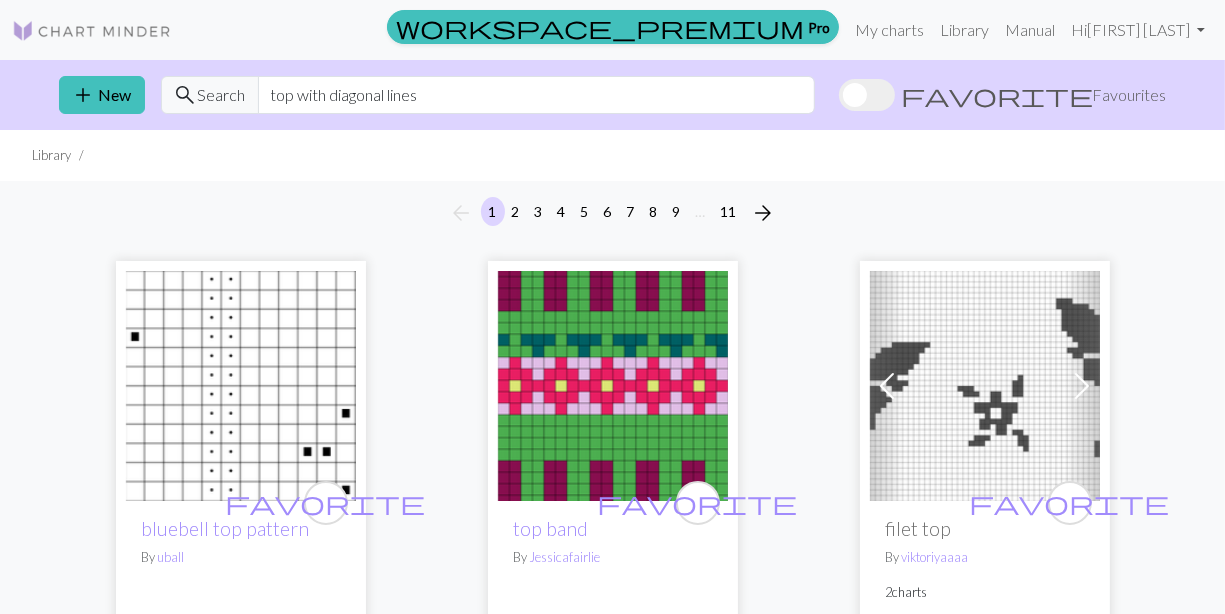 click on "search   Search" at bounding box center [210, 95] 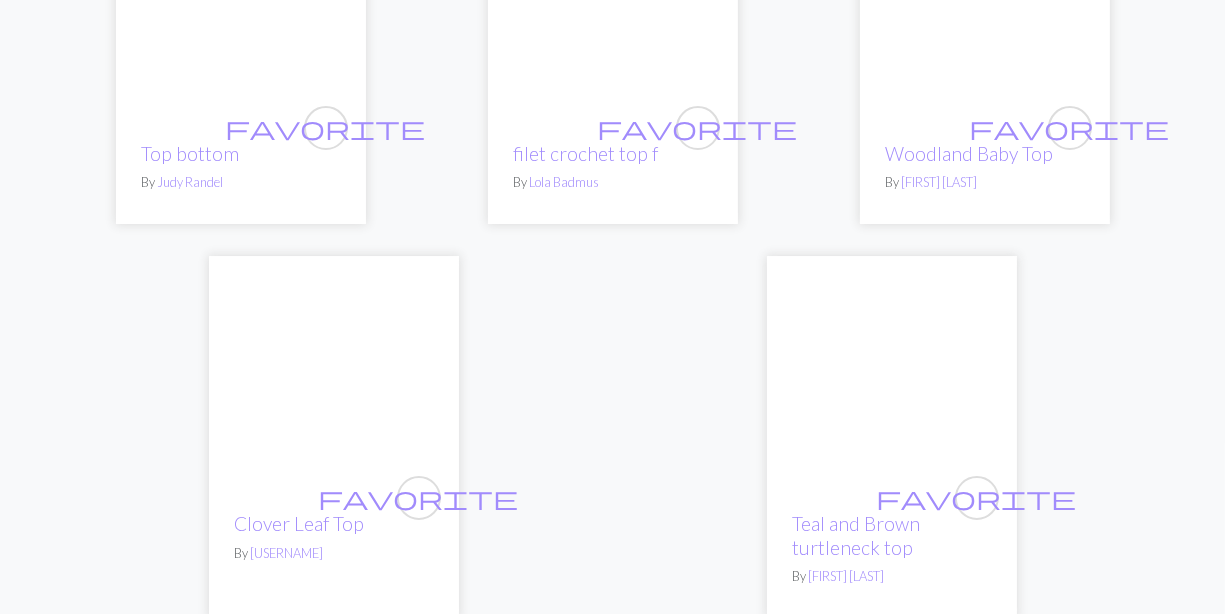 scroll, scrollTop: 6600, scrollLeft: 0, axis: vertical 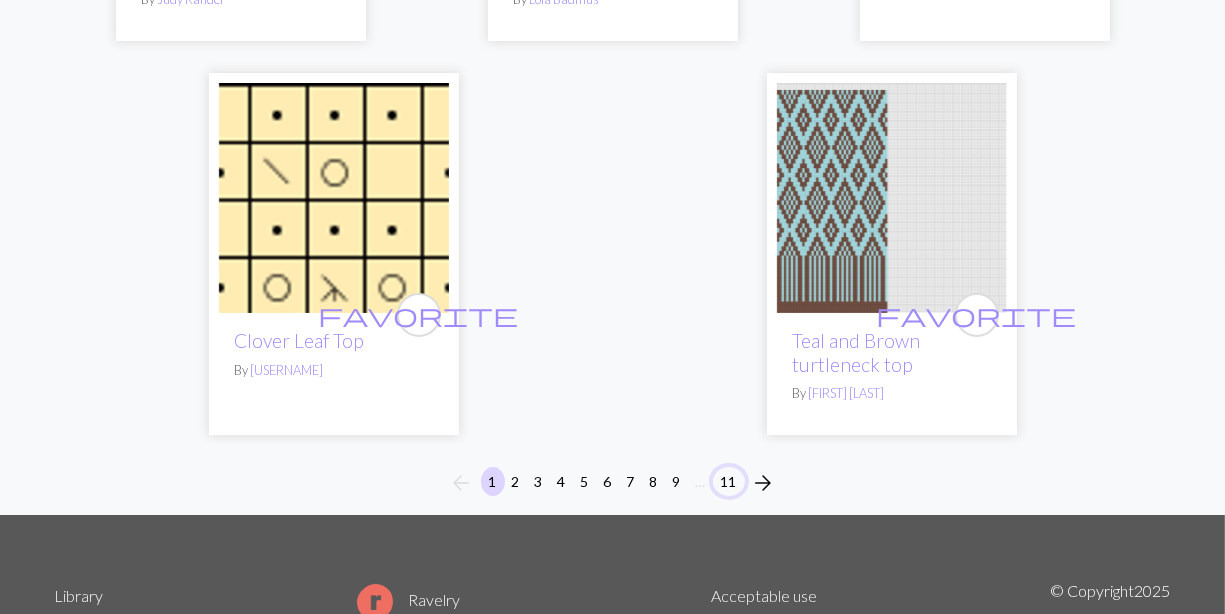click on "11" at bounding box center (729, 481) 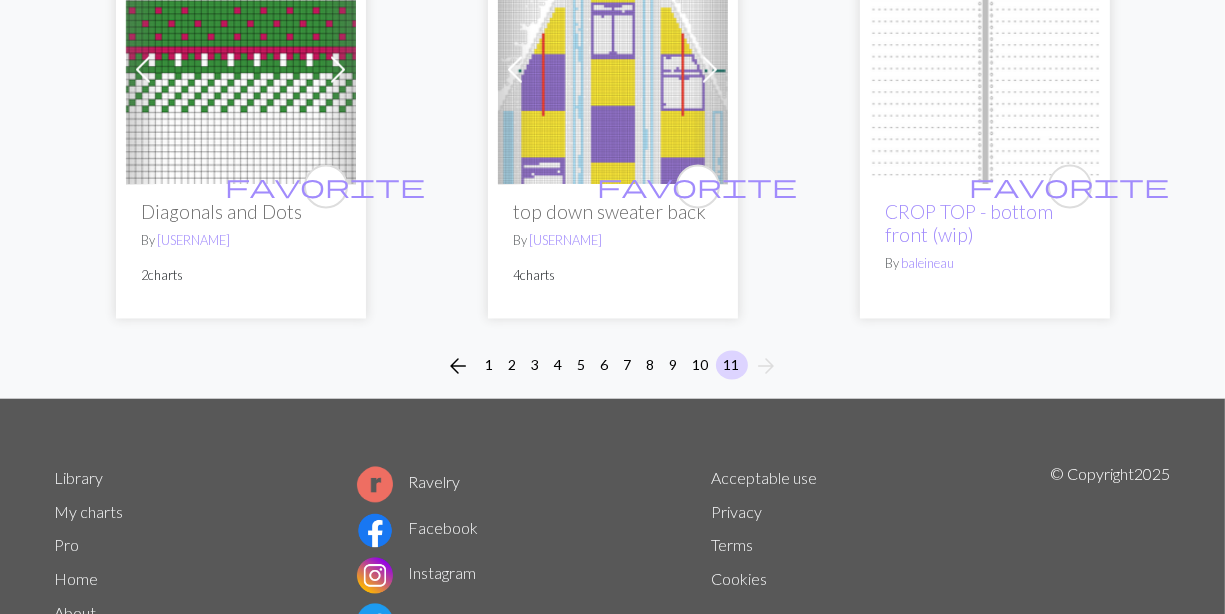 scroll, scrollTop: 3400, scrollLeft: 0, axis: vertical 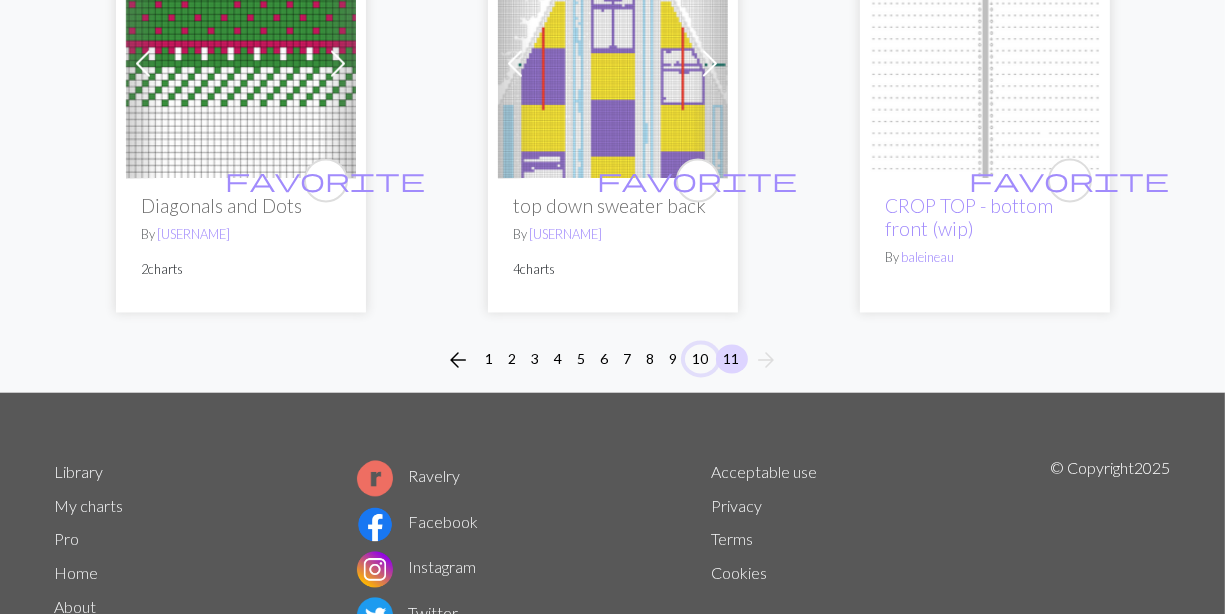 click on "10" at bounding box center (701, 358) 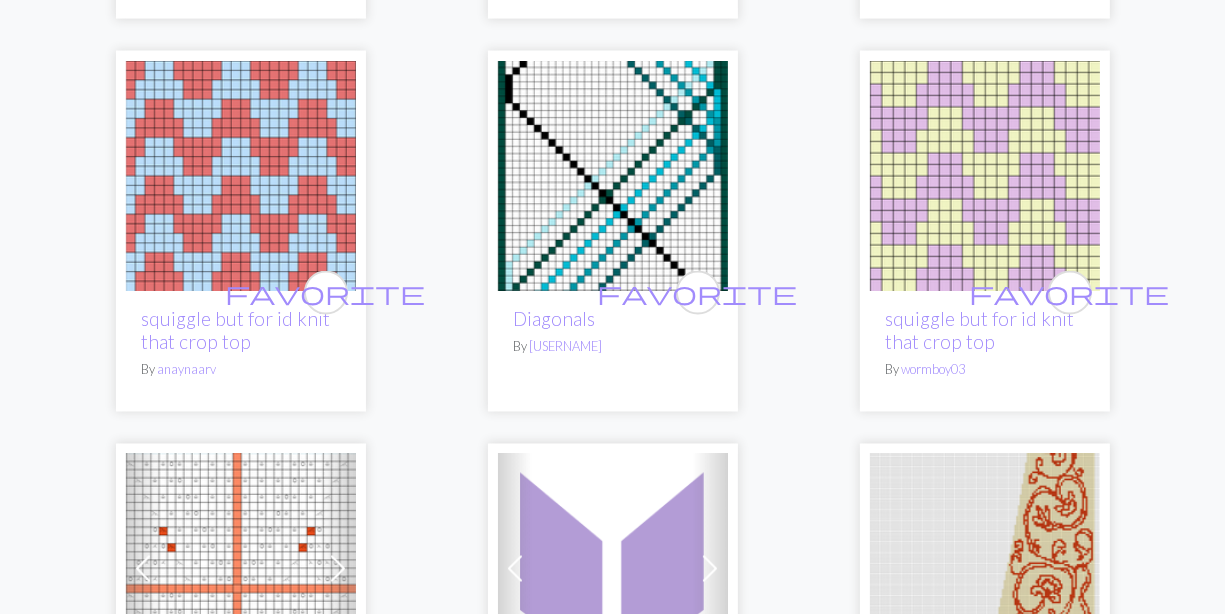 scroll, scrollTop: 3299, scrollLeft: 0, axis: vertical 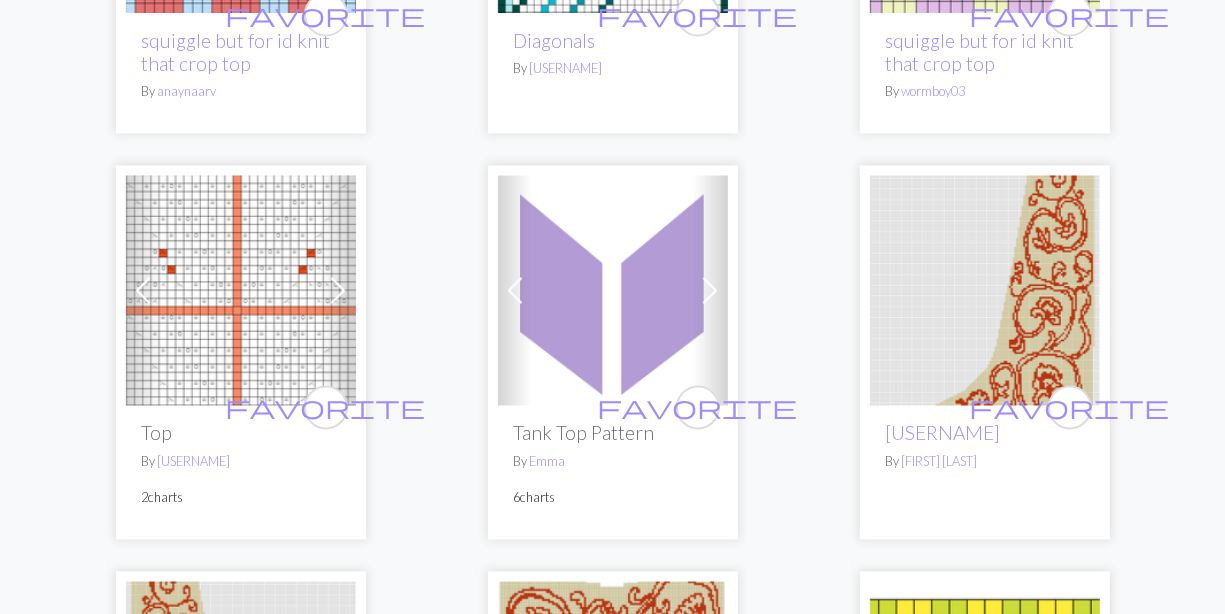 click at bounding box center (613, 291) 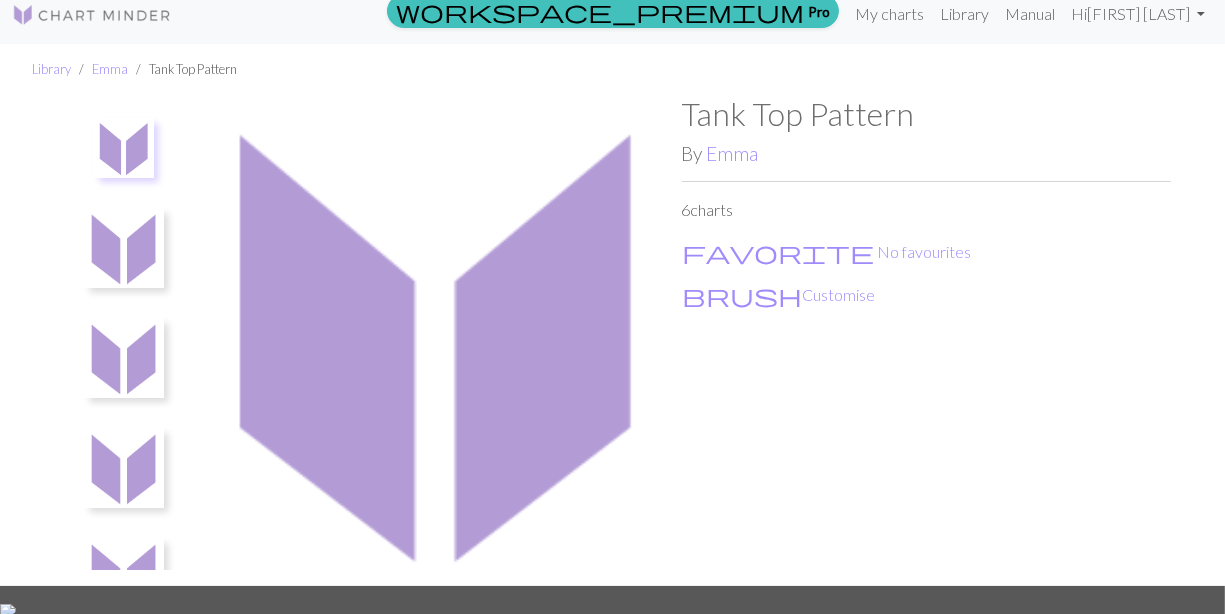 scroll, scrollTop: 0, scrollLeft: 0, axis: both 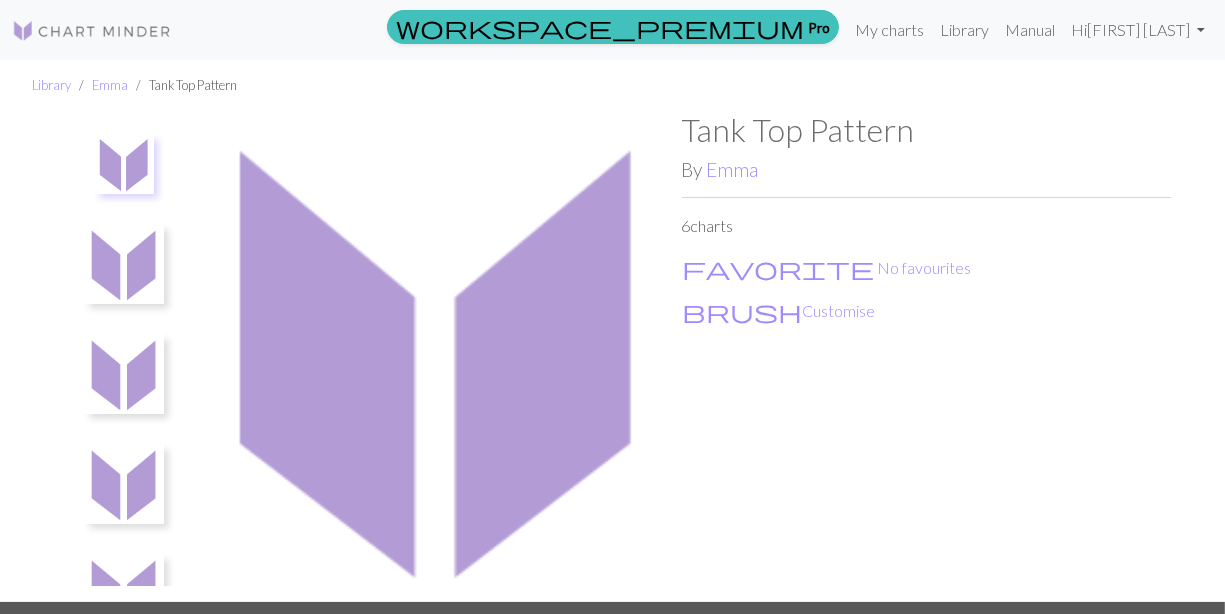 click at bounding box center [124, 264] 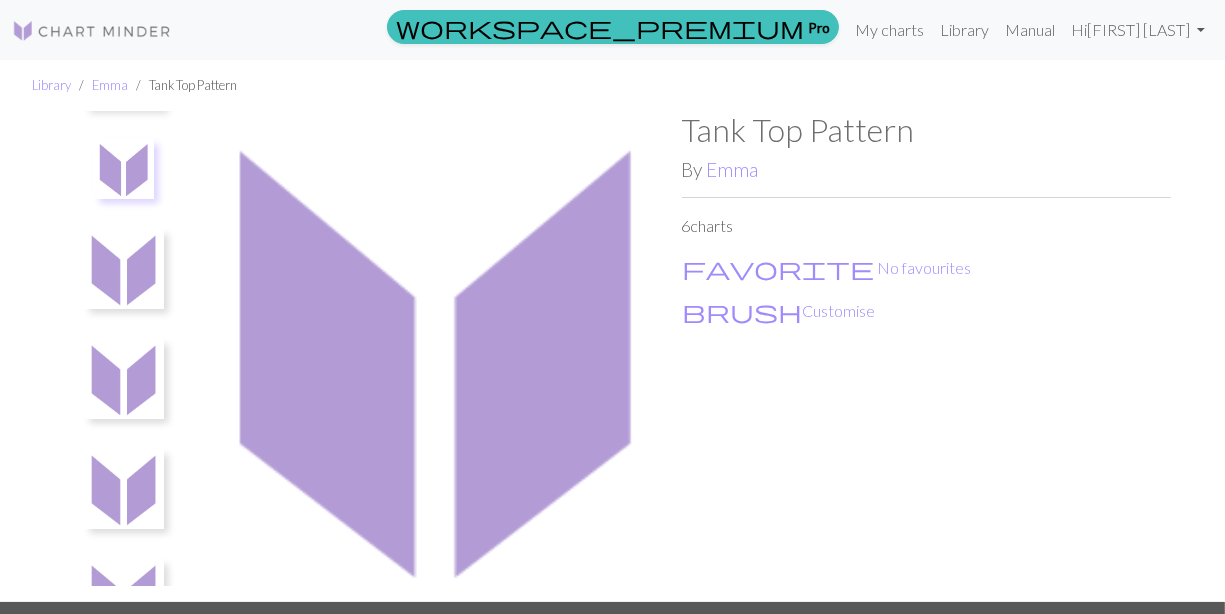scroll, scrollTop: 180, scrollLeft: 0, axis: vertical 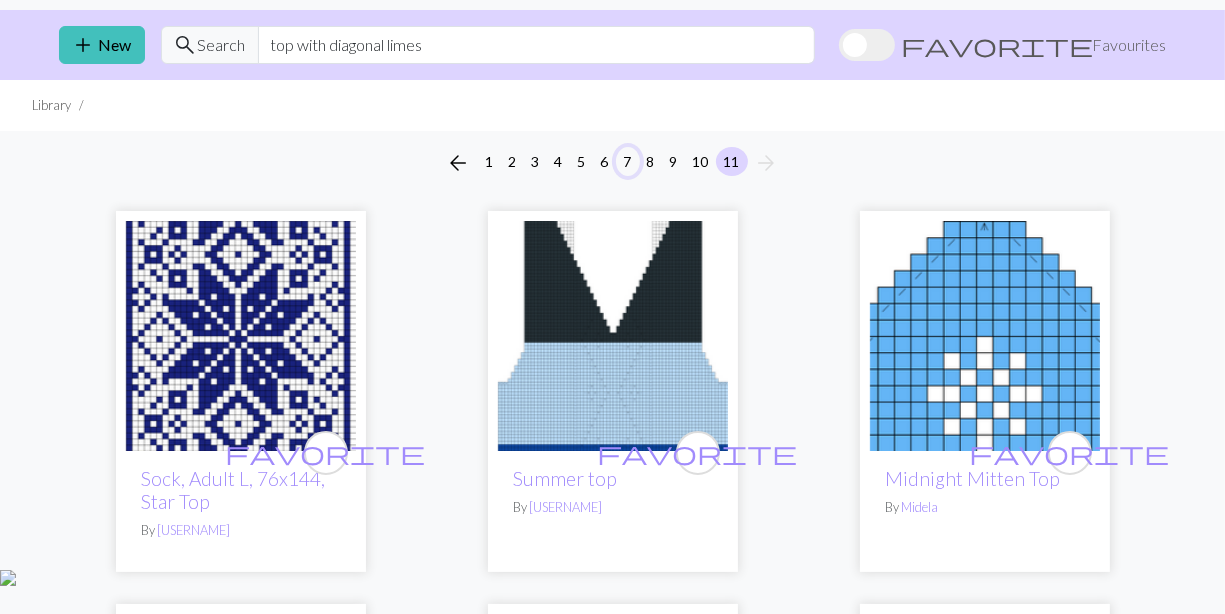 click on "7" at bounding box center [628, 161] 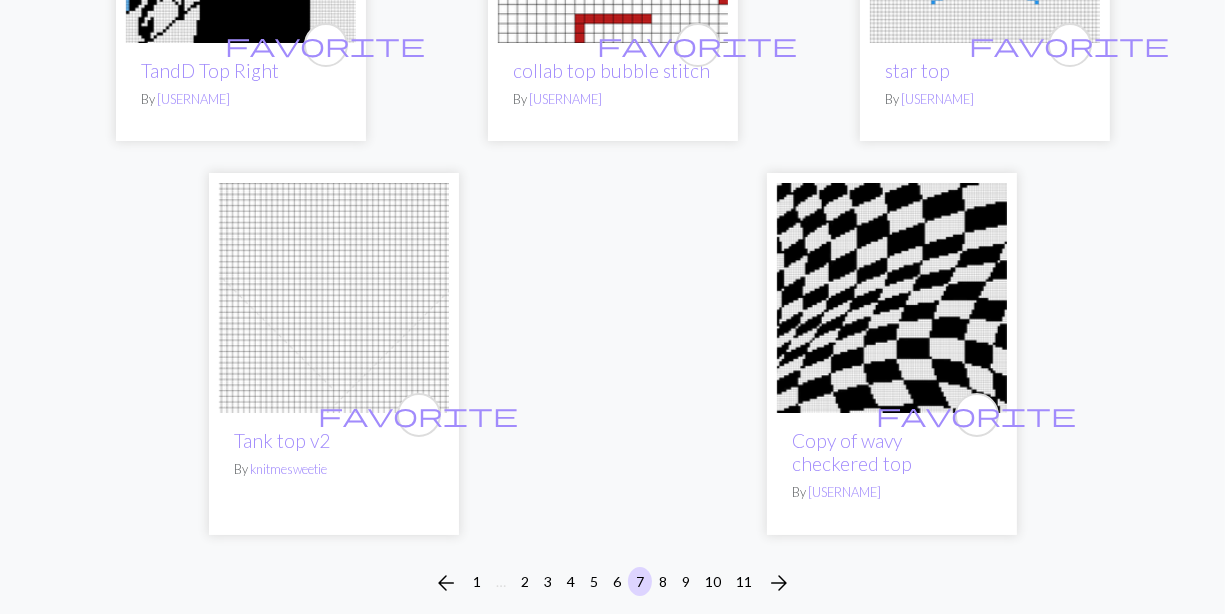 scroll, scrollTop: 6699, scrollLeft: 0, axis: vertical 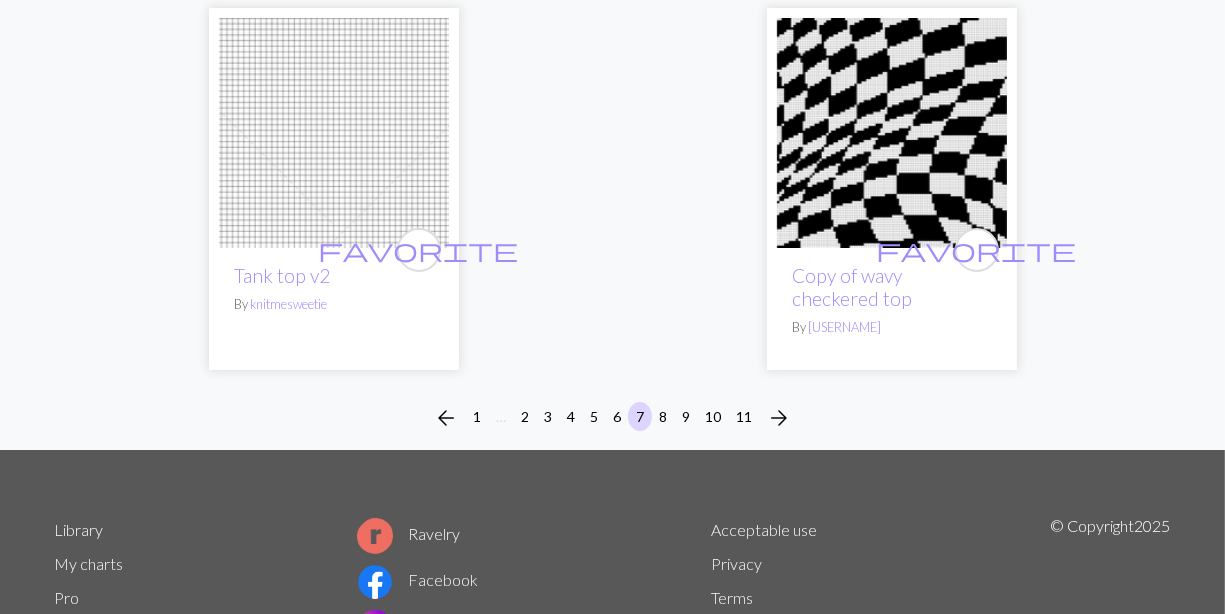 click at bounding box center [334, 133] 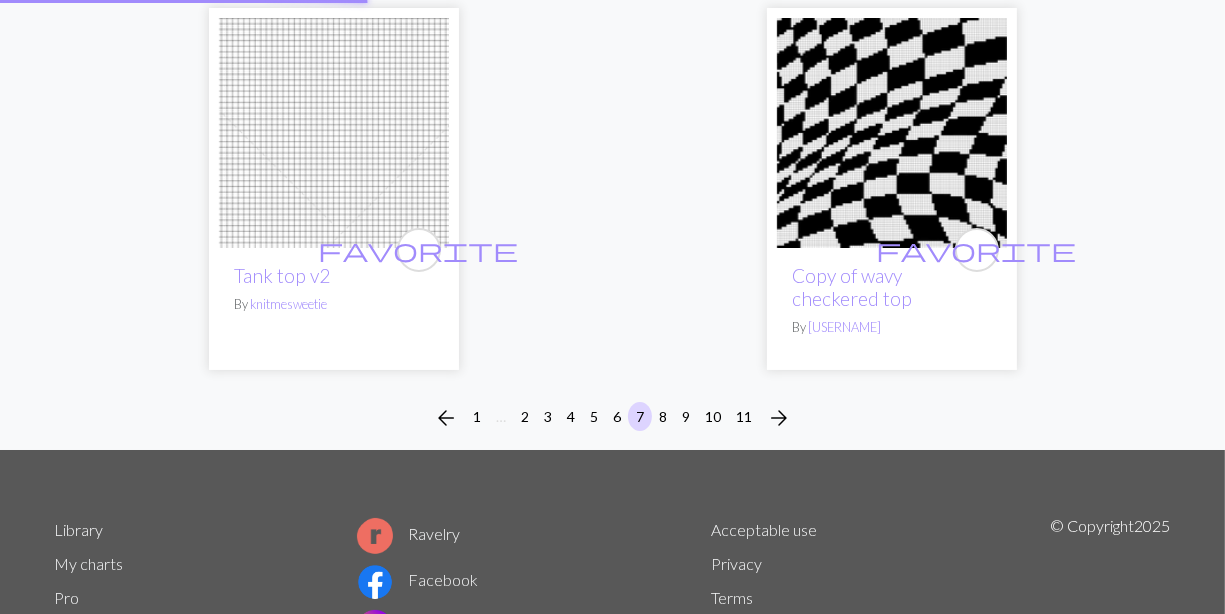 scroll, scrollTop: 0, scrollLeft: 0, axis: both 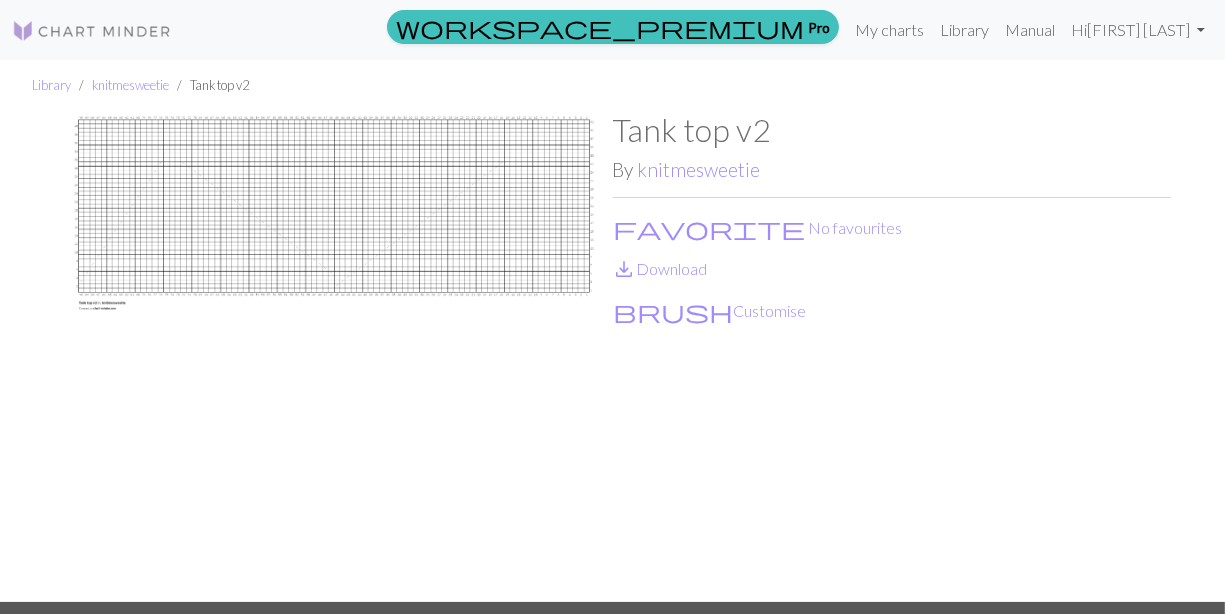 click at bounding box center [334, 356] 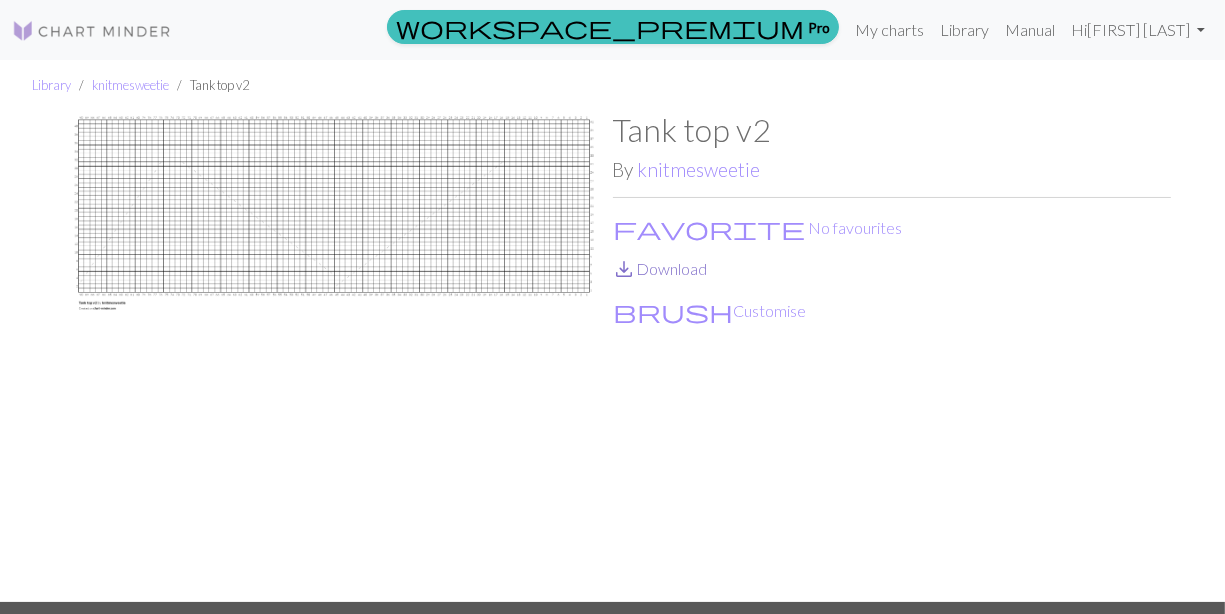 click on "save_alt  Download" at bounding box center (660, 268) 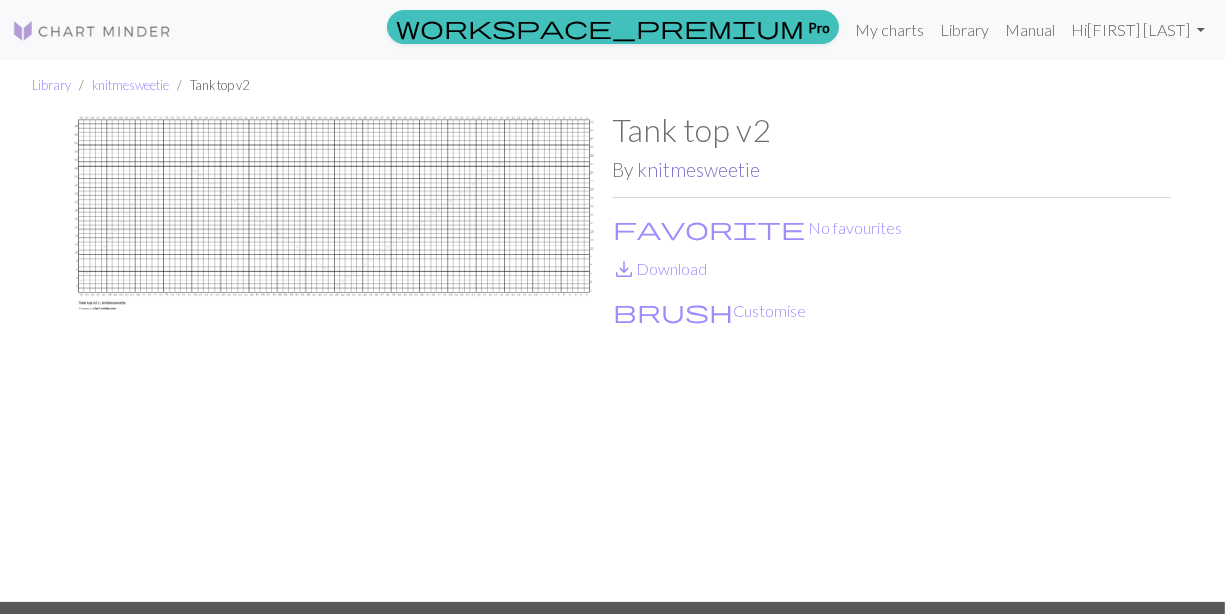 click on "knitmesweetie" at bounding box center (699, 169) 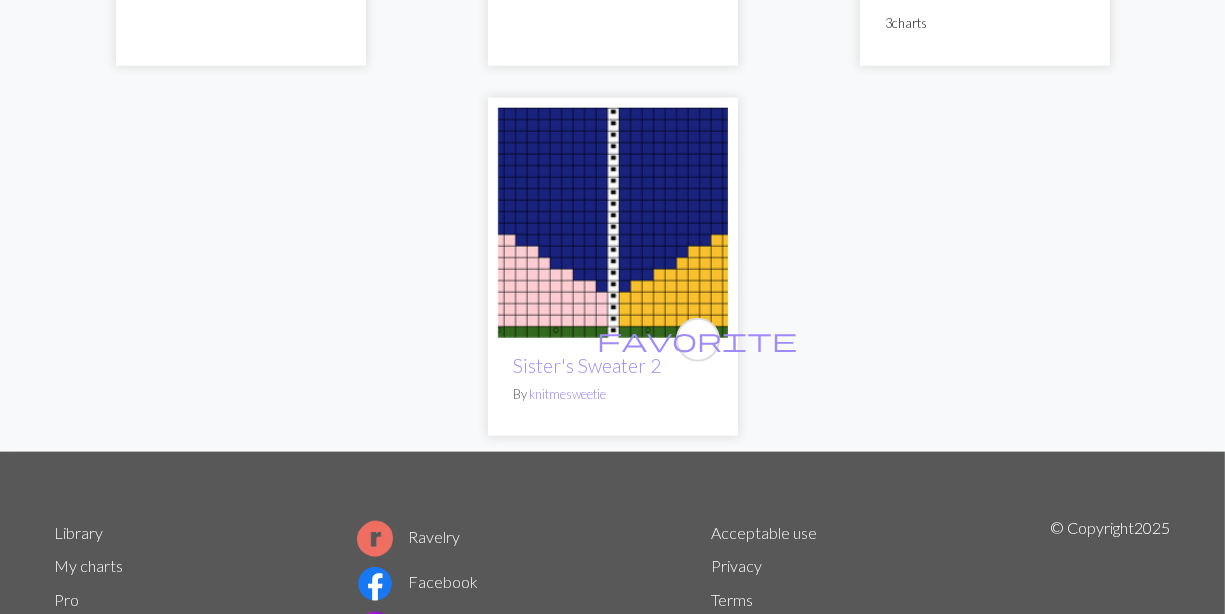 scroll, scrollTop: 2319, scrollLeft: 0, axis: vertical 